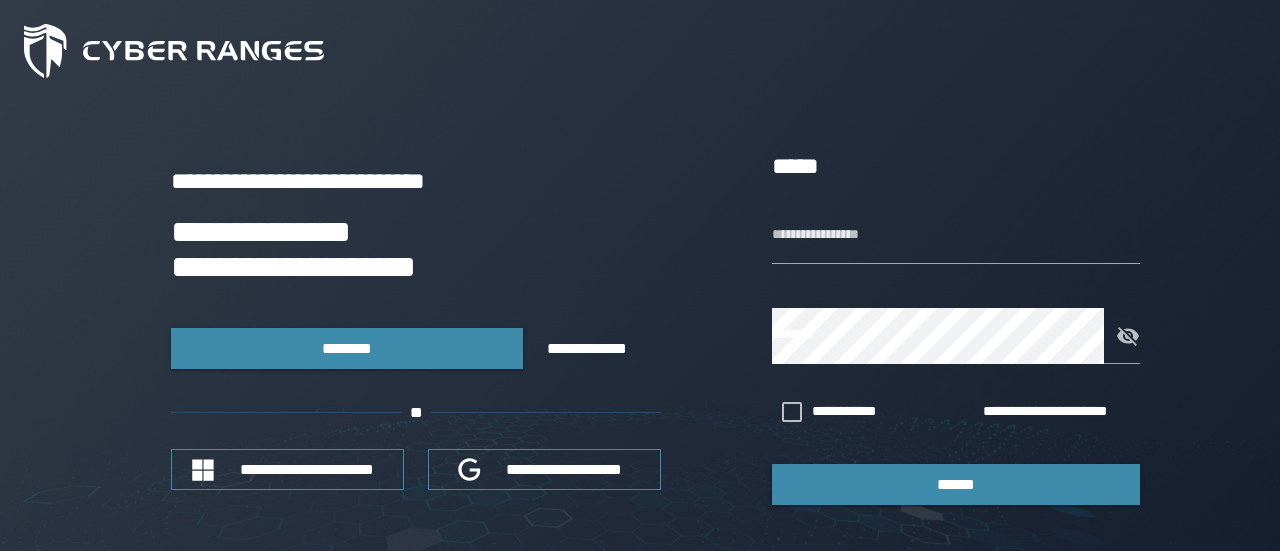 scroll, scrollTop: 0, scrollLeft: 0, axis: both 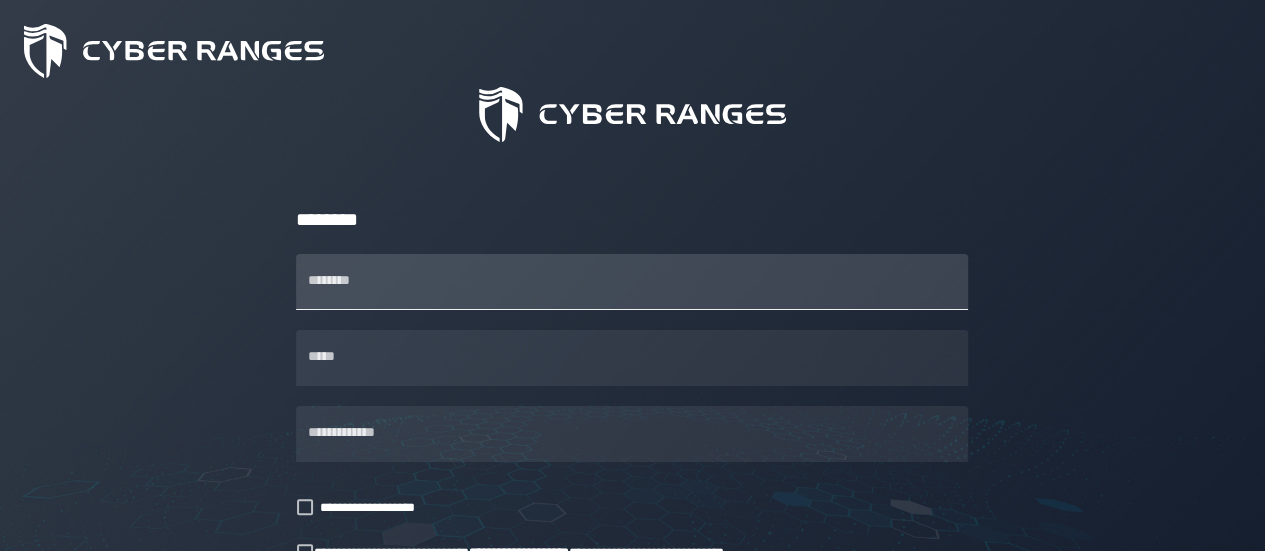 click on "********" at bounding box center (632, 282) 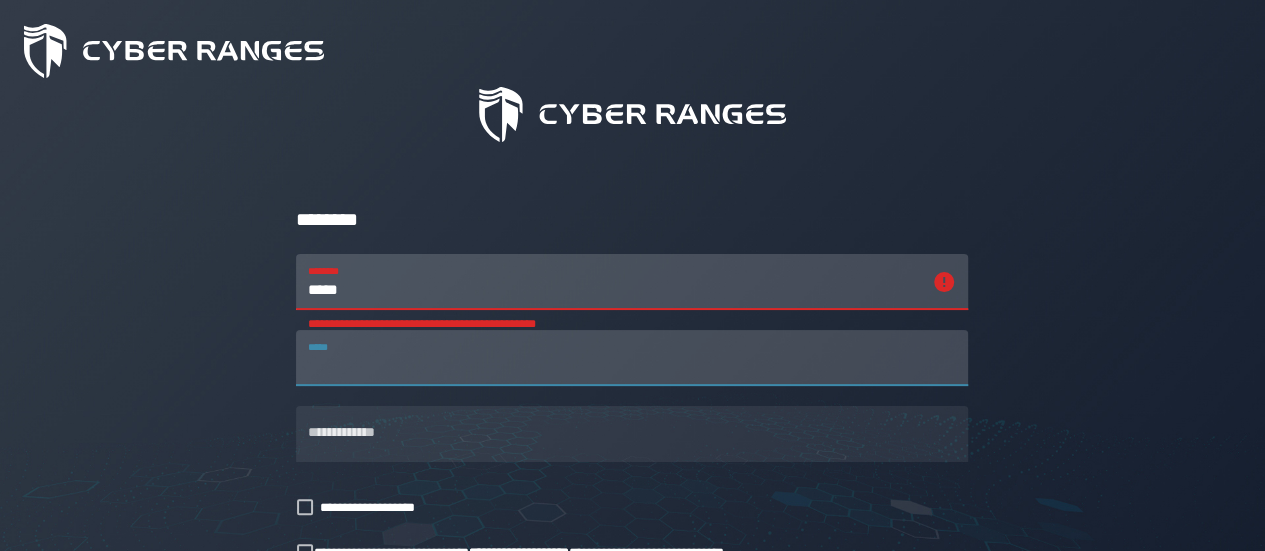 click on "*****" at bounding box center [614, 282] 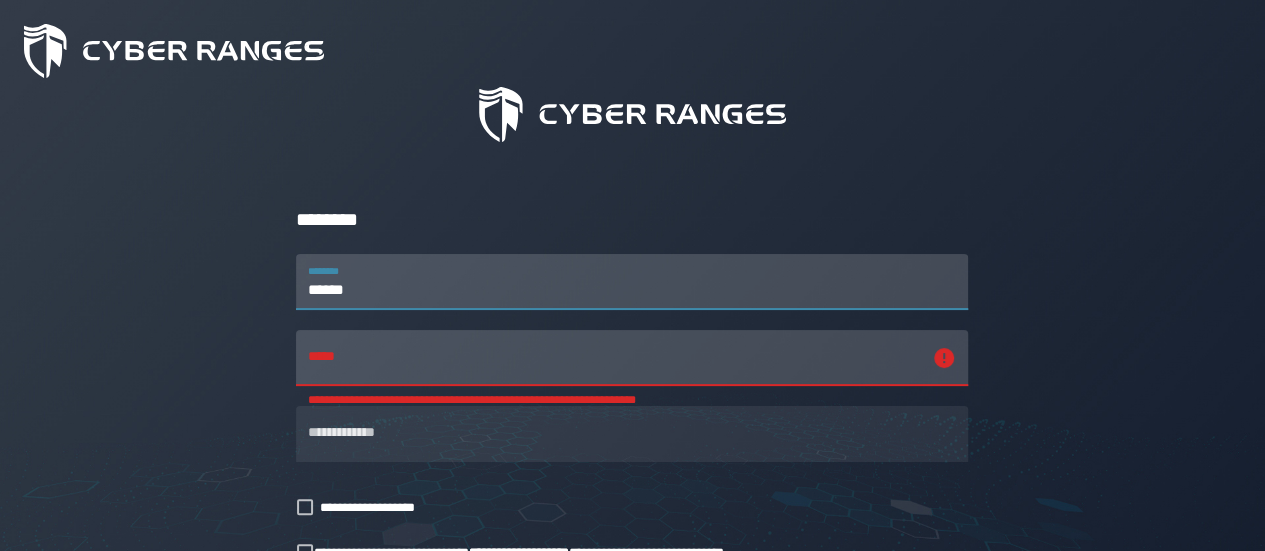 type on "******" 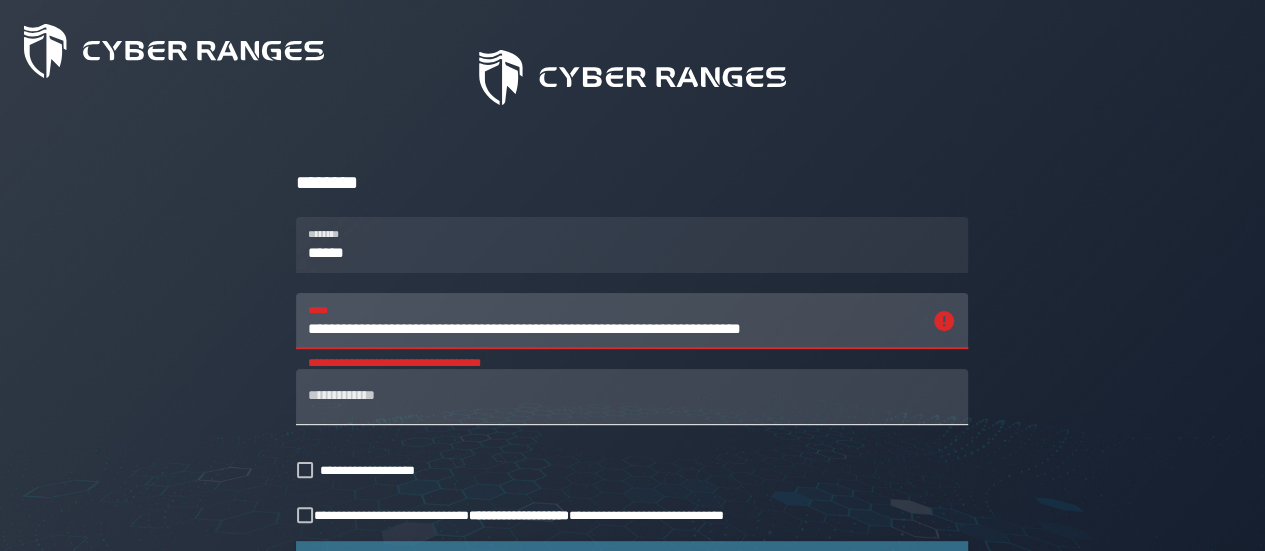 scroll, scrollTop: 154, scrollLeft: 0, axis: vertical 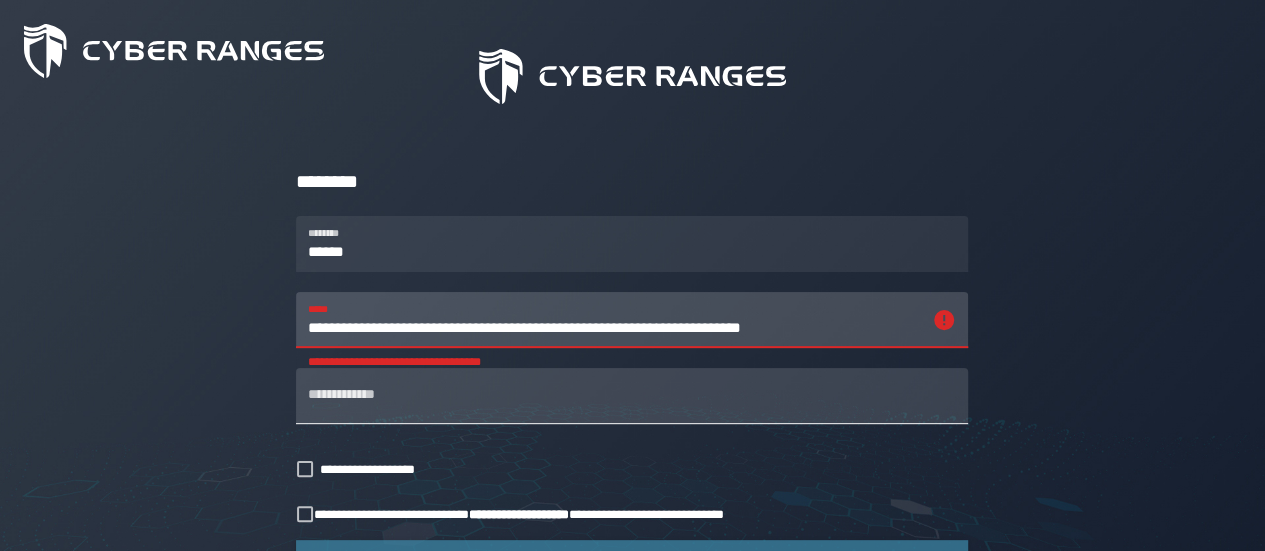 click on "**********" at bounding box center [632, 396] 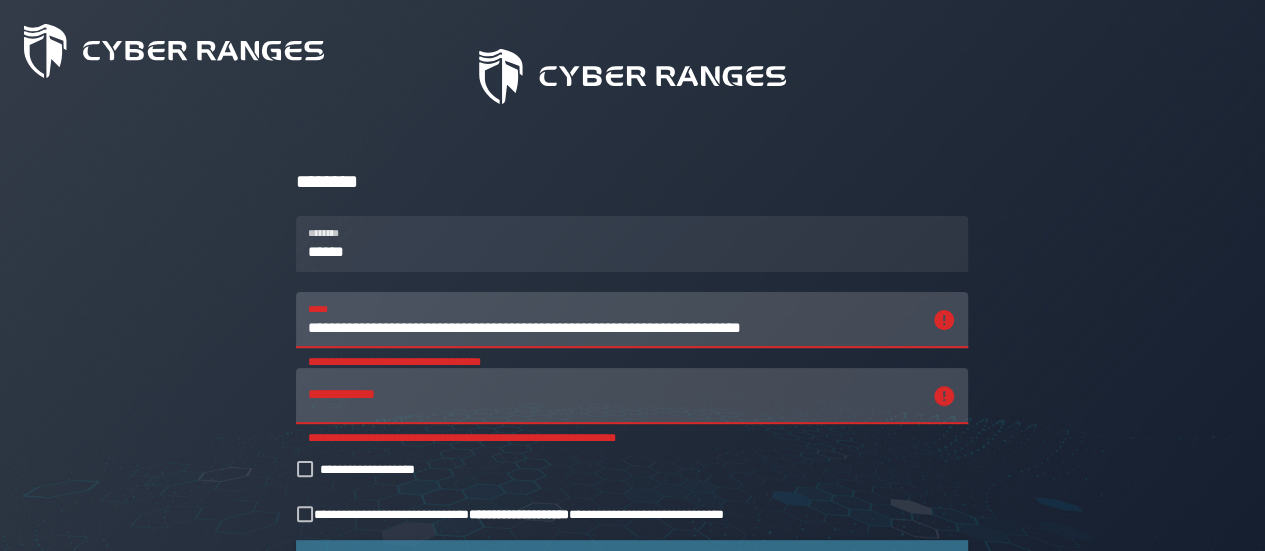 drag, startPoint x: 875, startPoint y: 330, endPoint x: 591, endPoint y: 321, distance: 284.14258 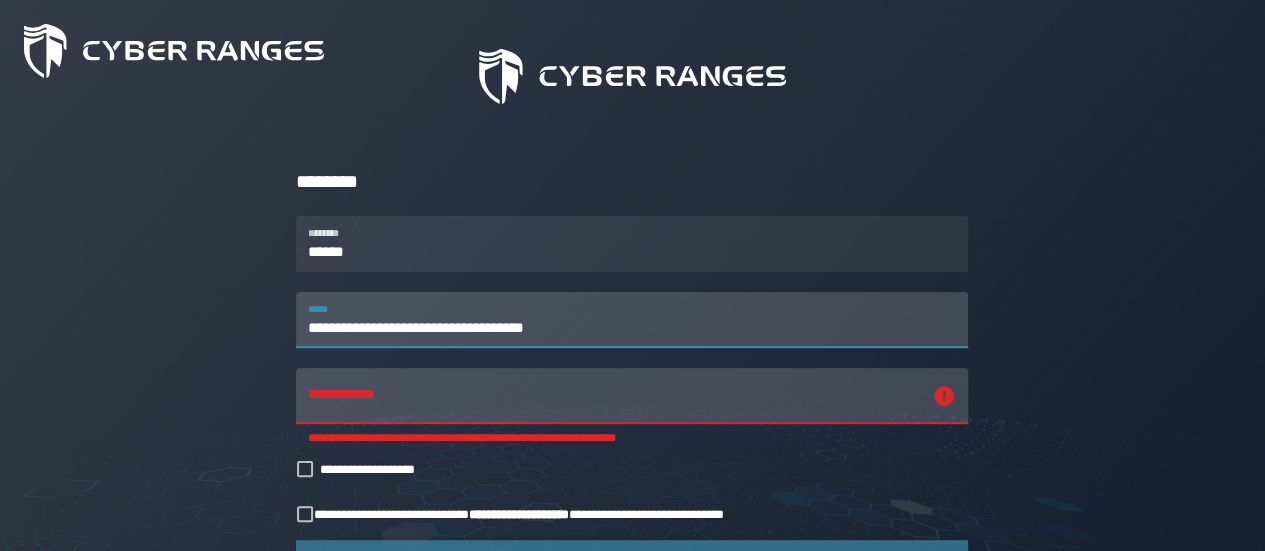 type on "**********" 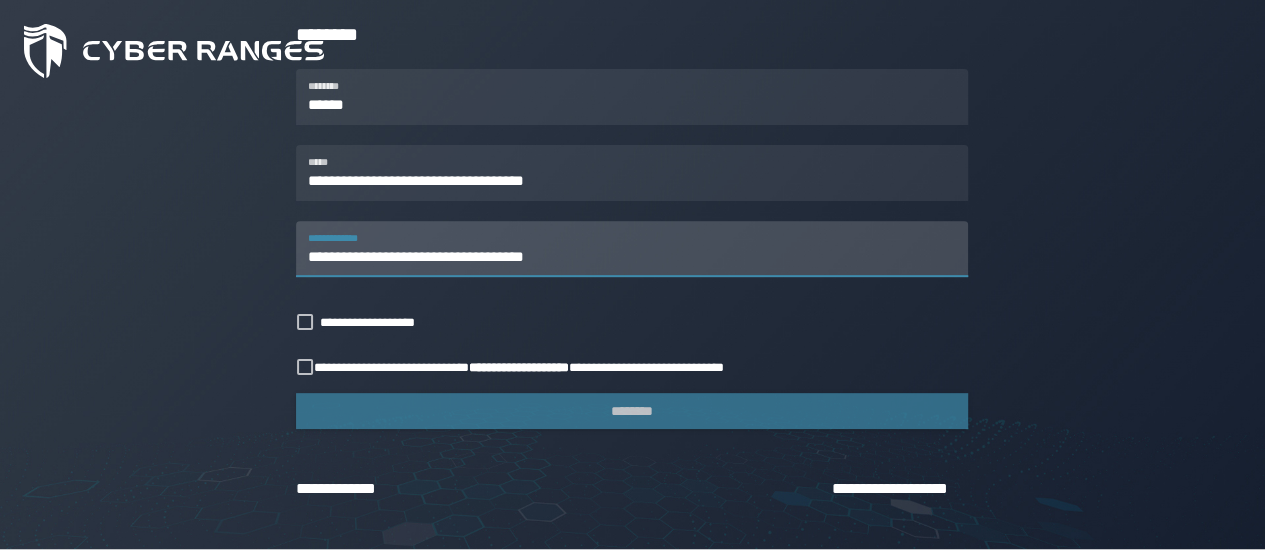 scroll, scrollTop: 302, scrollLeft: 0, axis: vertical 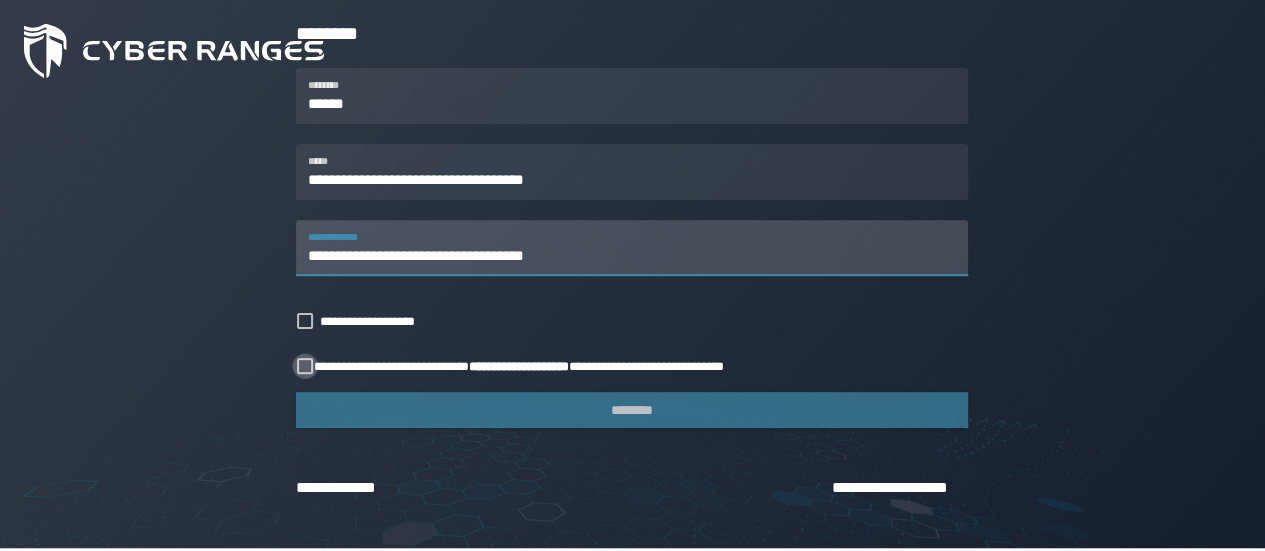 type on "**********" 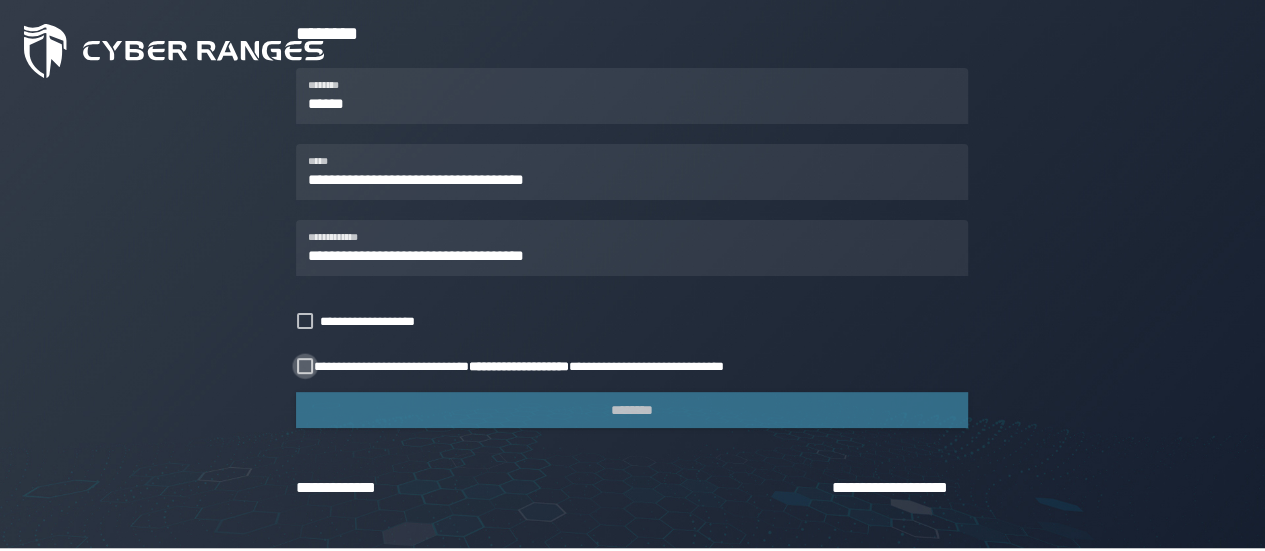 click 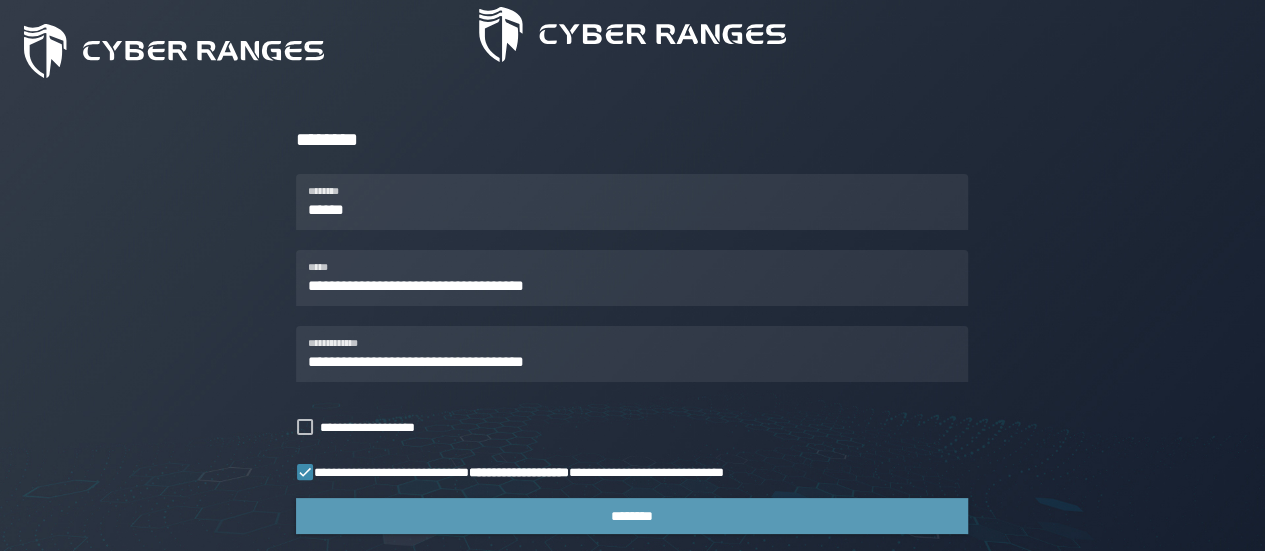 scroll, scrollTop: 196, scrollLeft: 0, axis: vertical 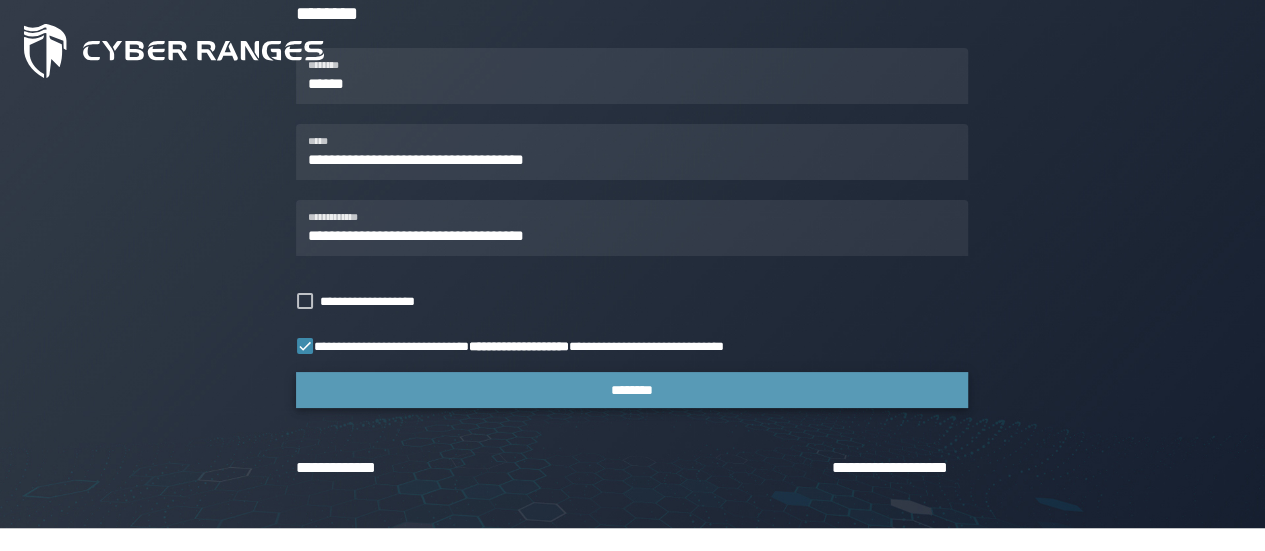 click on "********" at bounding box center [632, 390] 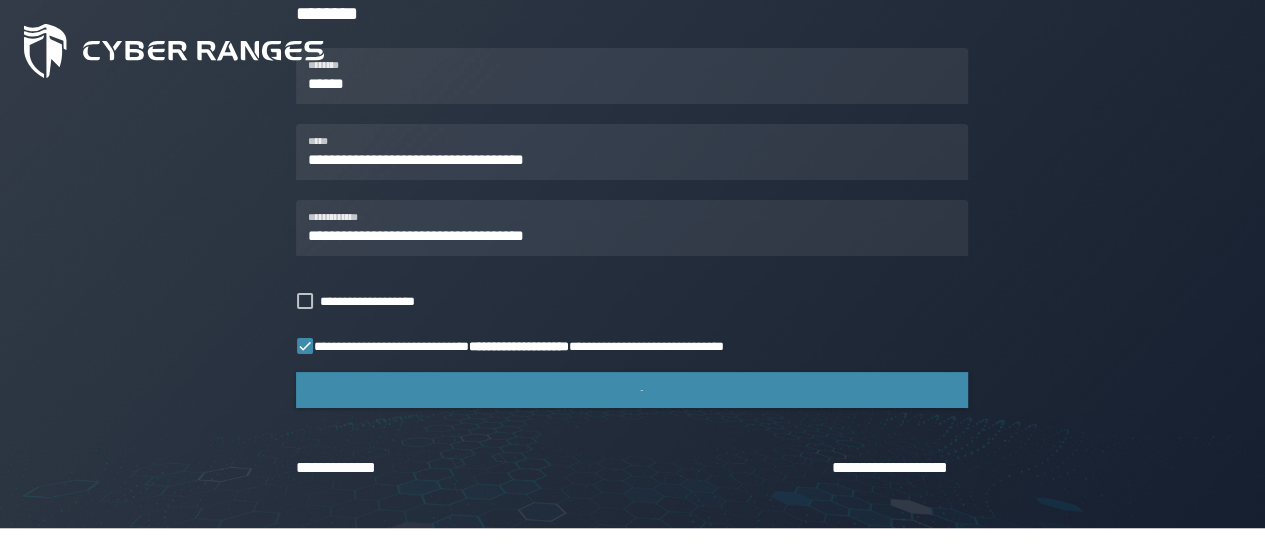 scroll, scrollTop: 0, scrollLeft: 0, axis: both 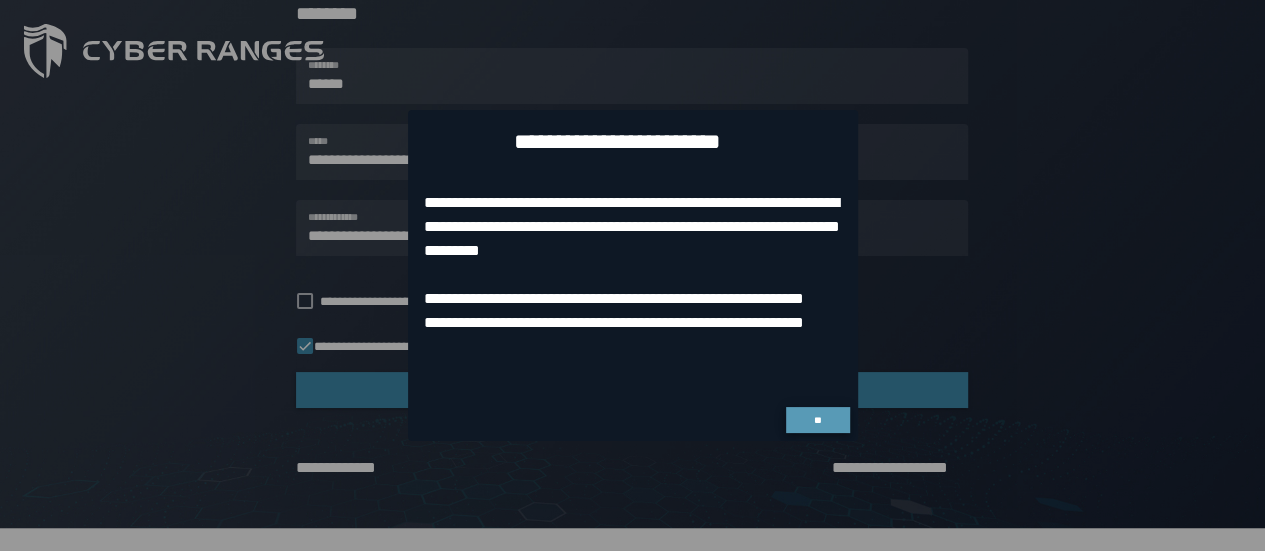 click on "**" at bounding box center [818, 420] 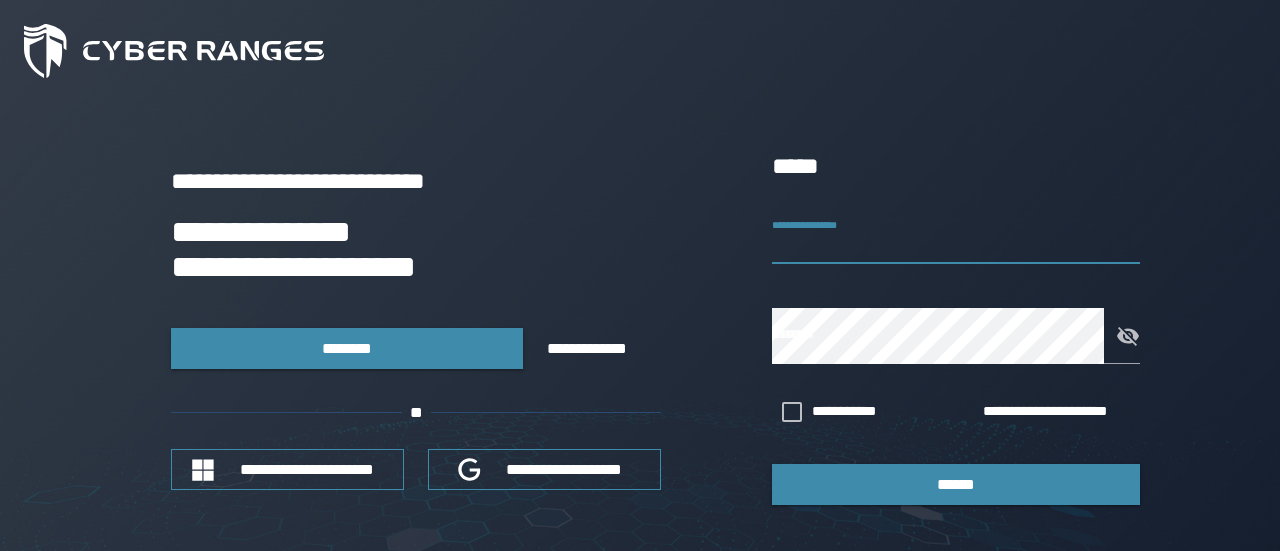 click on "**********" at bounding box center (956, 236) 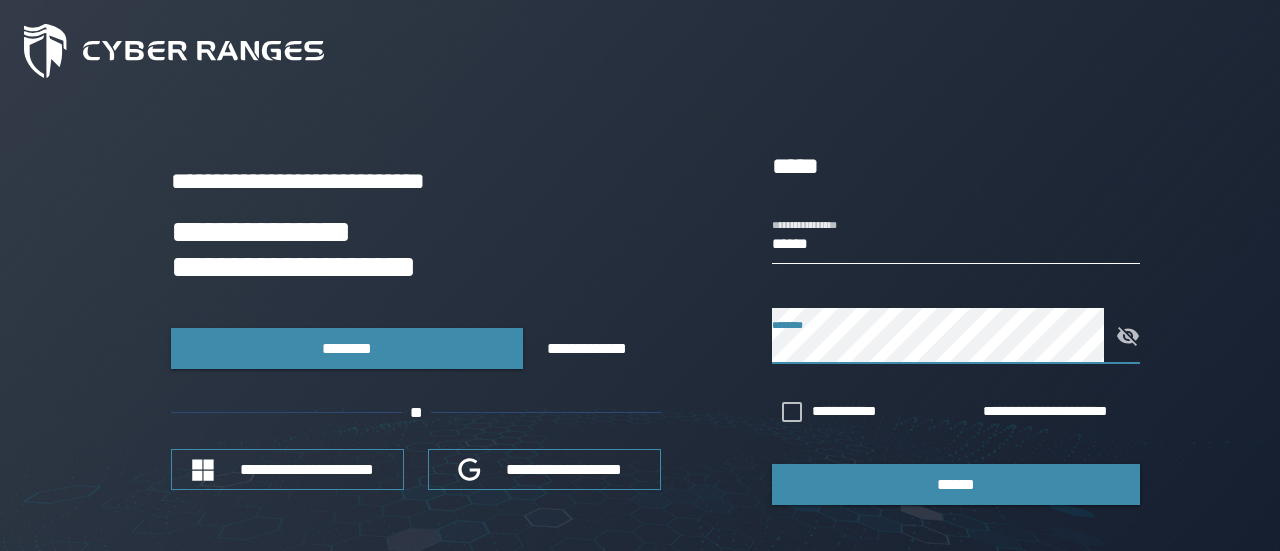 click on "******" at bounding box center (956, 236) 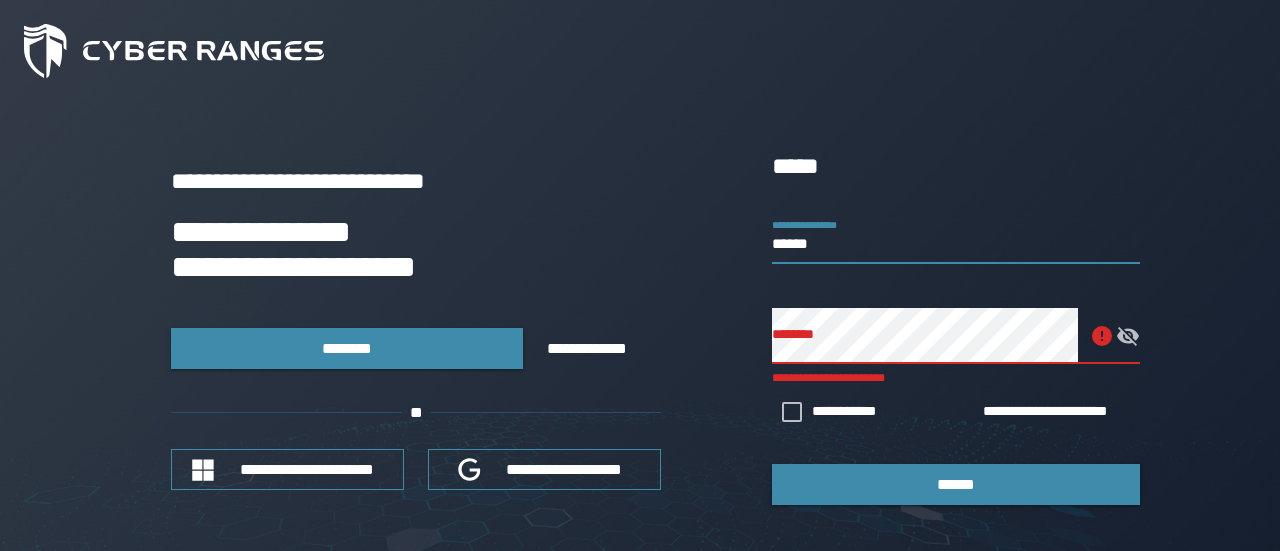 drag, startPoint x: 840, startPoint y: 243, endPoint x: 713, endPoint y: 249, distance: 127.141655 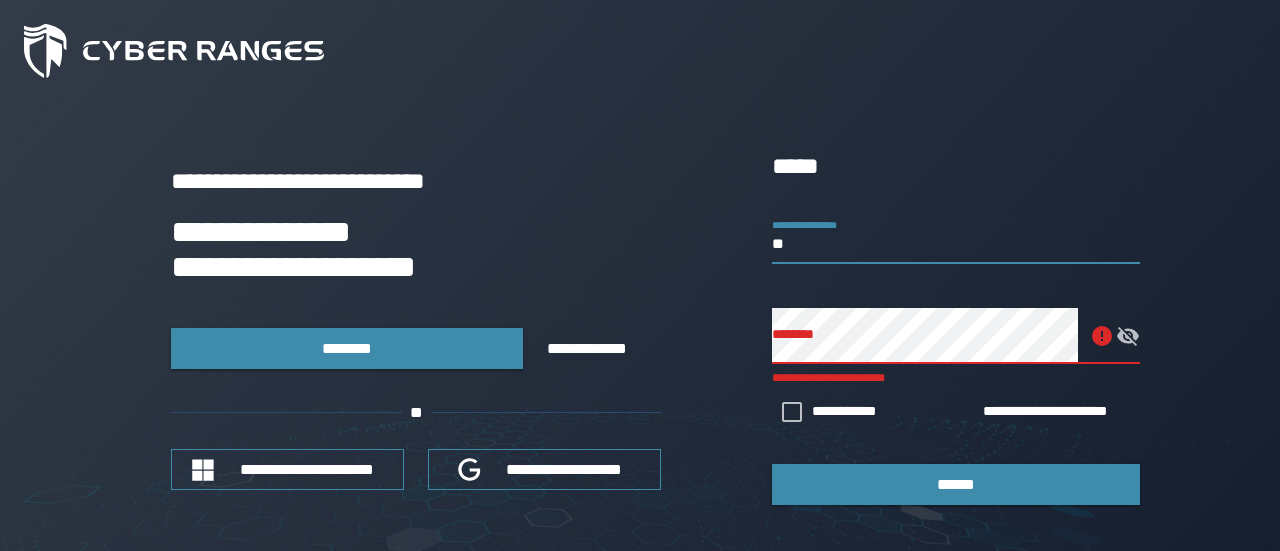 type on "*" 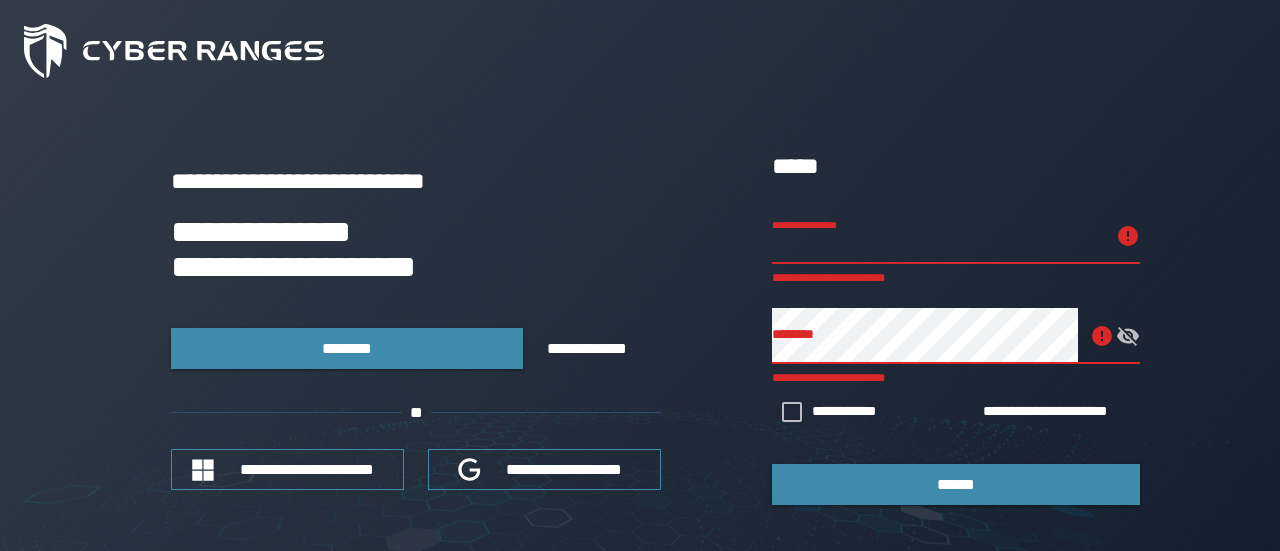 type on "*" 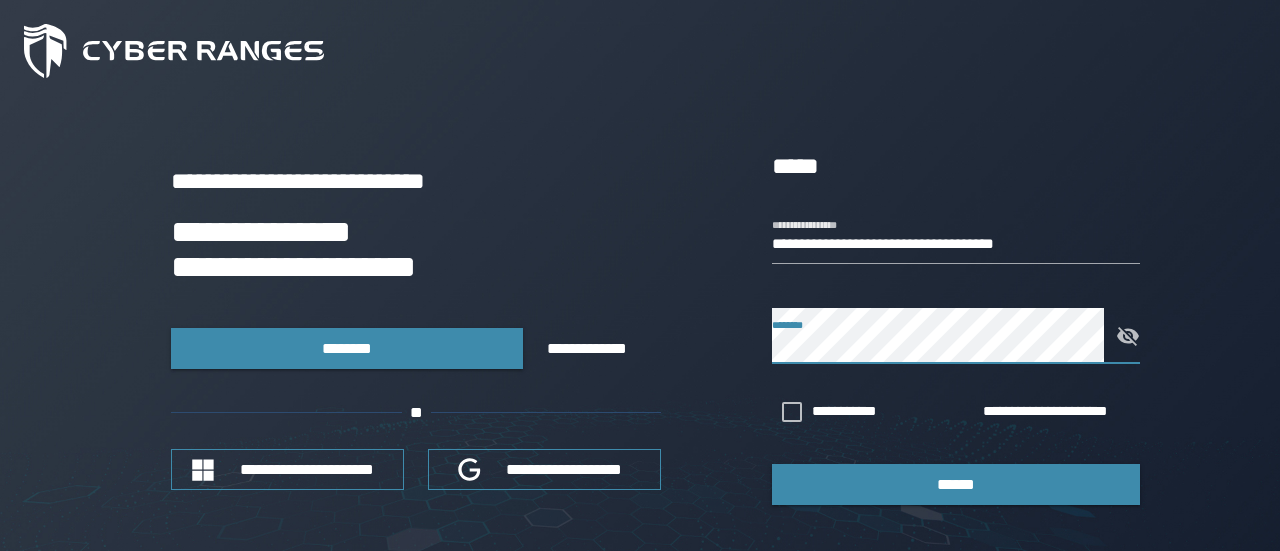 click 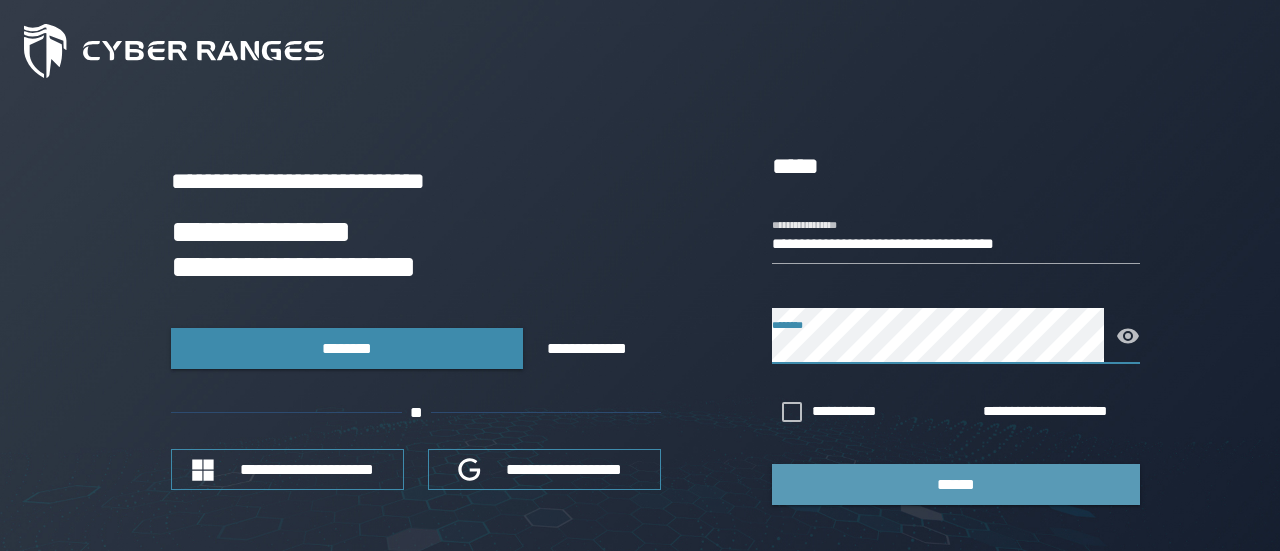 click on "******" at bounding box center (956, 484) 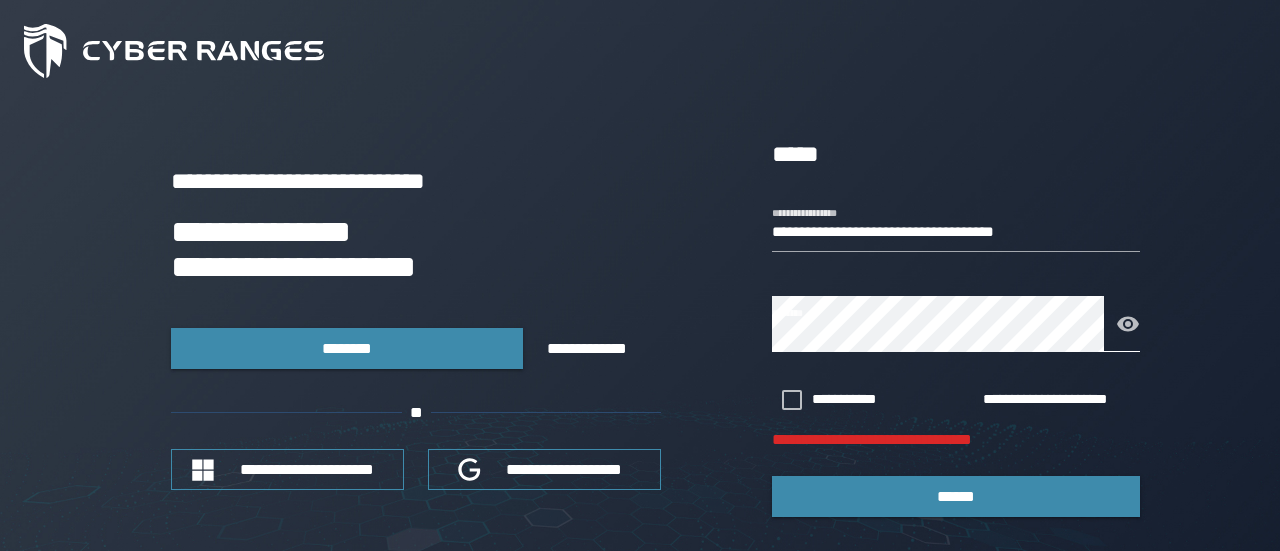 click at bounding box center (1122, 324) 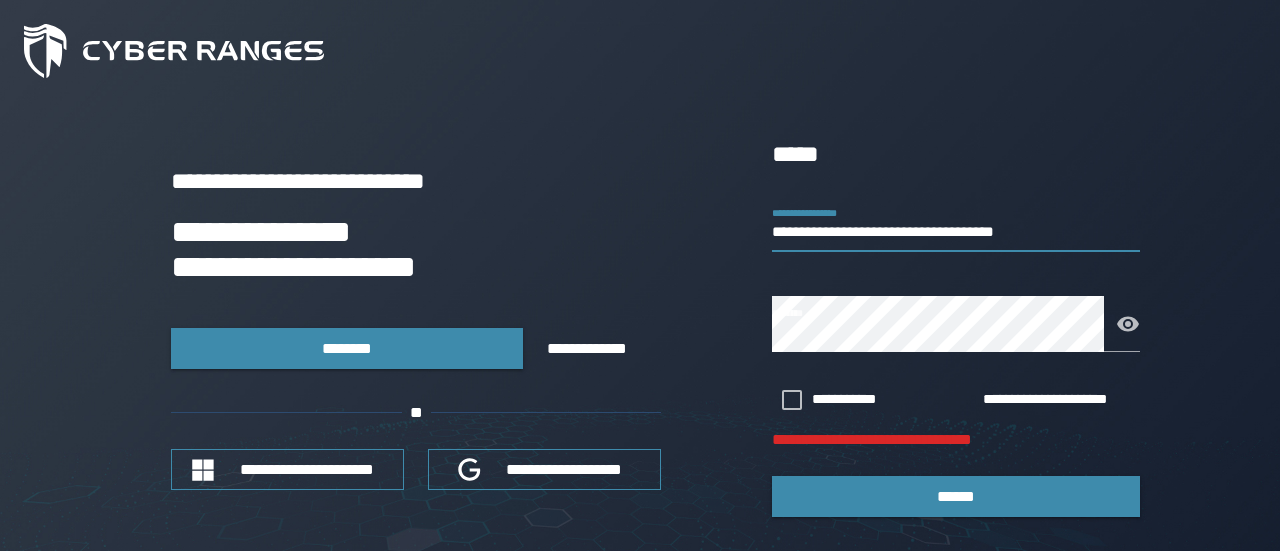 drag, startPoint x: 1068, startPoint y: 241, endPoint x: 701, endPoint y: 259, distance: 367.44116 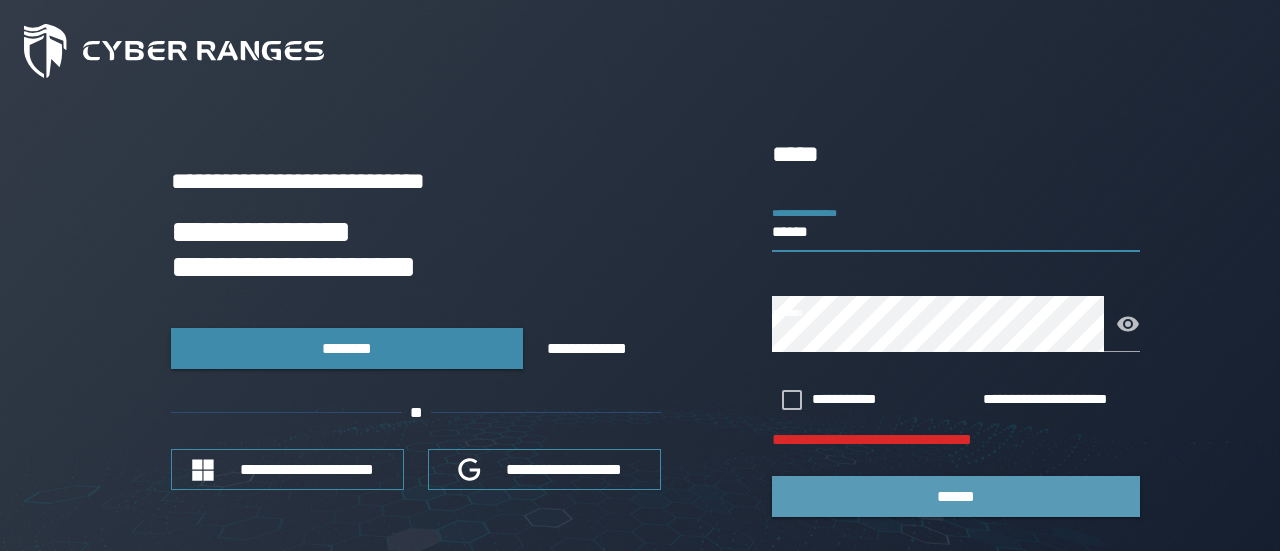 type on "******" 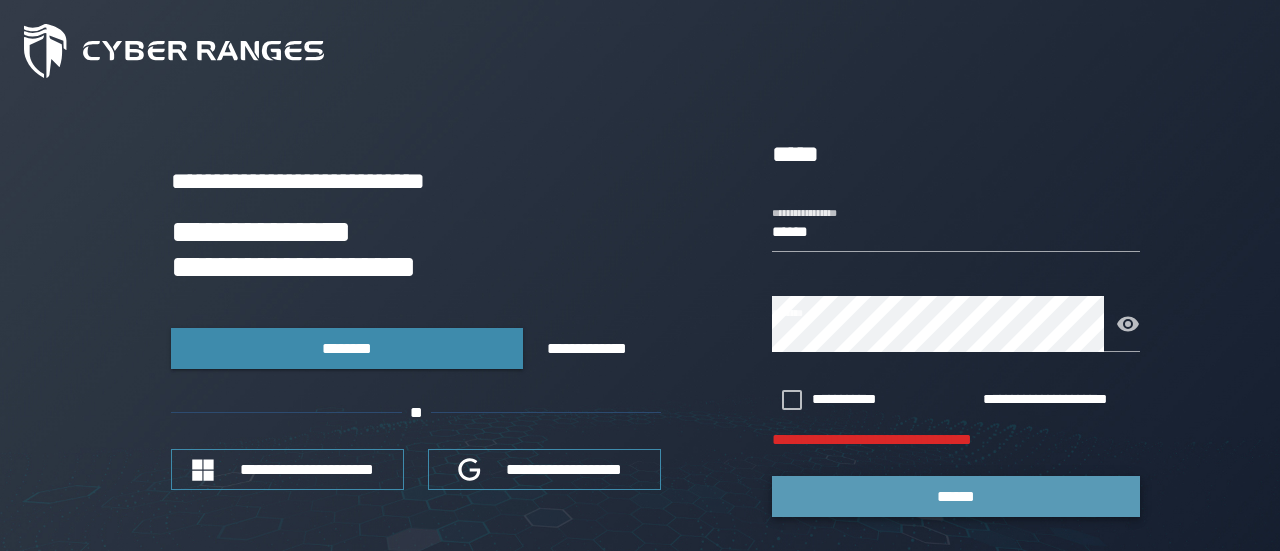 click on "******" at bounding box center [956, 496] 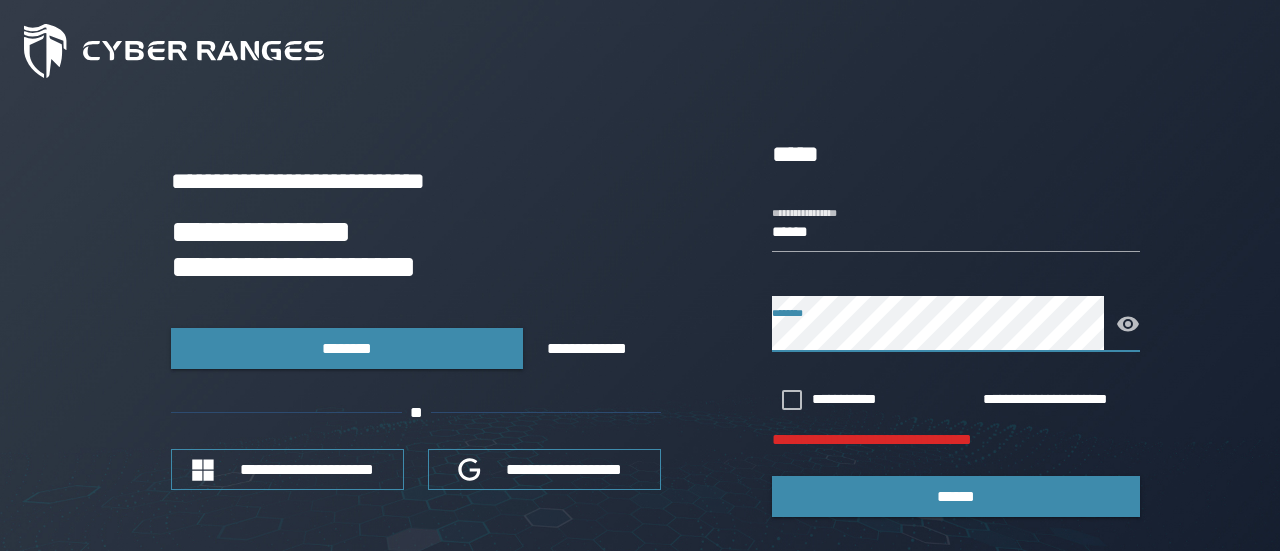 click on "**********" at bounding box center (640, 326) 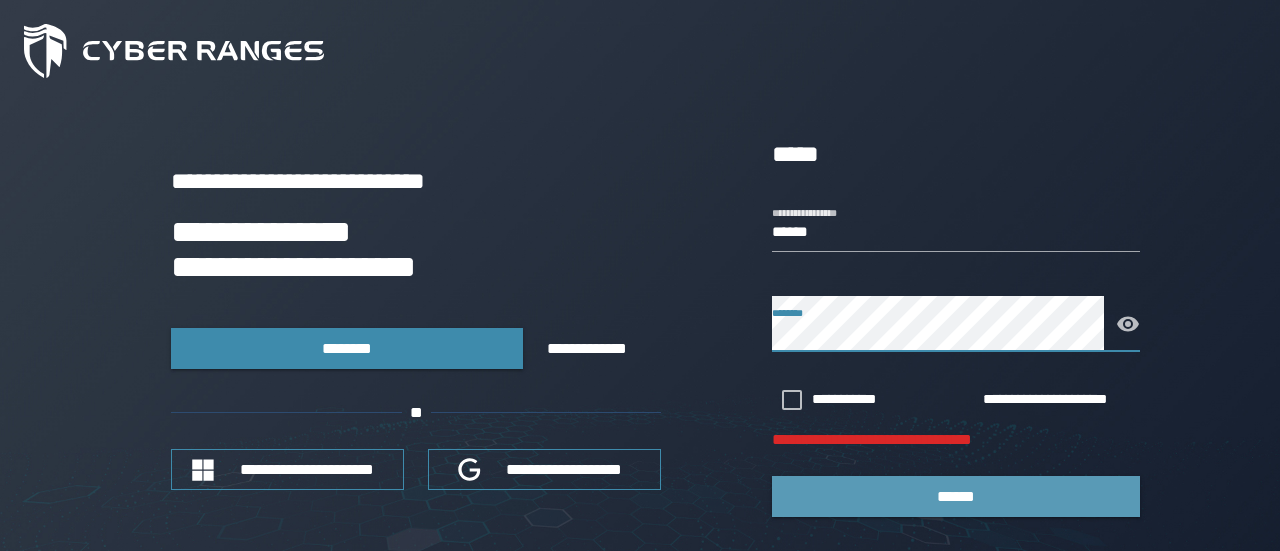 click on "******" at bounding box center [956, 496] 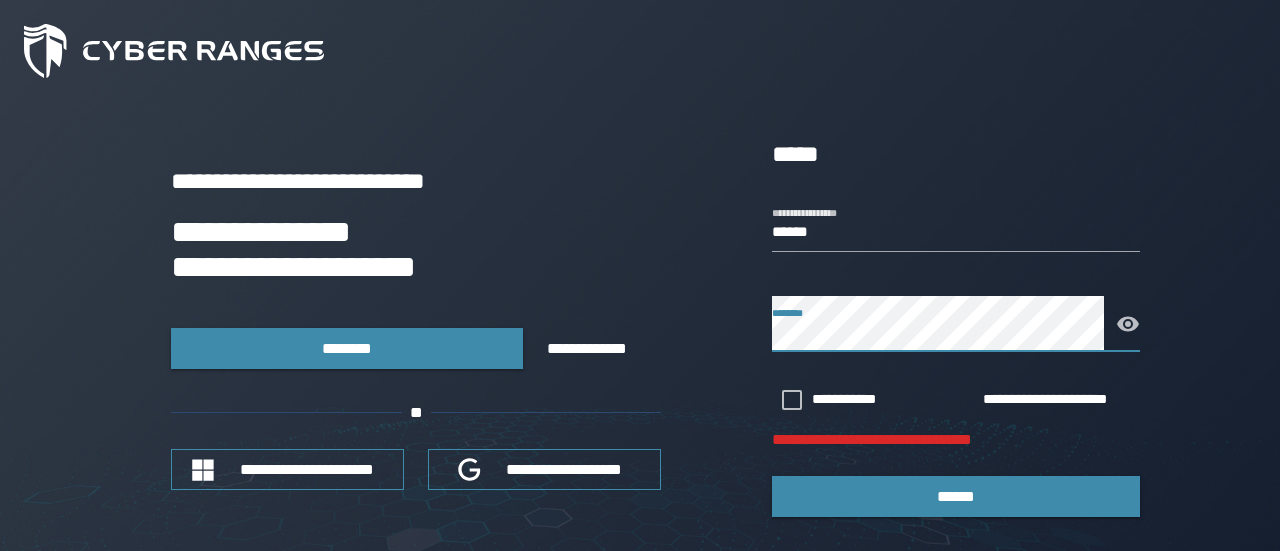 click on "**********" at bounding box center (640, 326) 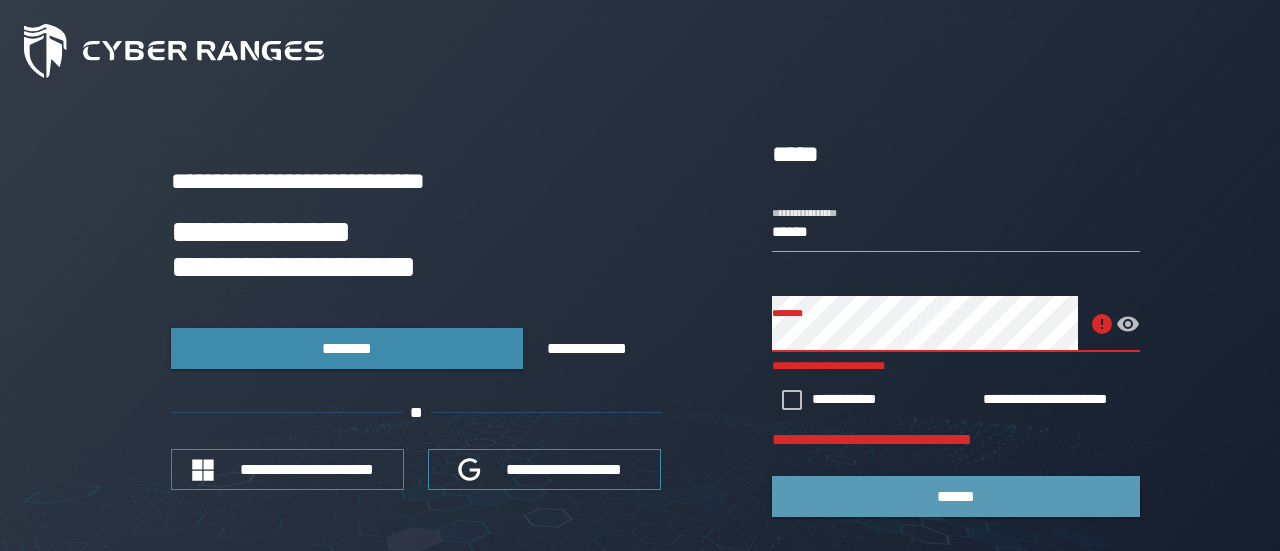 click on "******" at bounding box center (956, 496) 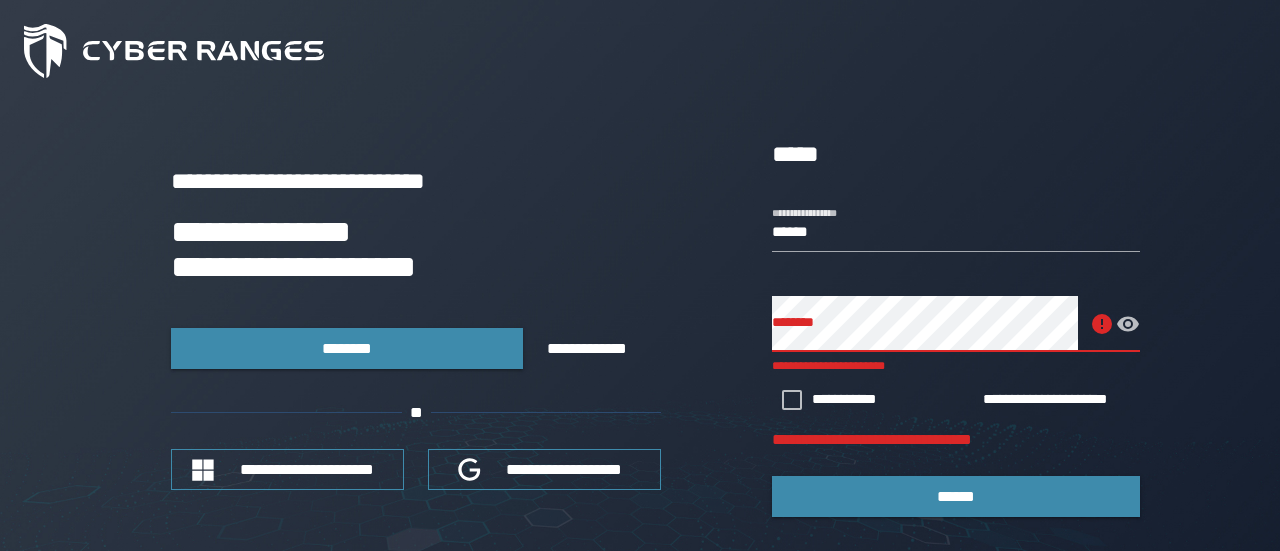 click on "**********" at bounding box center [640, 326] 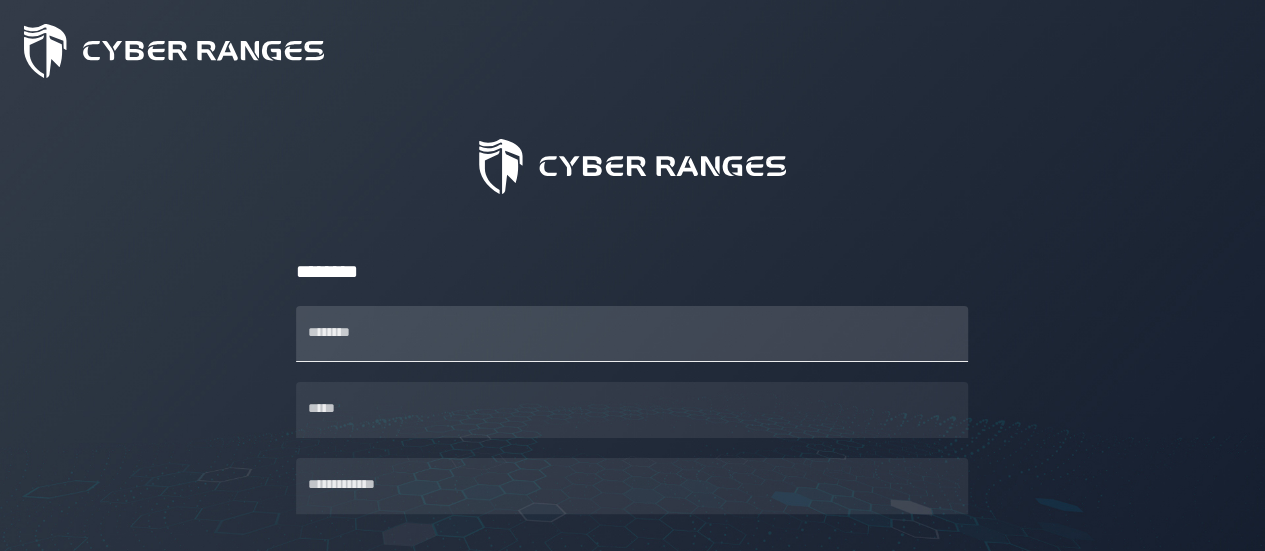 scroll, scrollTop: 56, scrollLeft: 0, axis: vertical 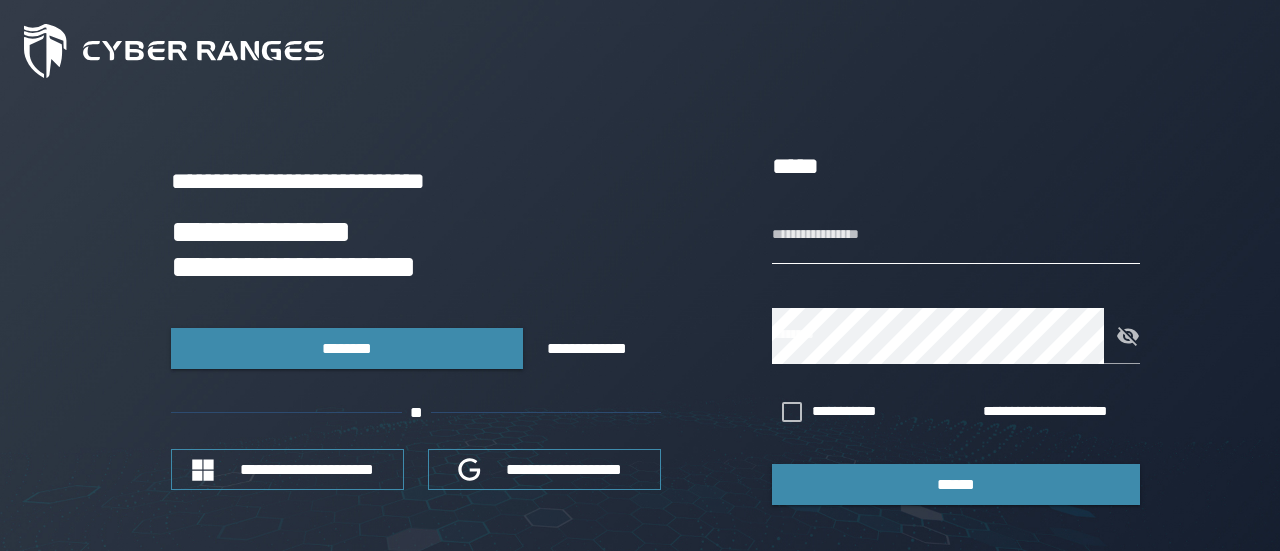 click on "**********" at bounding box center [956, 236] 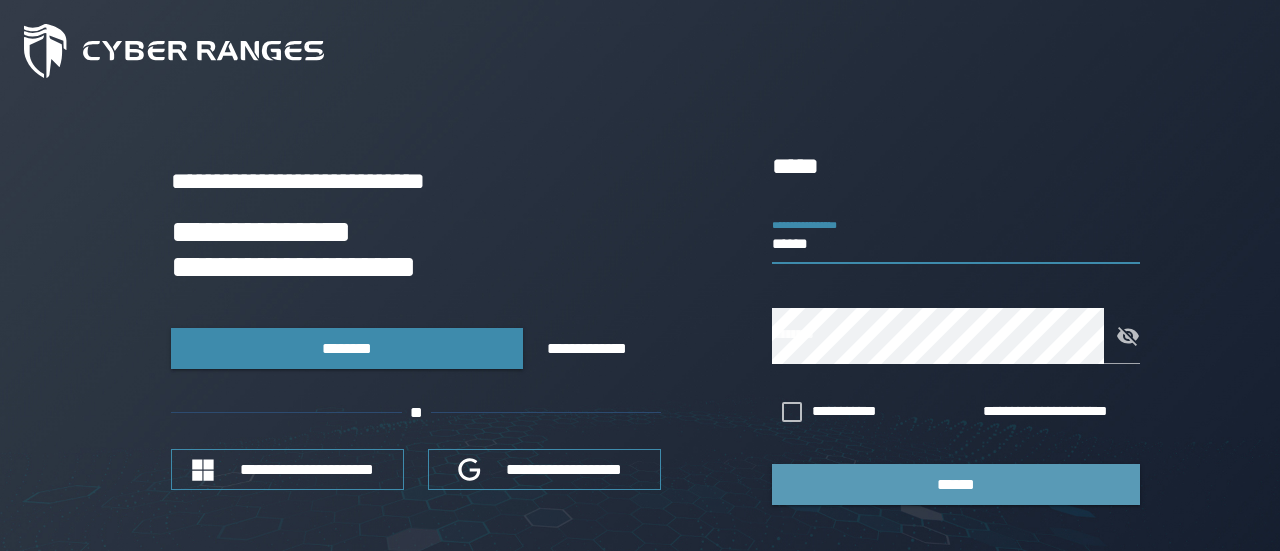 type on "******" 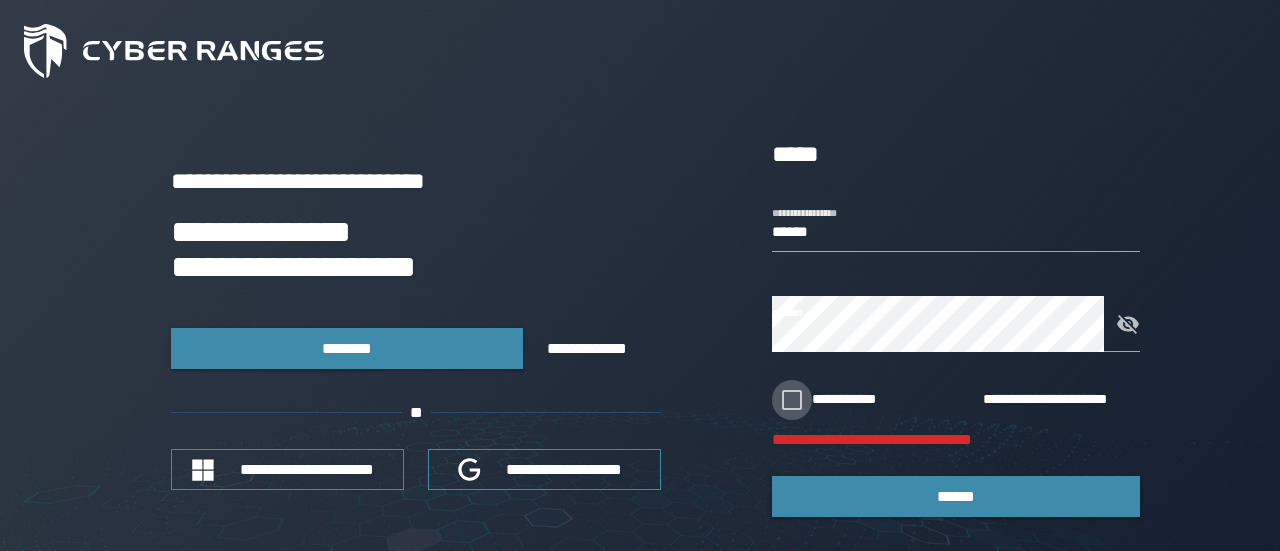 click on "**********" at bounding box center [839, 400] 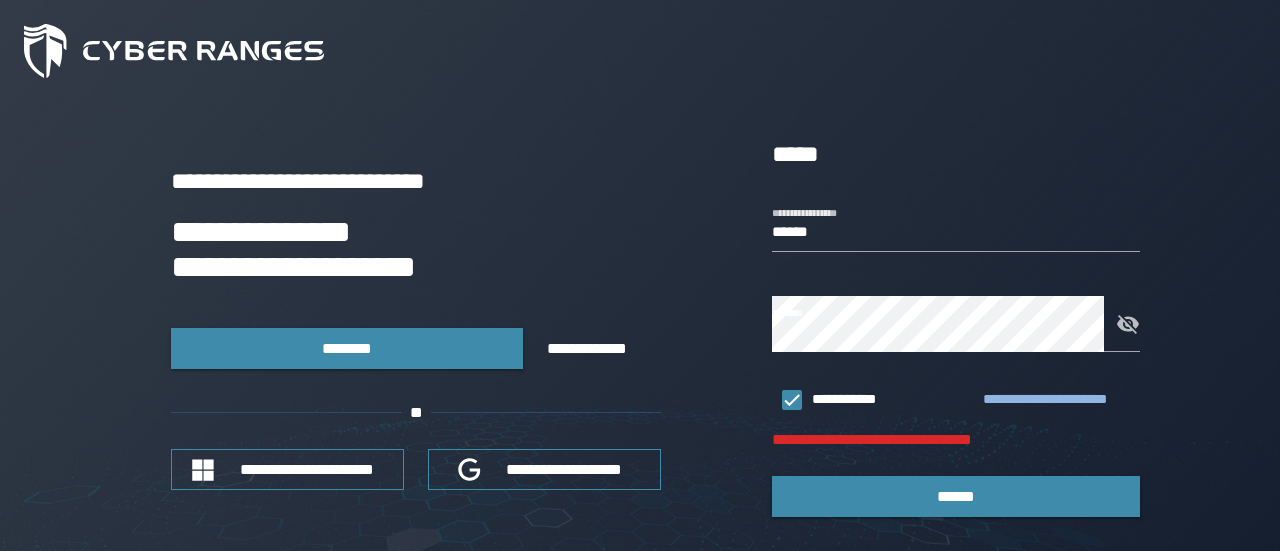 click on "**********" at bounding box center [1057, 400] 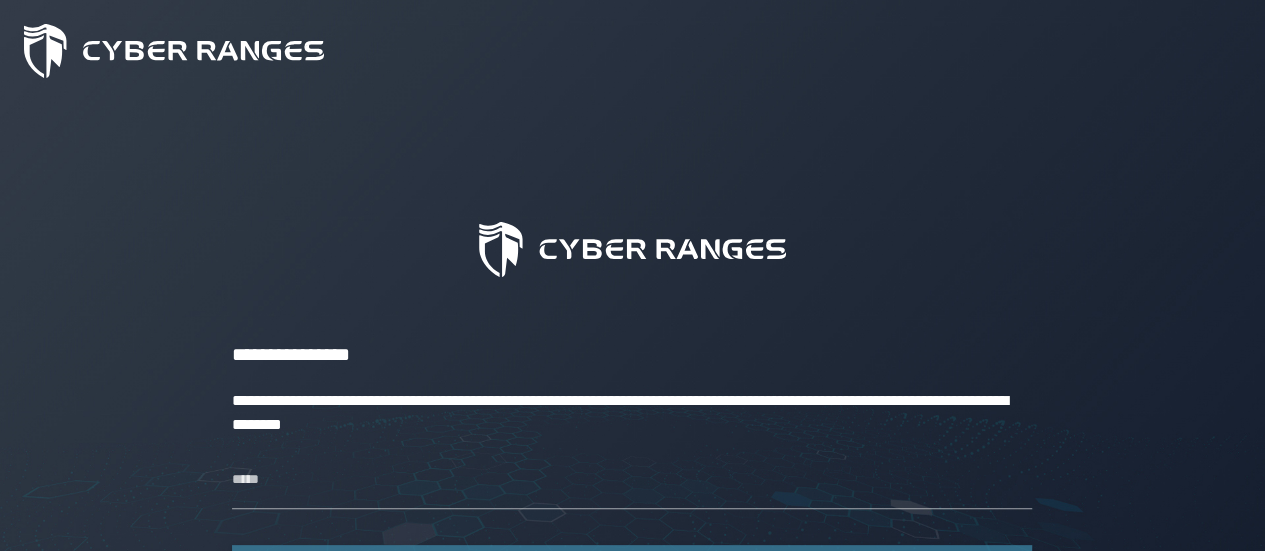 scroll, scrollTop: 165, scrollLeft: 0, axis: vertical 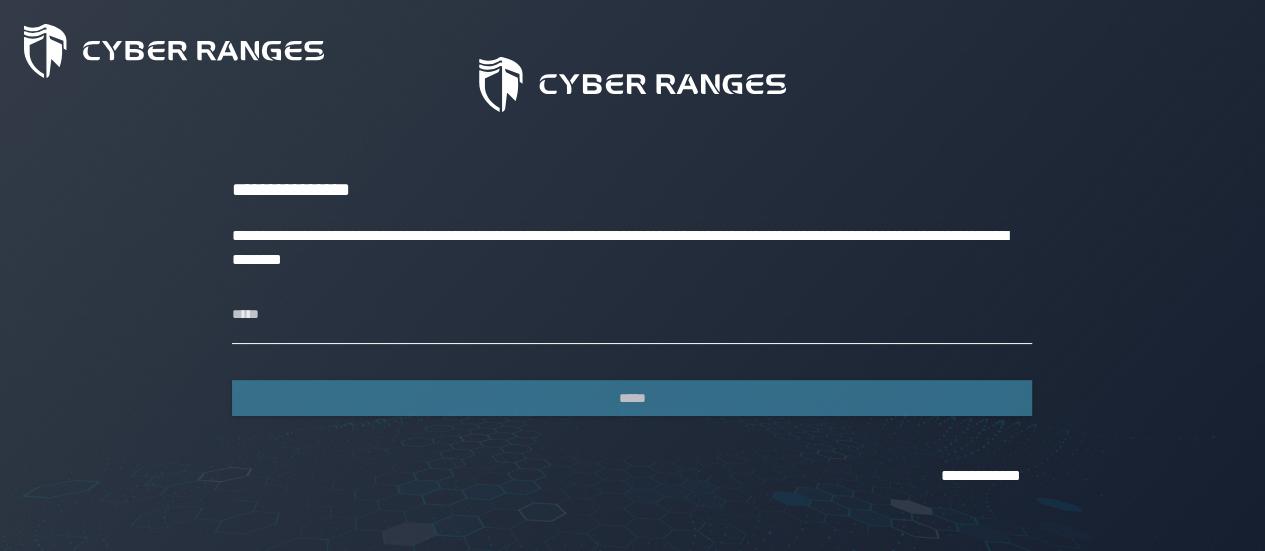 click on "*****" at bounding box center [632, 316] 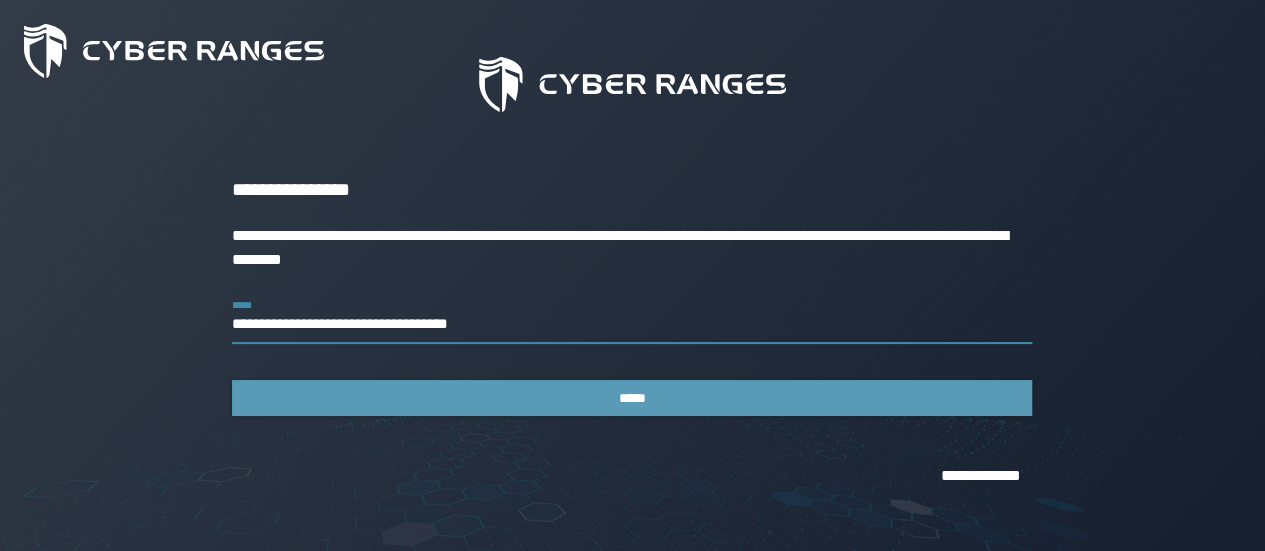 type on "**********" 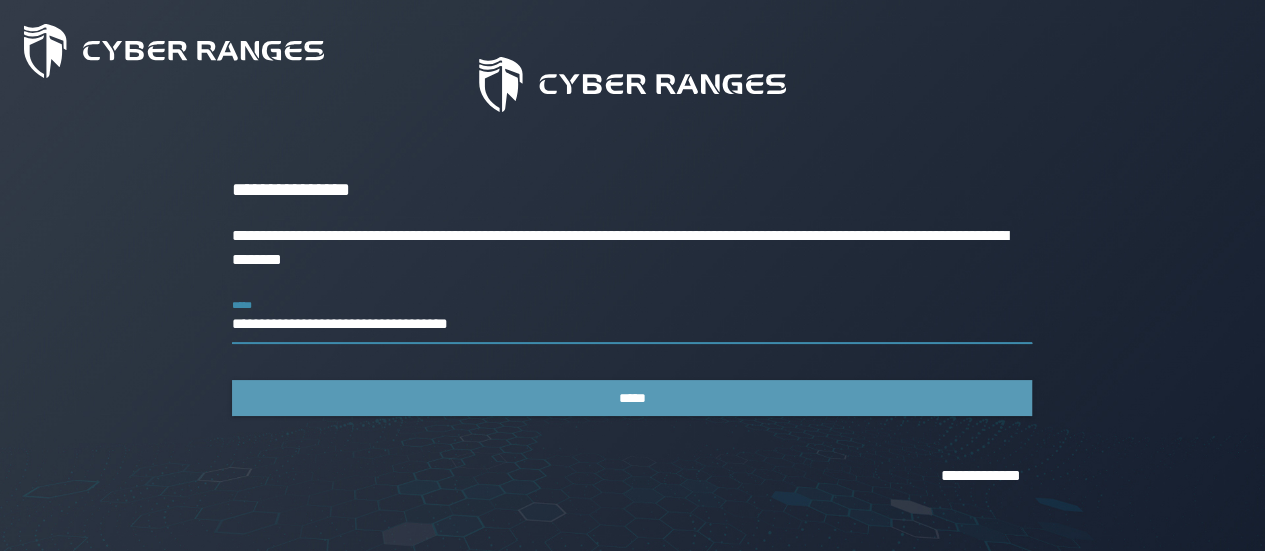click on "*****" at bounding box center [632, 398] 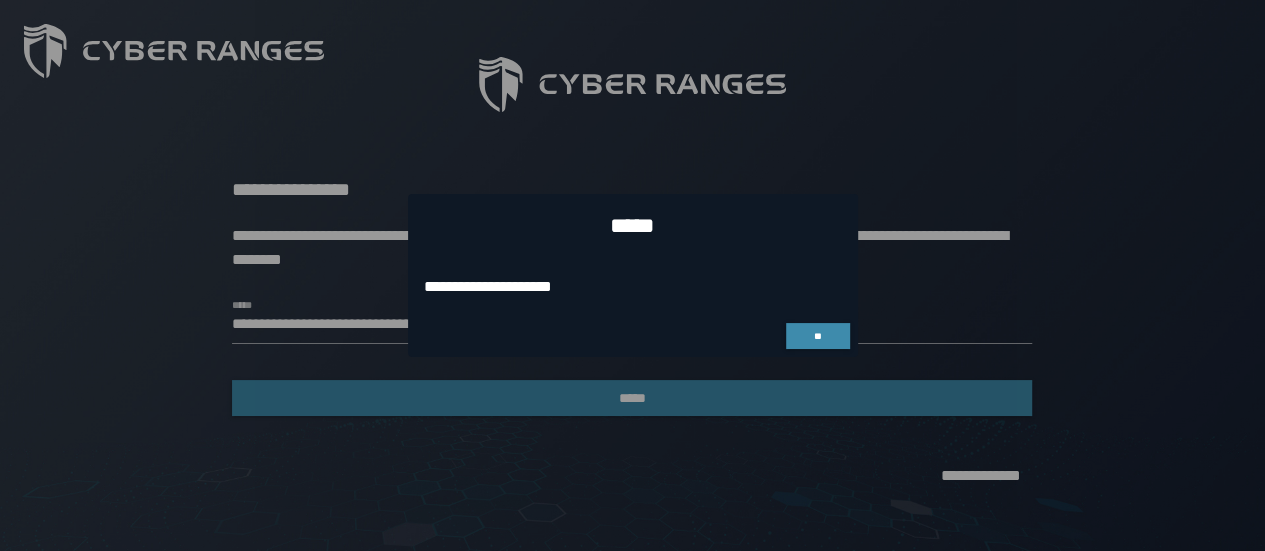 scroll, scrollTop: 0, scrollLeft: 0, axis: both 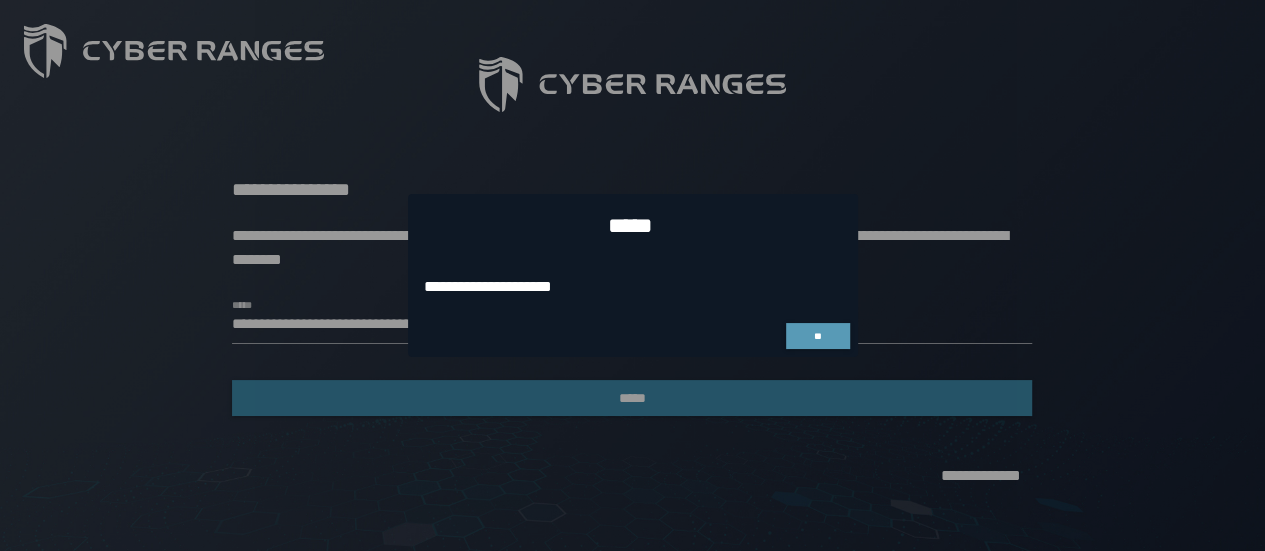 click on "**" at bounding box center [818, 336] 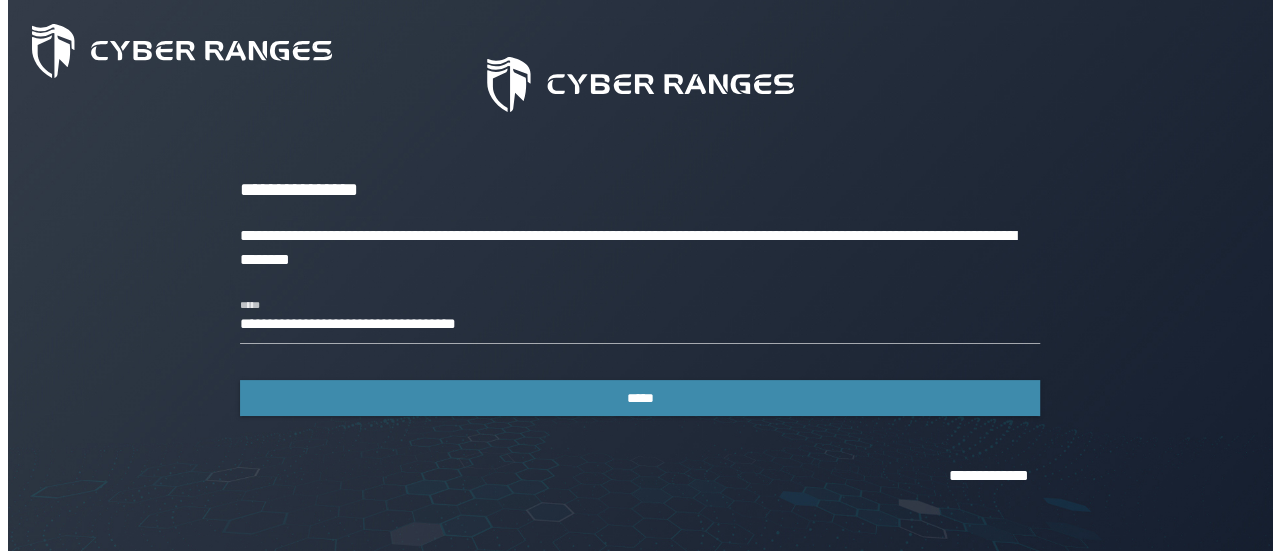 scroll, scrollTop: 0, scrollLeft: 0, axis: both 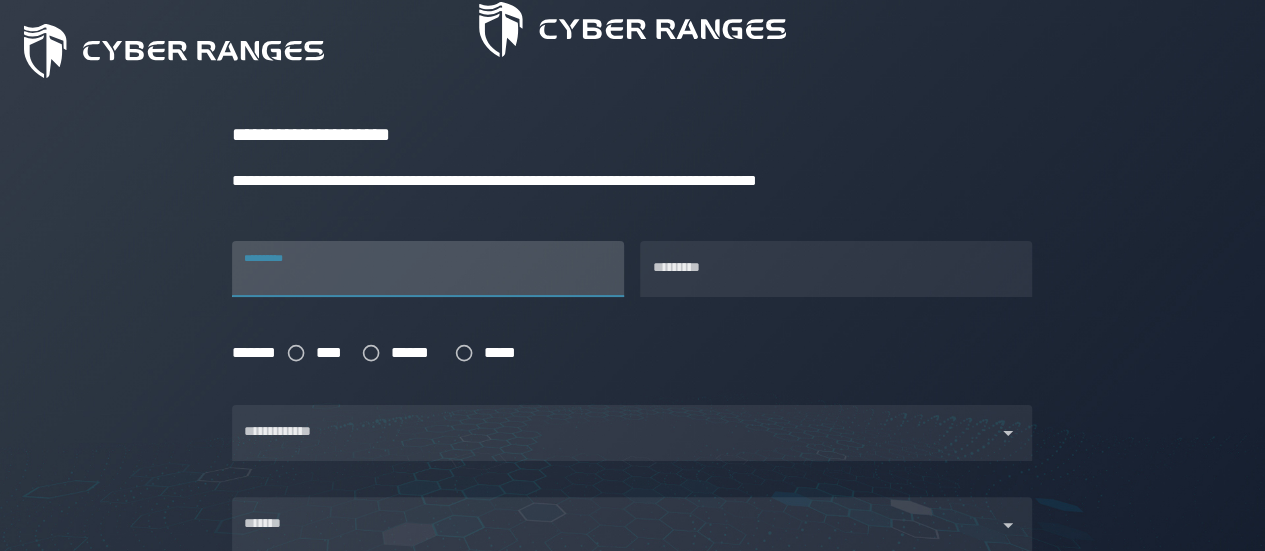 click on "**********" at bounding box center (428, 269) 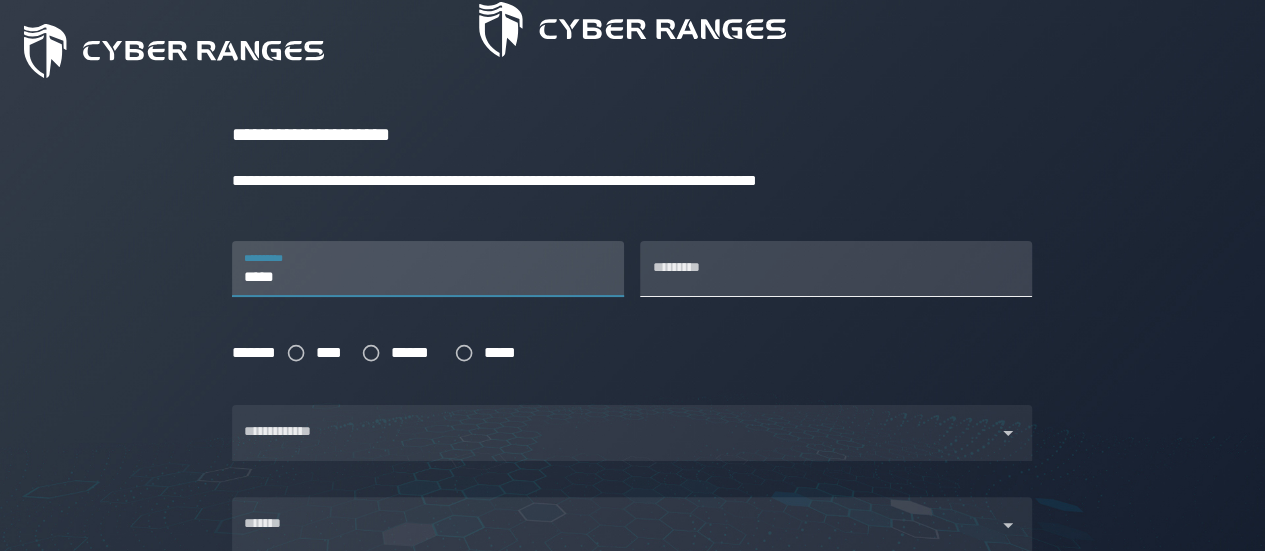 type on "*****" 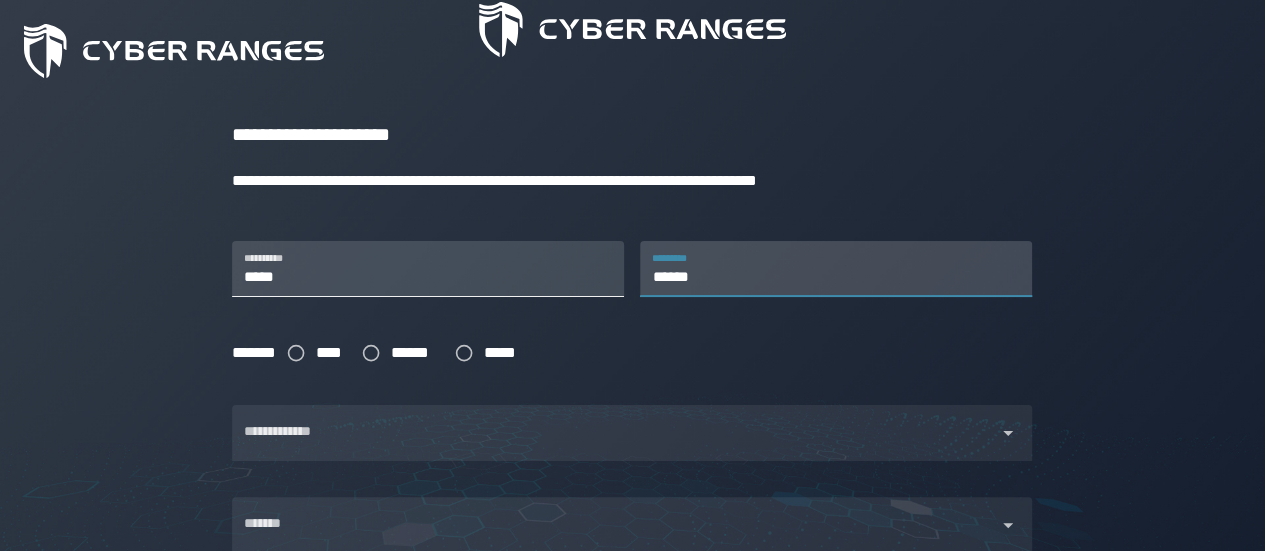 type on "******" 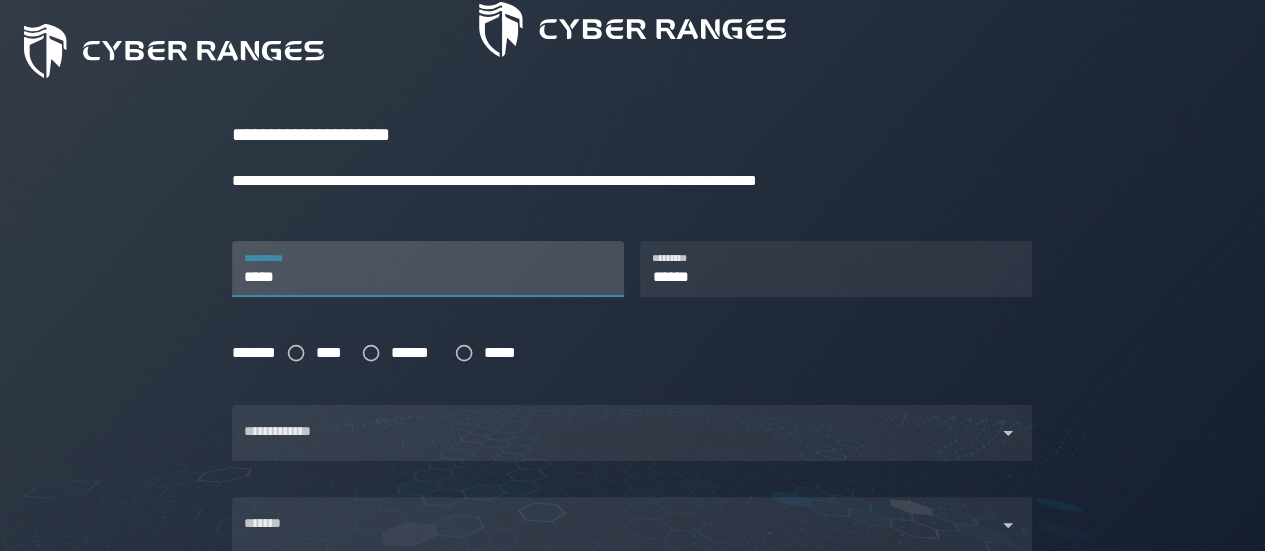 drag, startPoint x: 368, startPoint y: 280, endPoint x: 167, endPoint y: 284, distance: 201.0398 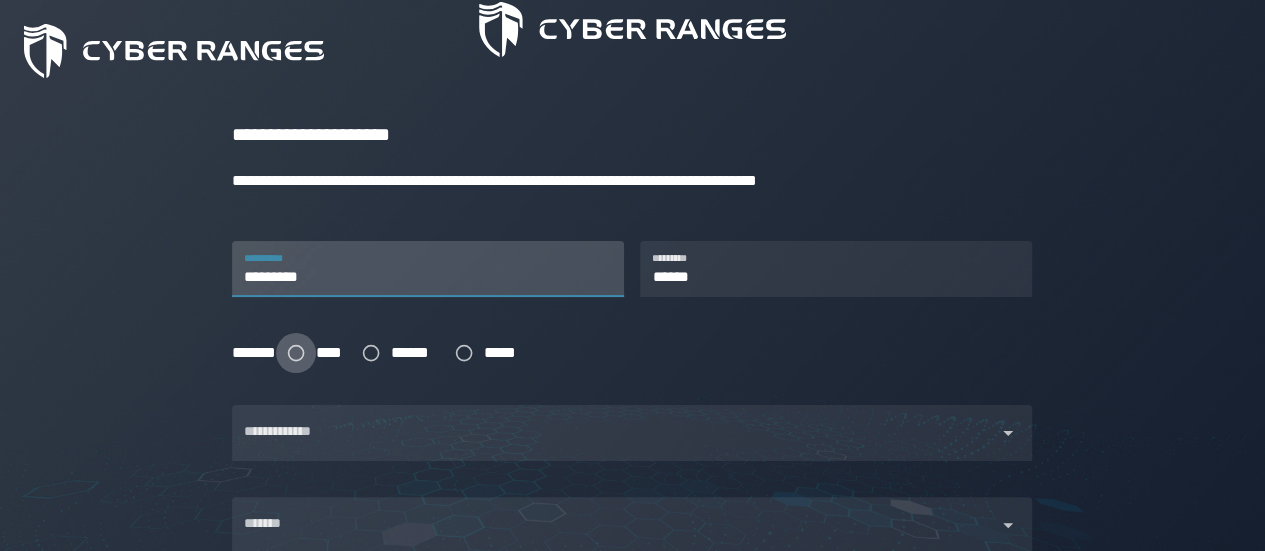 type on "*********" 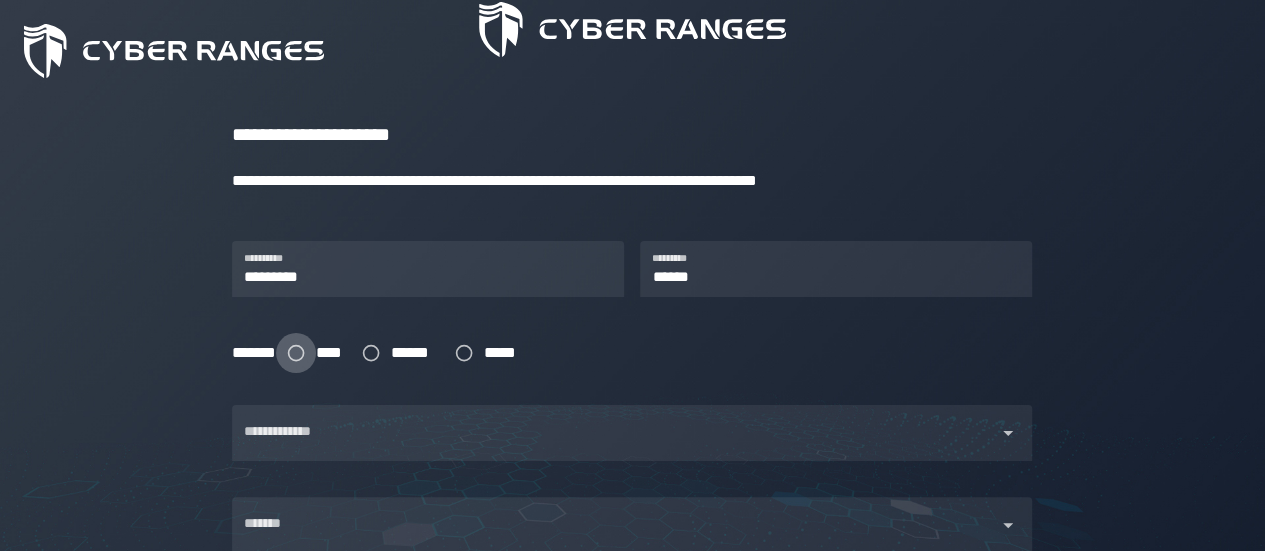 click at bounding box center [296, 353] 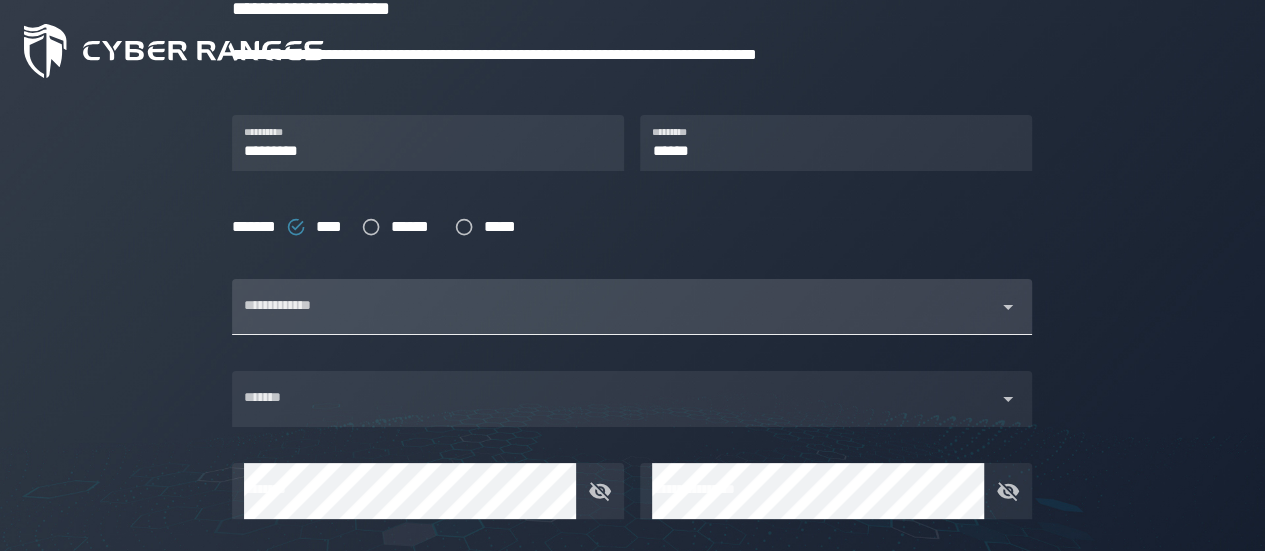 scroll, scrollTop: 353, scrollLeft: 0, axis: vertical 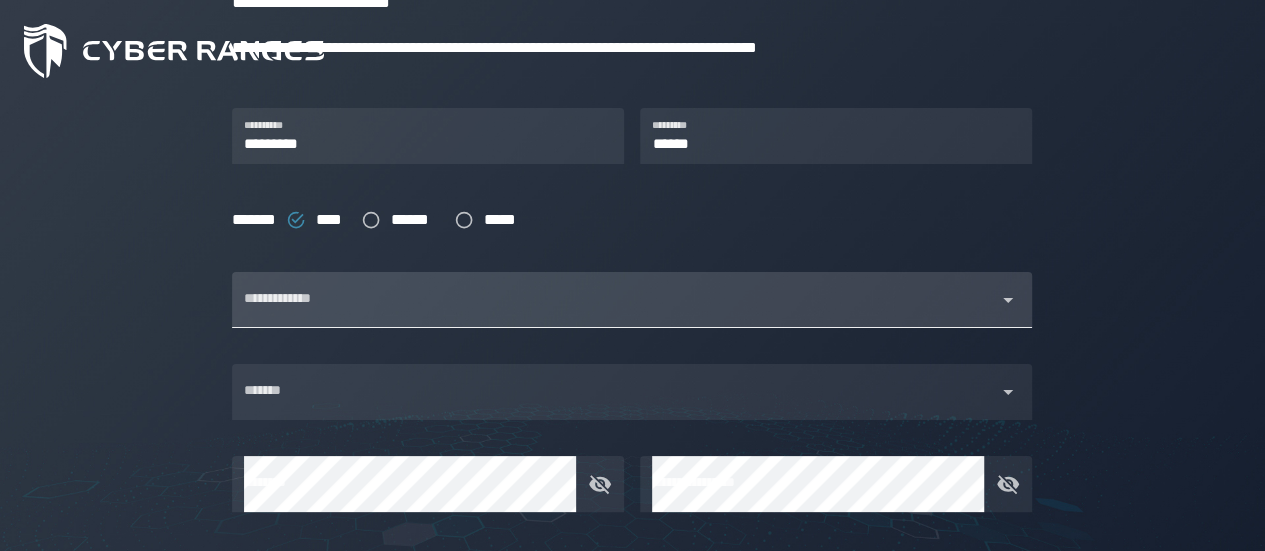 click at bounding box center (614, 312) 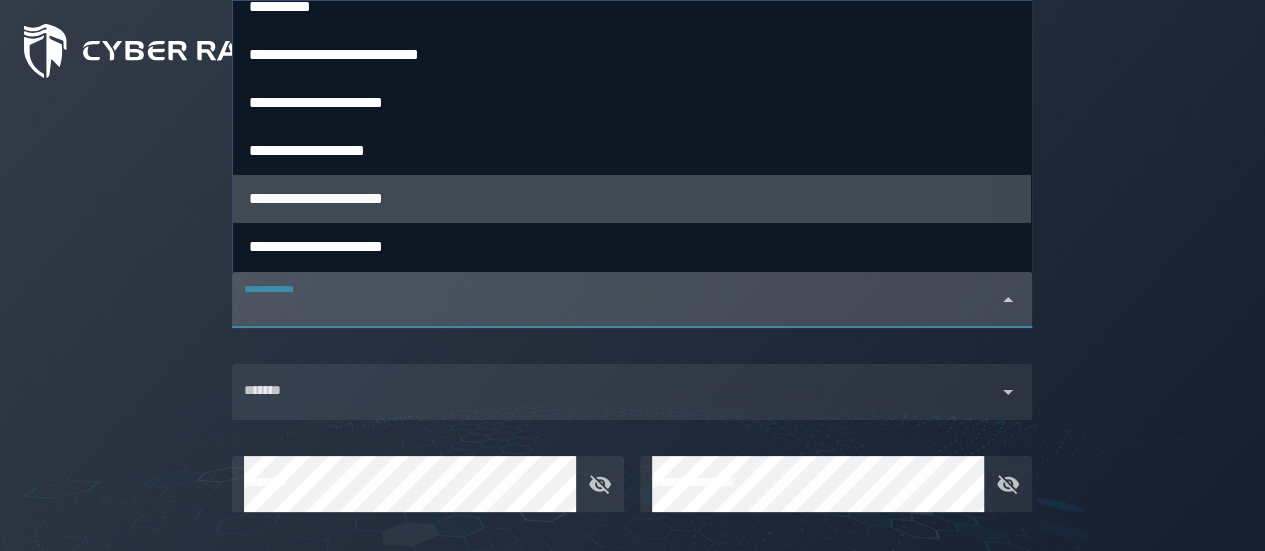 scroll, scrollTop: 17, scrollLeft: 0, axis: vertical 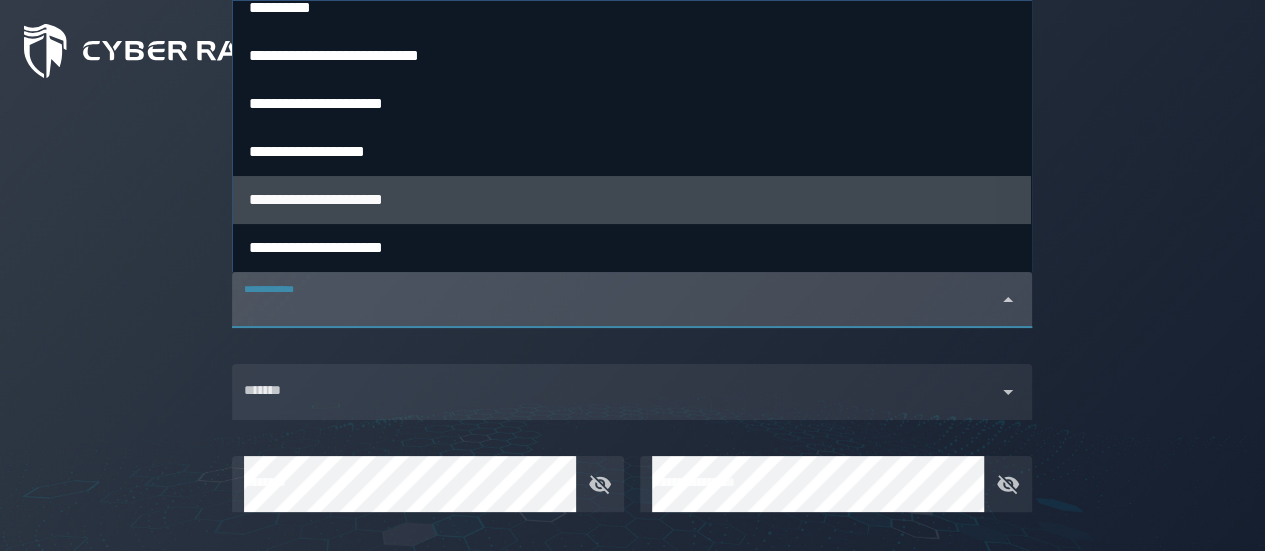 click on "**********" at bounding box center (632, 200) 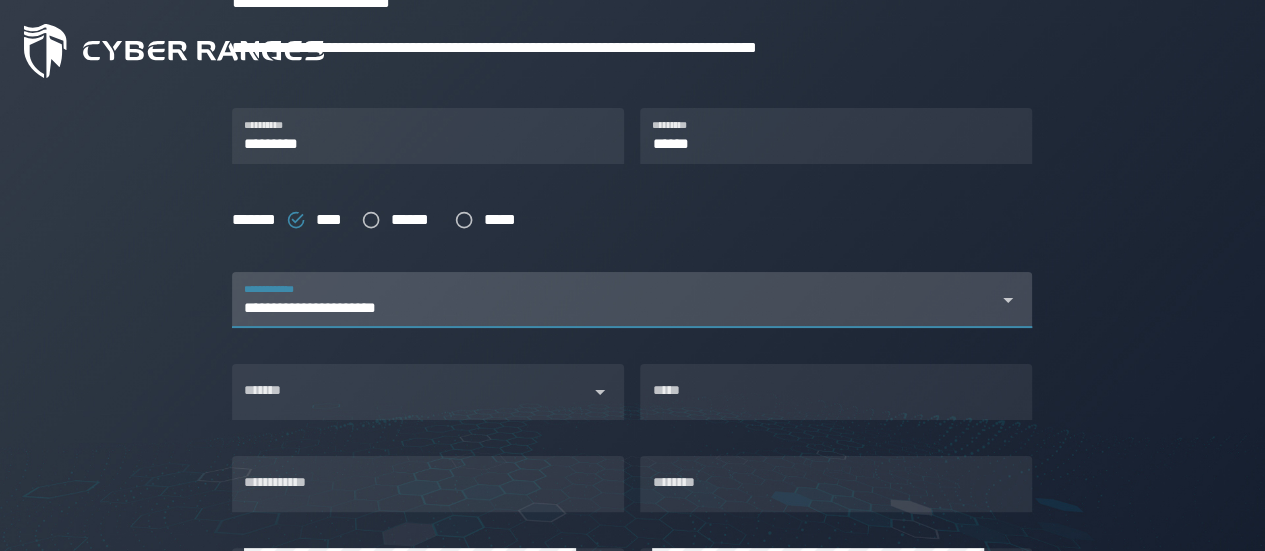 scroll, scrollTop: 440, scrollLeft: 0, axis: vertical 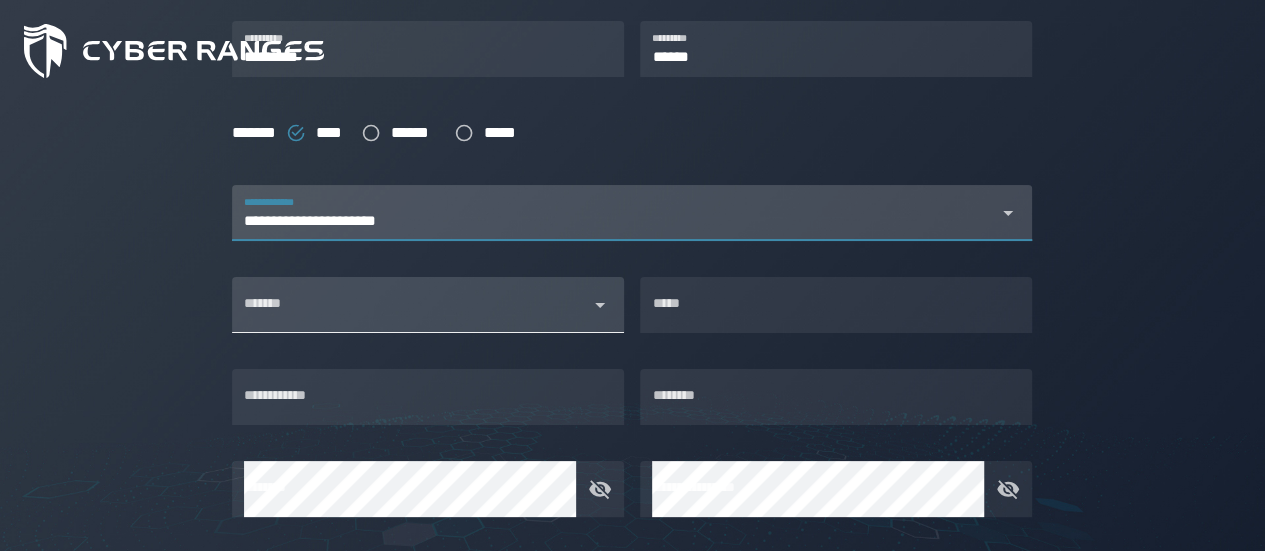 click on "*******" at bounding box center [410, 313] 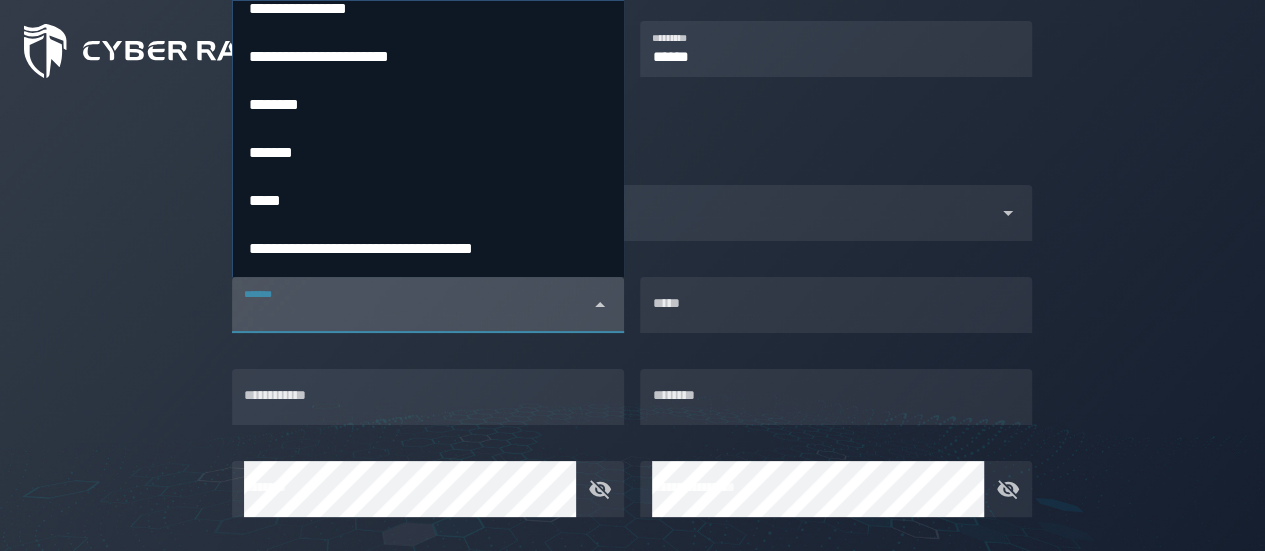 scroll, scrollTop: 2178, scrollLeft: 0, axis: vertical 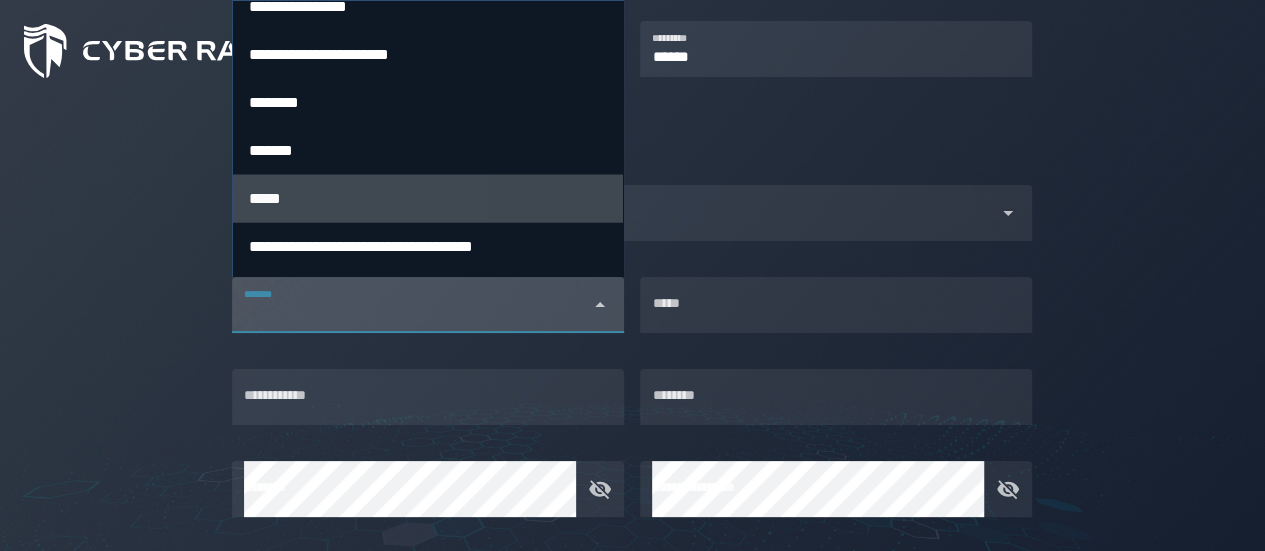 click on "*****" at bounding box center (428, 199) 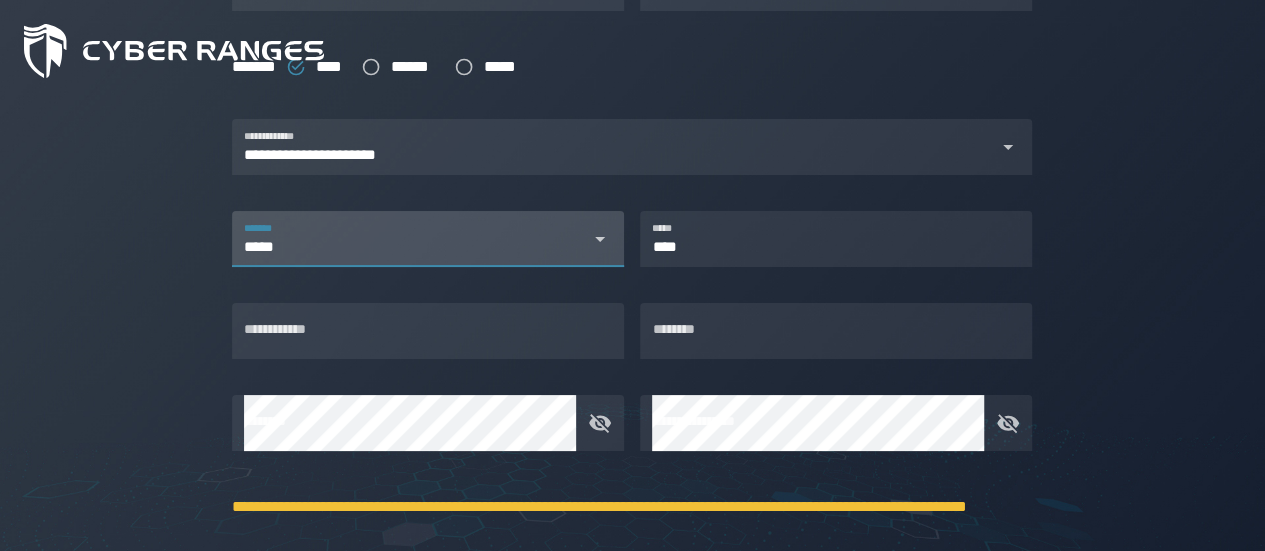 scroll, scrollTop: 509, scrollLeft: 0, axis: vertical 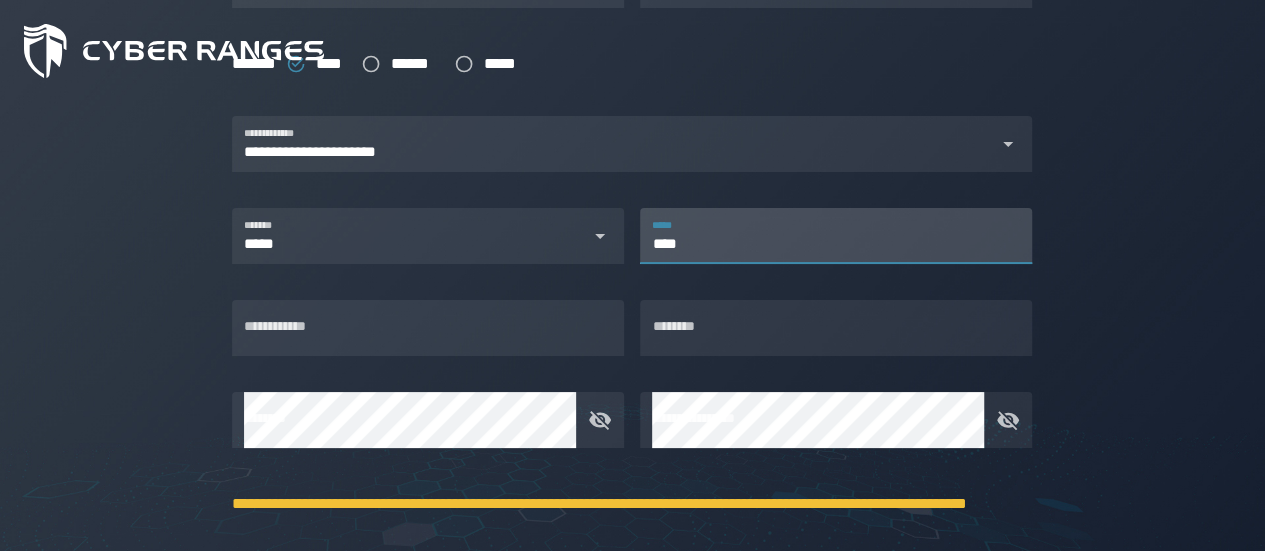 click on "****" at bounding box center [836, 236] 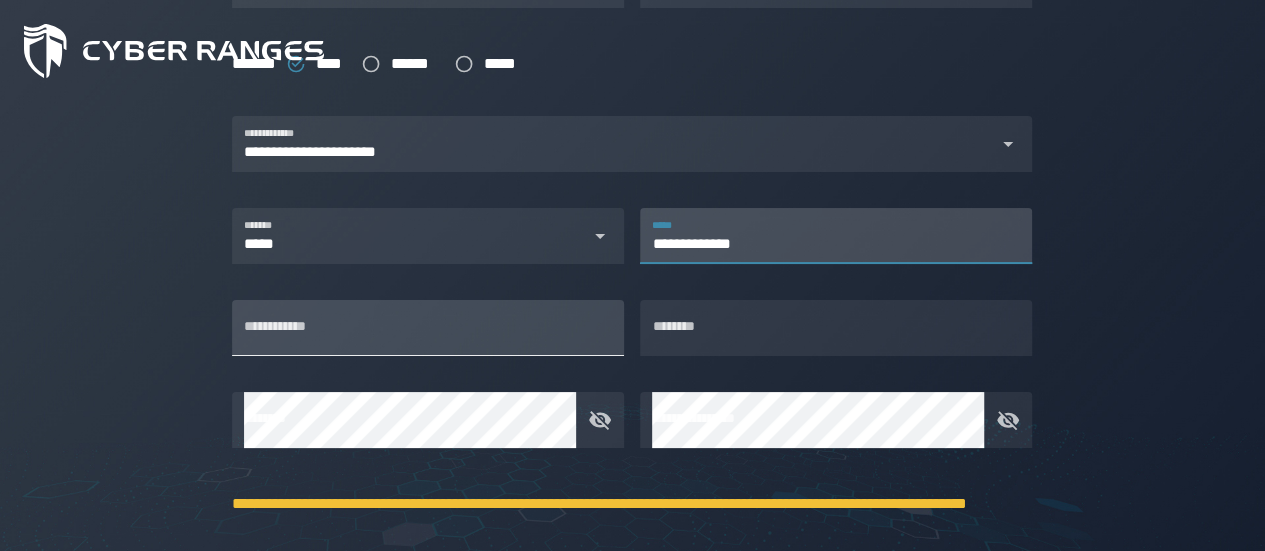 type on "**********" 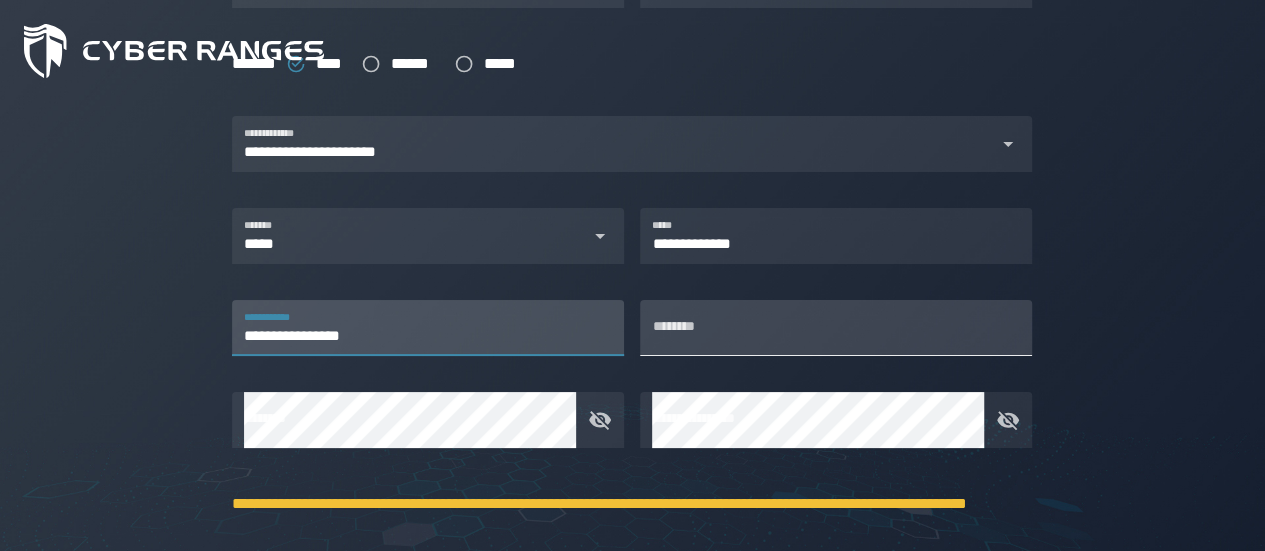 type on "**********" 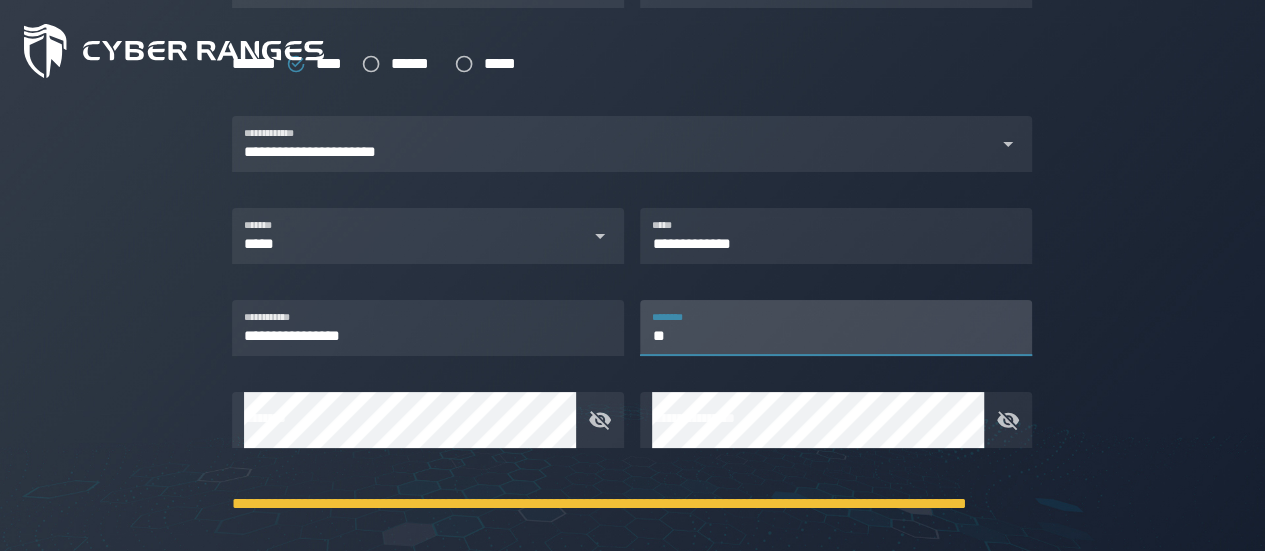 type on "**" 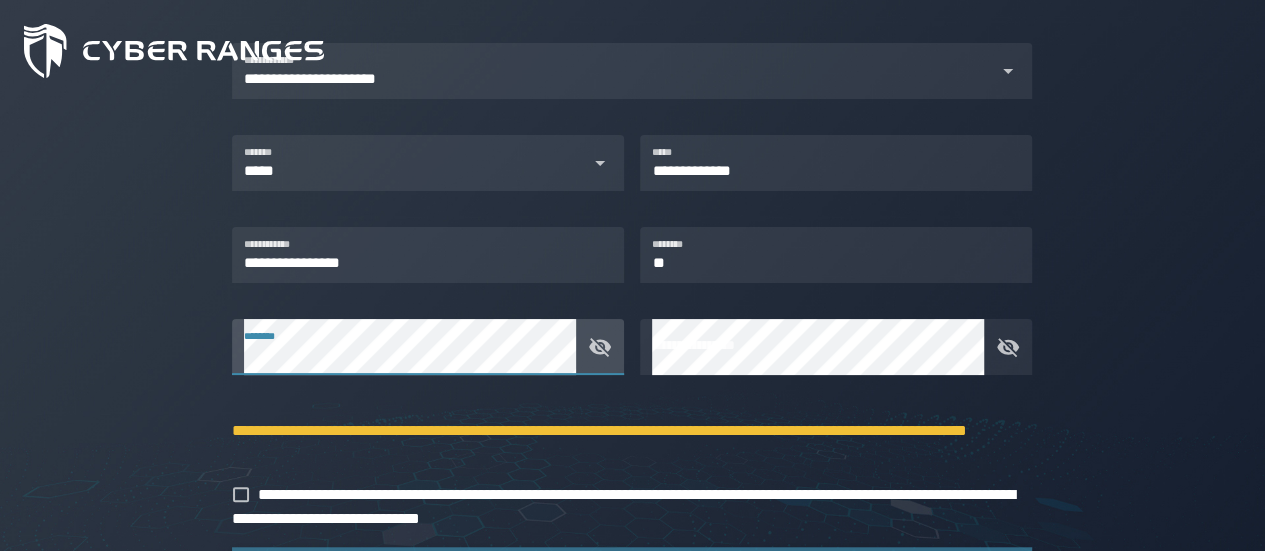 scroll, scrollTop: 587, scrollLeft: 0, axis: vertical 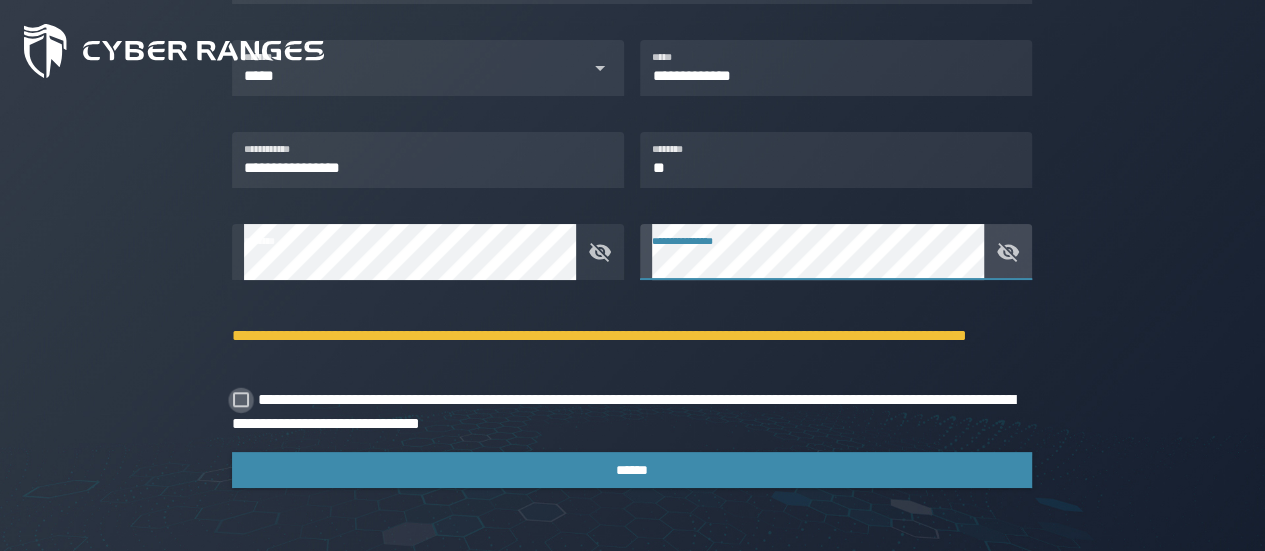 click 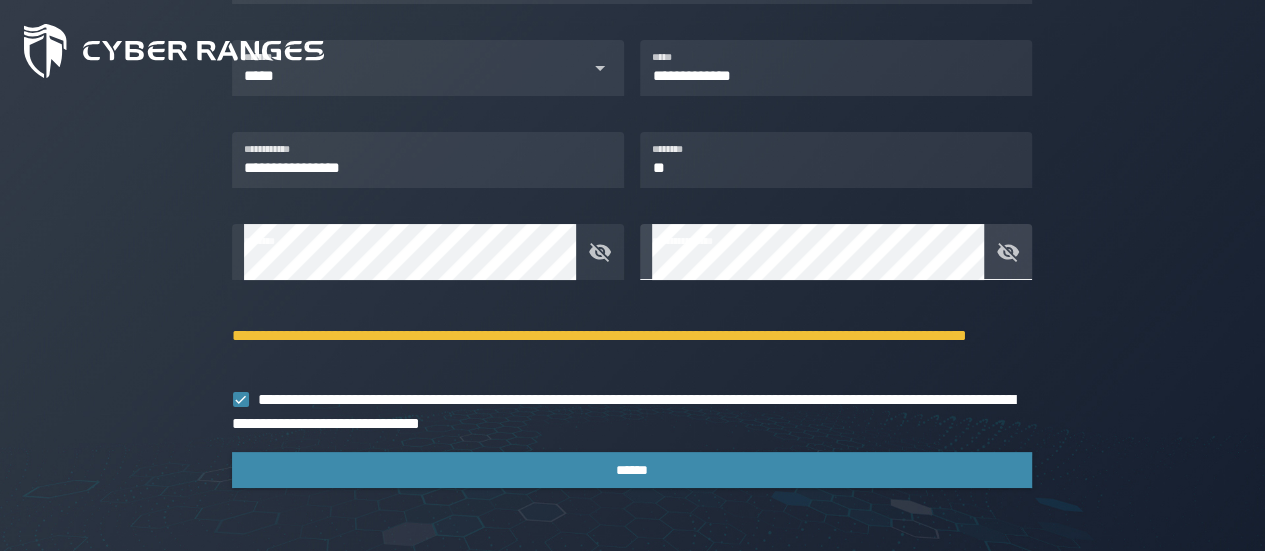 click 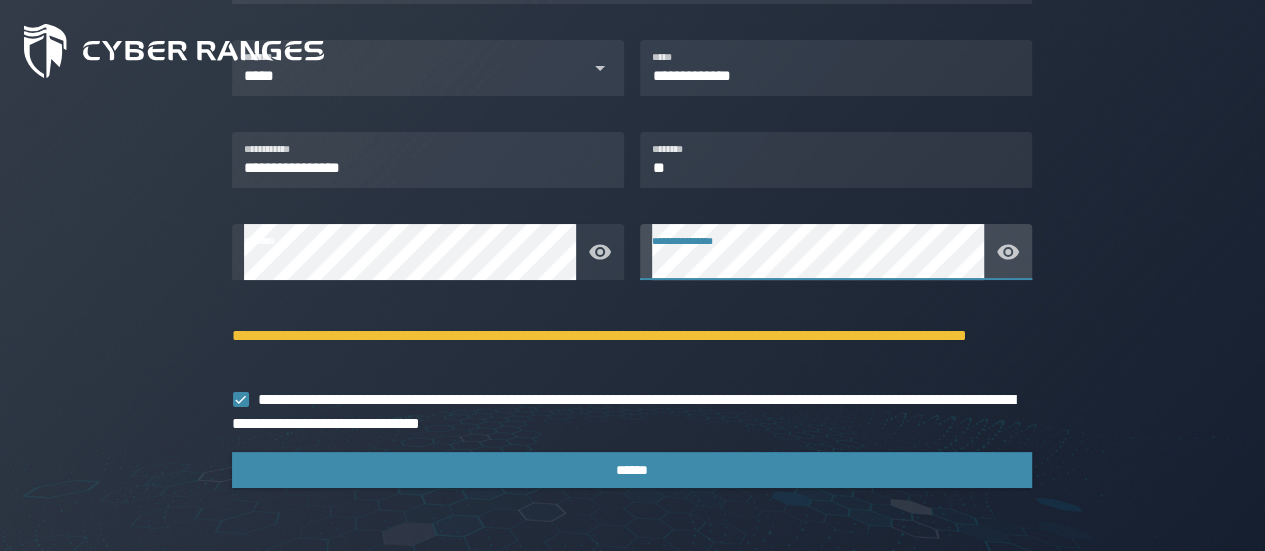 click 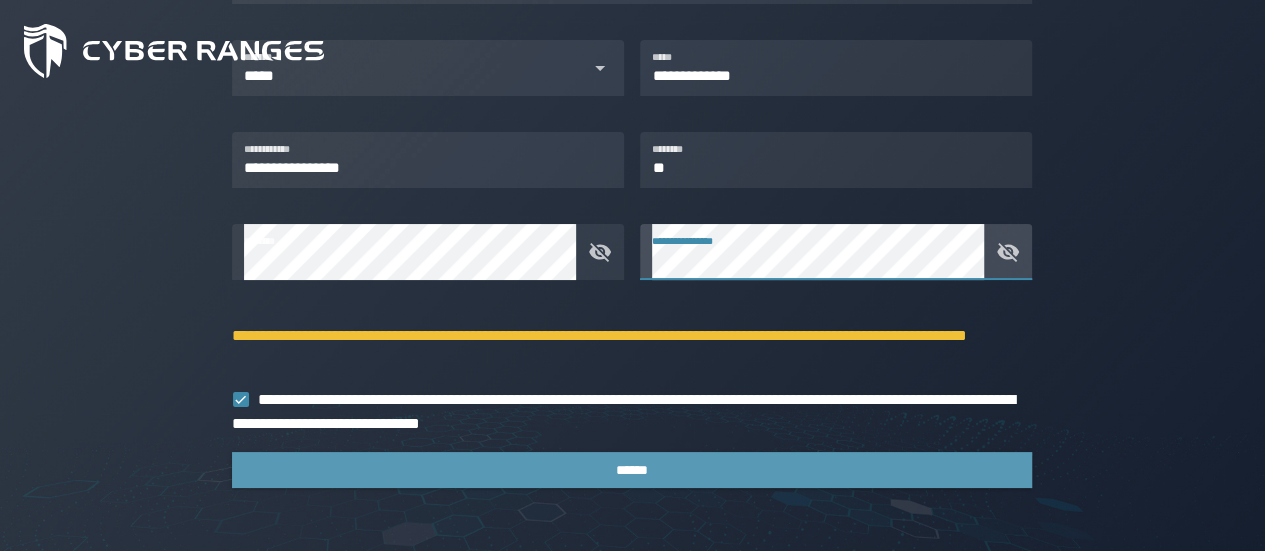 click on "******" at bounding box center [632, 470] 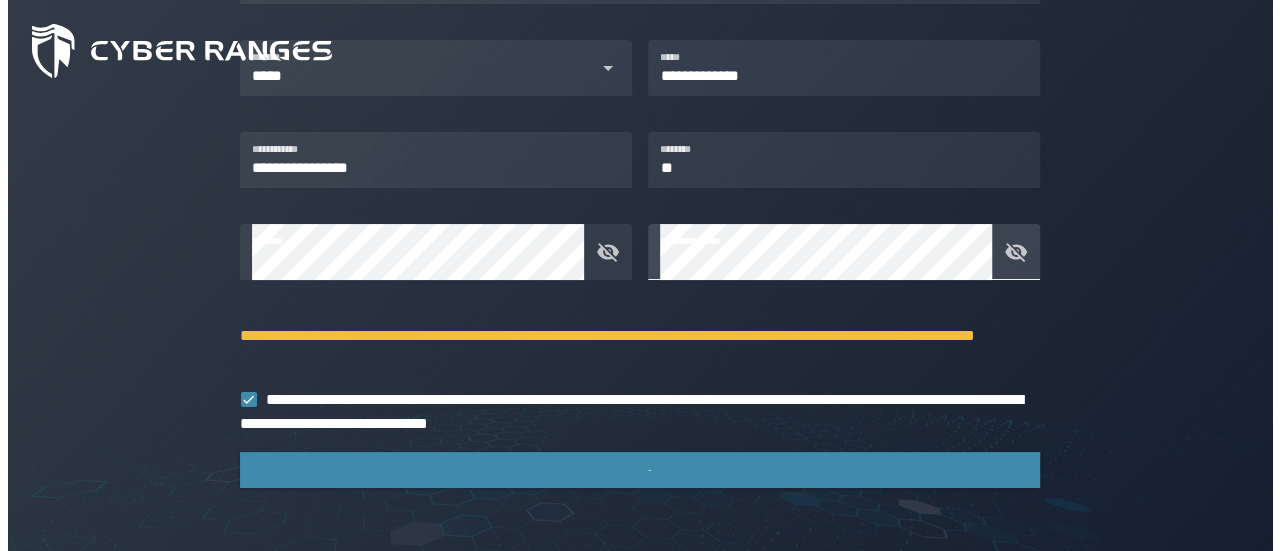 scroll, scrollTop: 0, scrollLeft: 0, axis: both 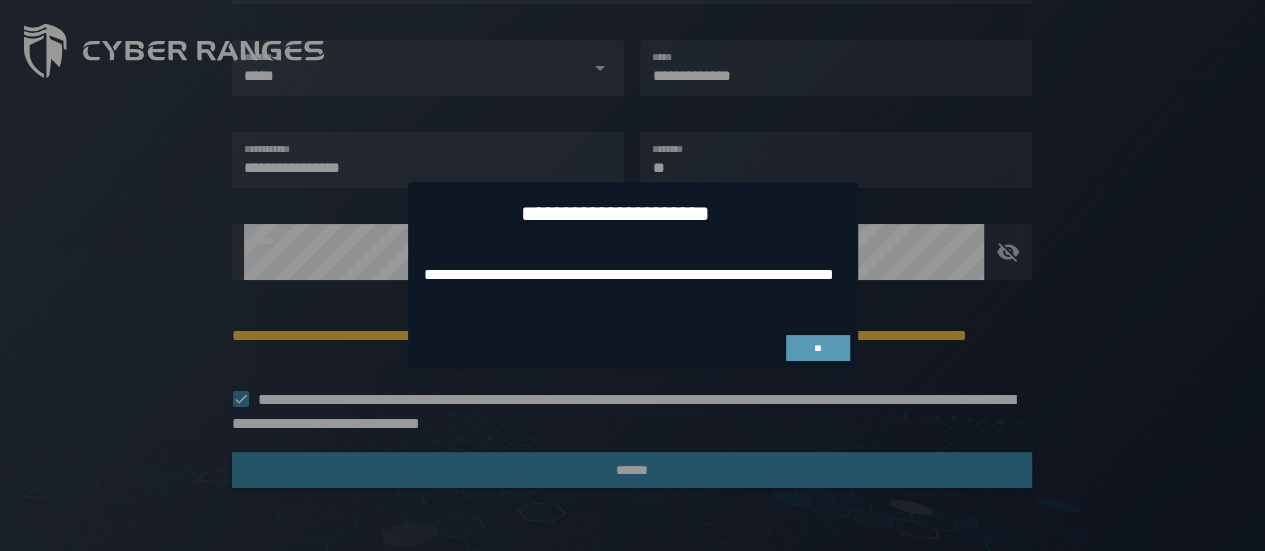 click on "**" at bounding box center [818, 348] 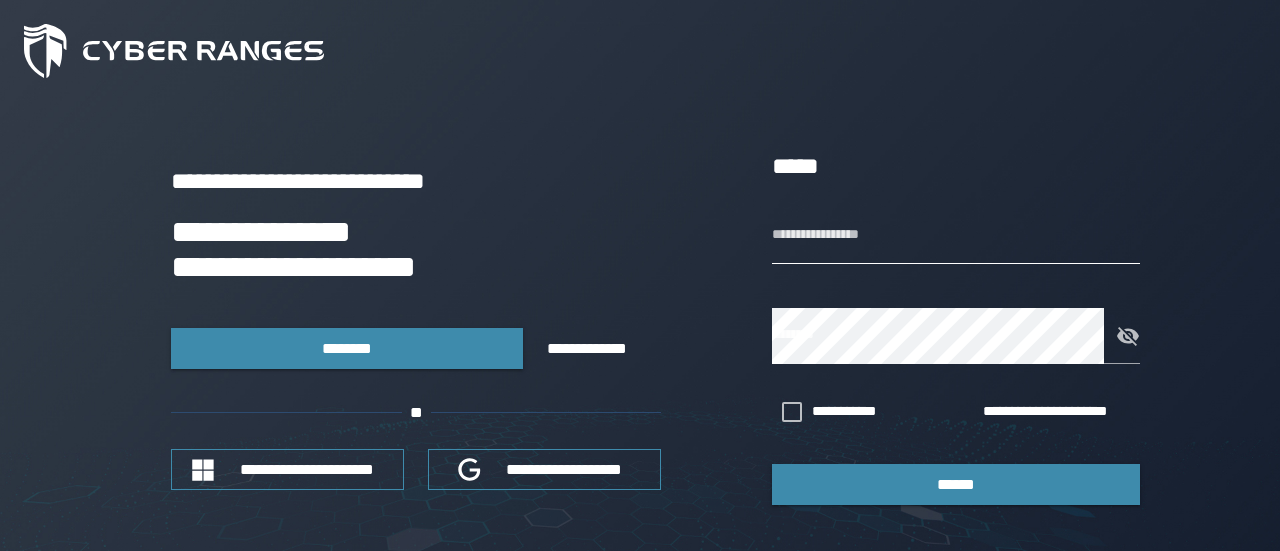 click on "**********" at bounding box center (956, 236) 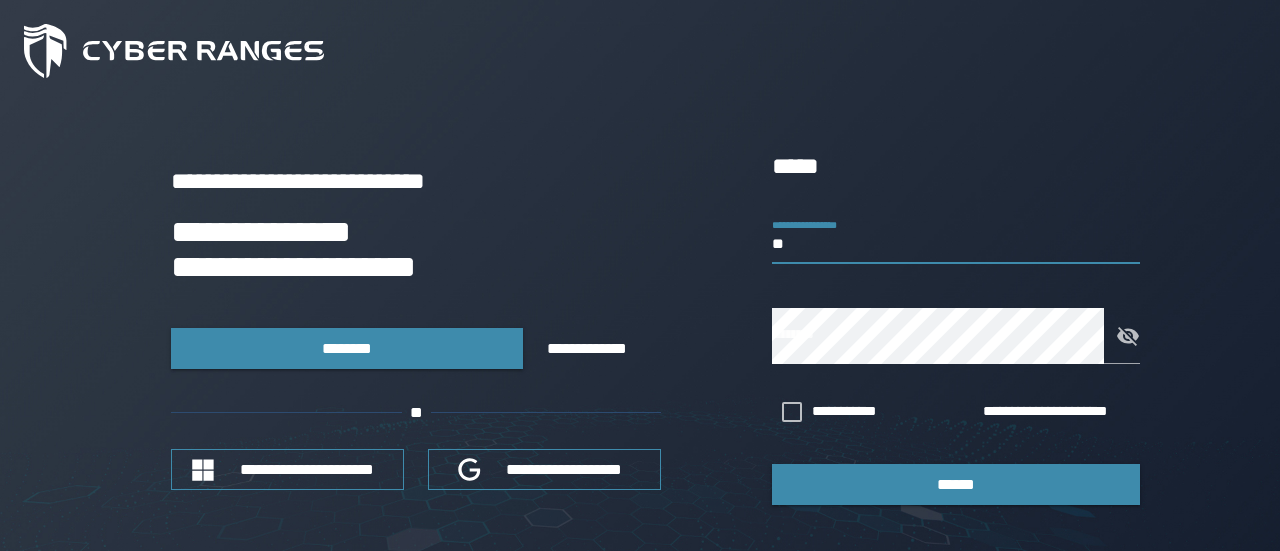 type on "*" 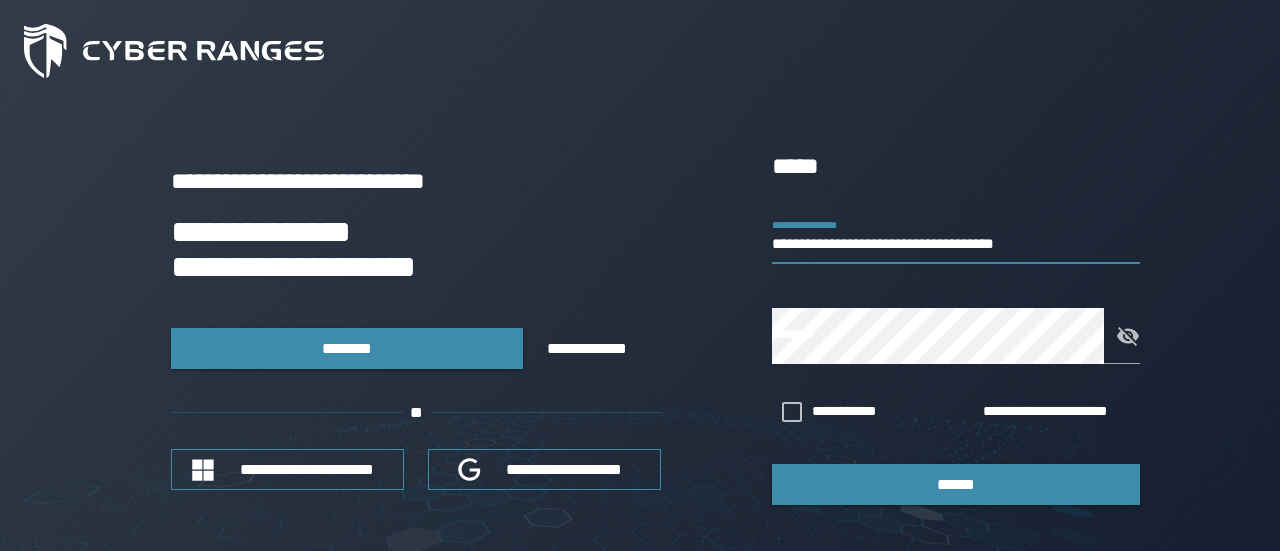 type on "**********" 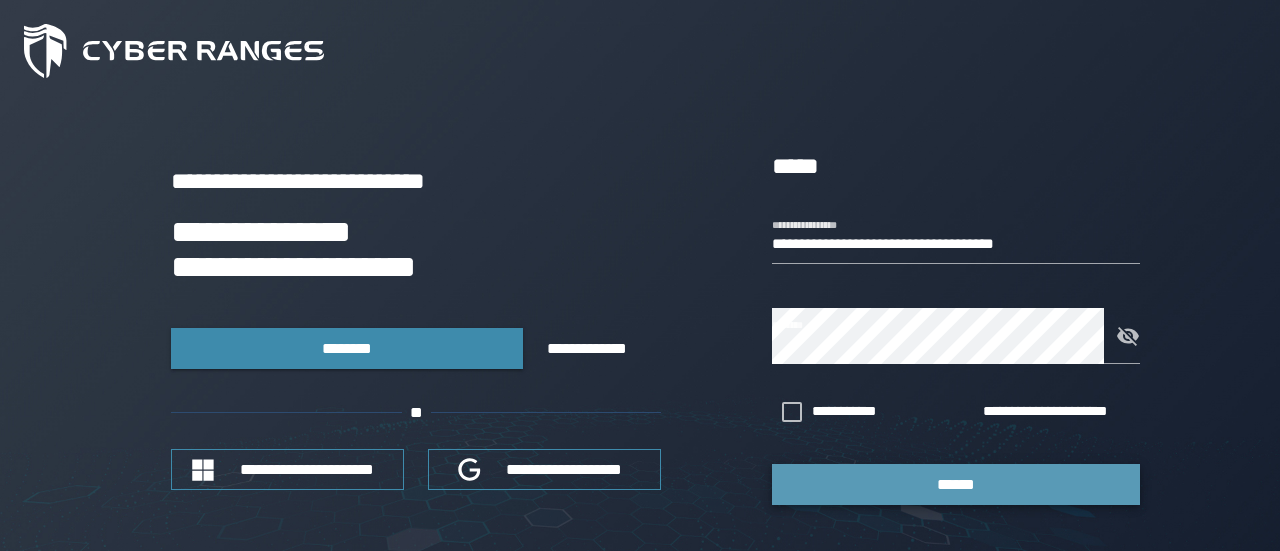 click on "******" at bounding box center [956, 484] 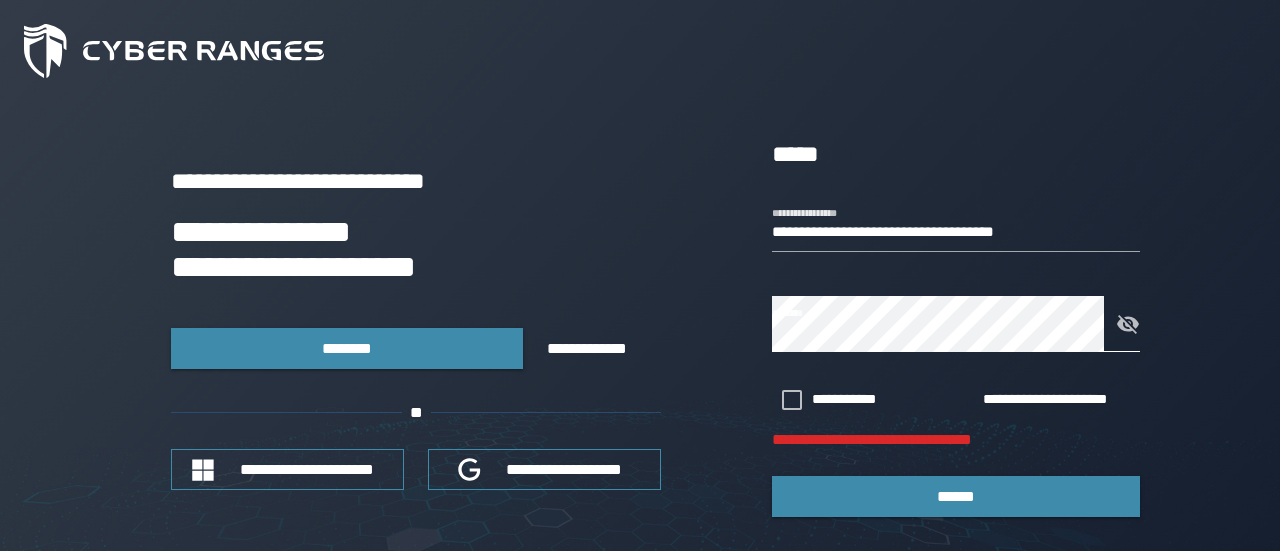click 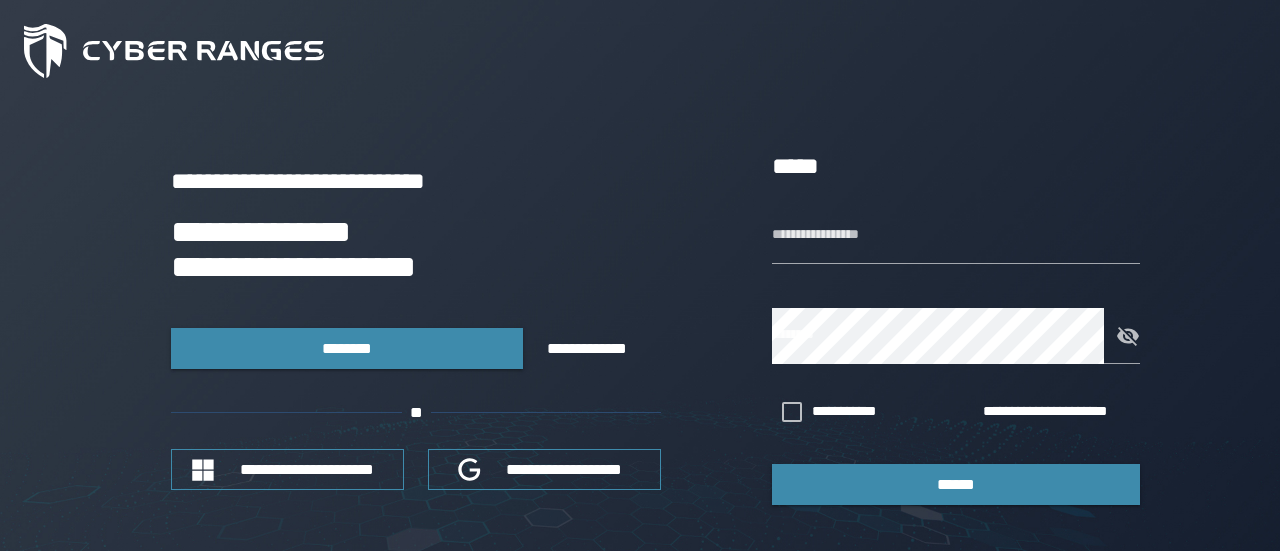 scroll, scrollTop: 0, scrollLeft: 0, axis: both 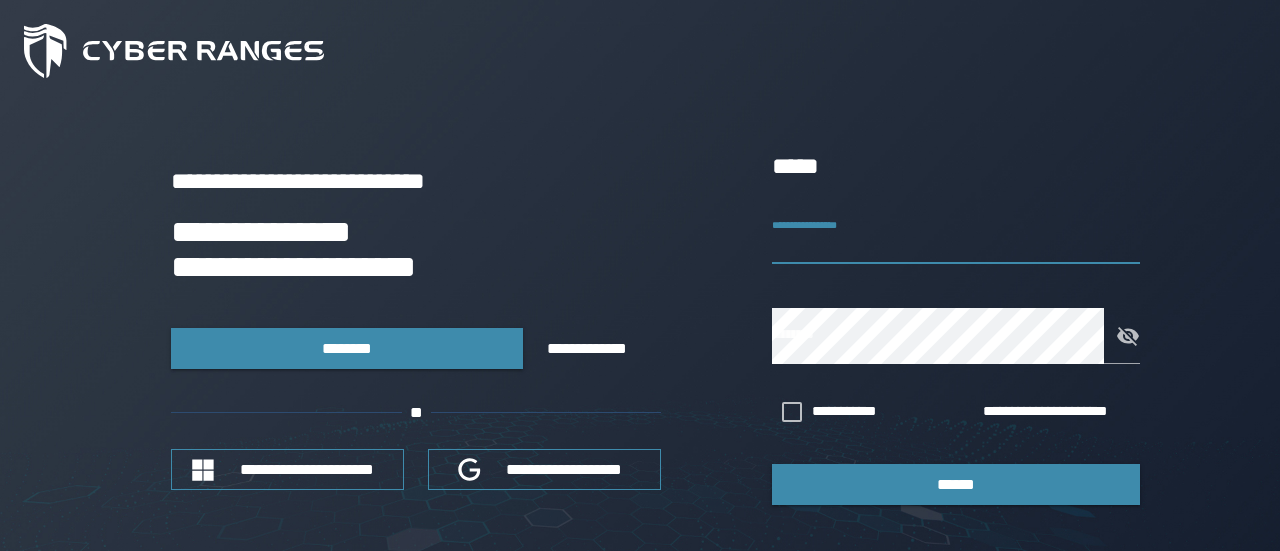 click on "**********" at bounding box center [956, 236] 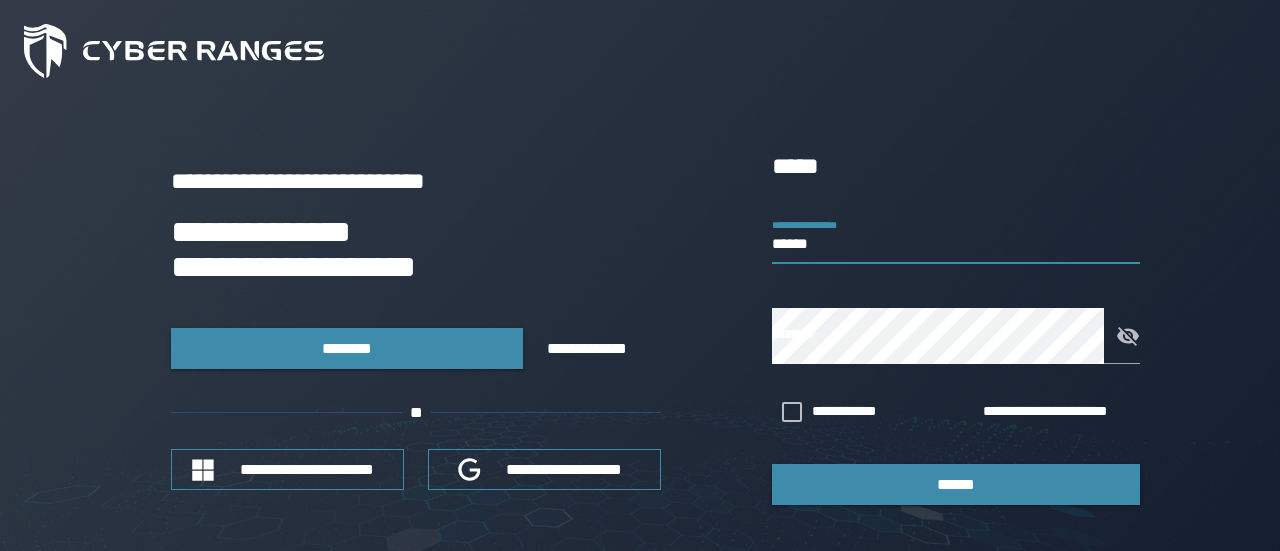type on "******" 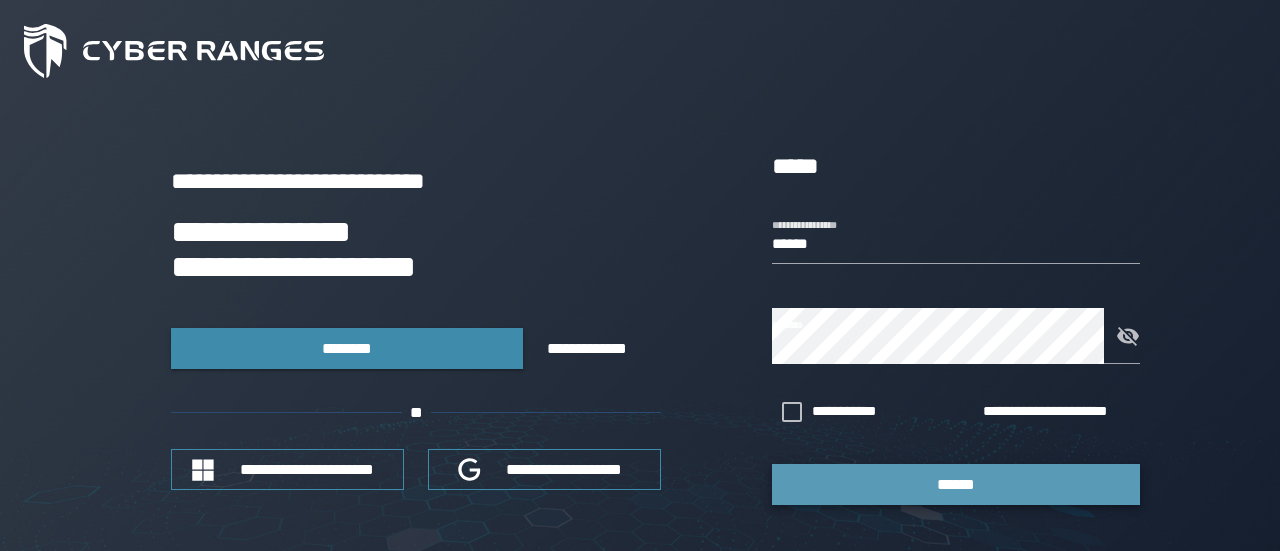 click on "******" at bounding box center [956, 484] 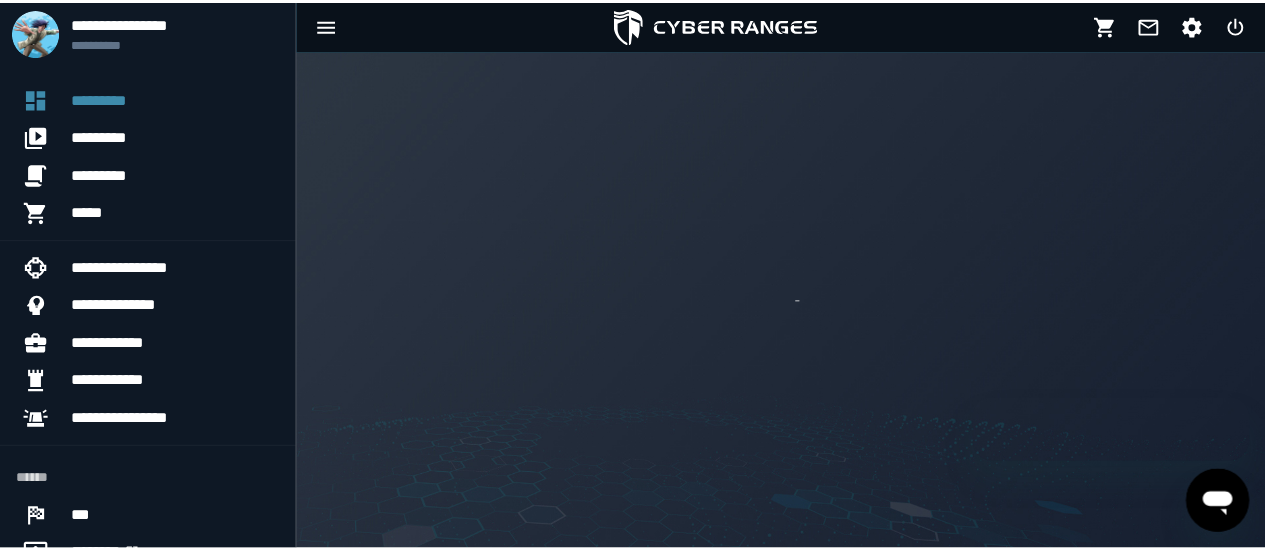 scroll, scrollTop: 0, scrollLeft: 0, axis: both 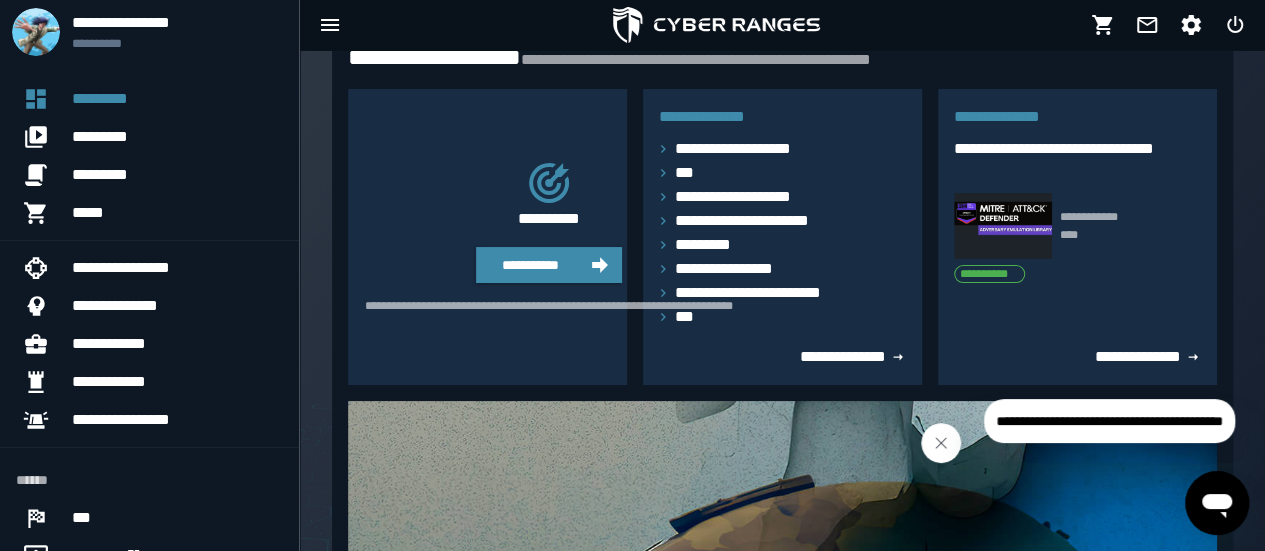 click 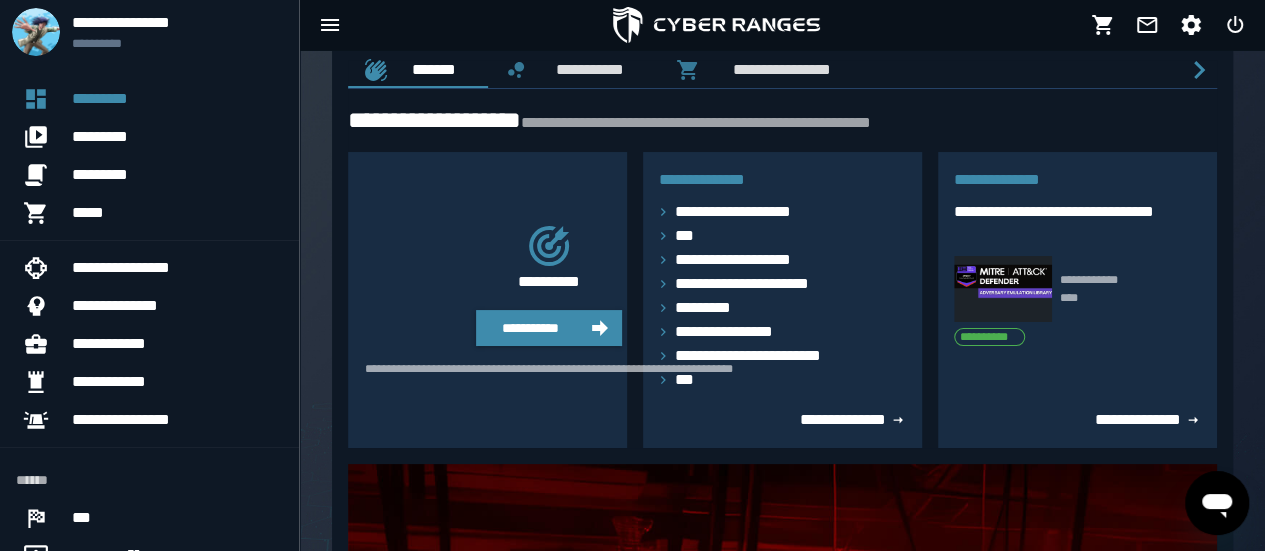 scroll, scrollTop: 0, scrollLeft: 0, axis: both 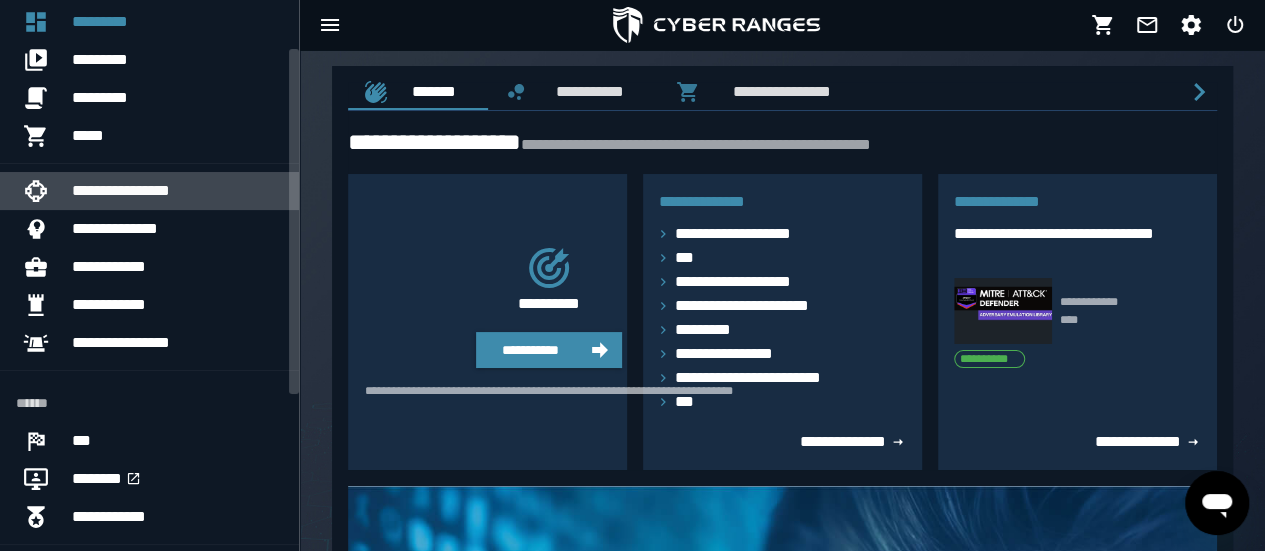 click on "**********" at bounding box center [177, 191] 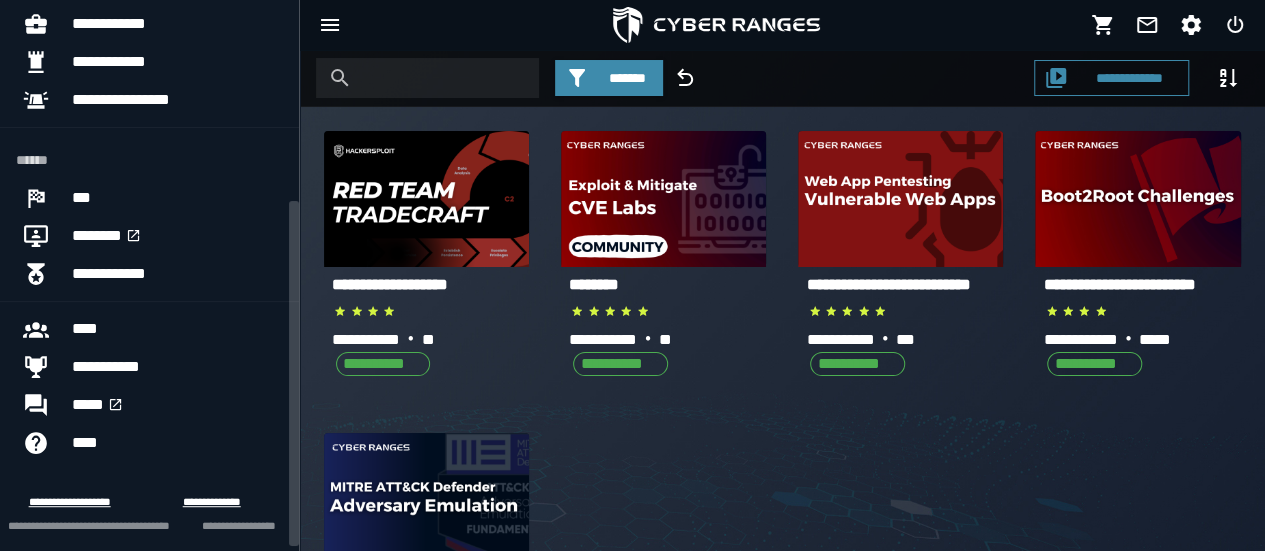 scroll, scrollTop: 322, scrollLeft: 0, axis: vertical 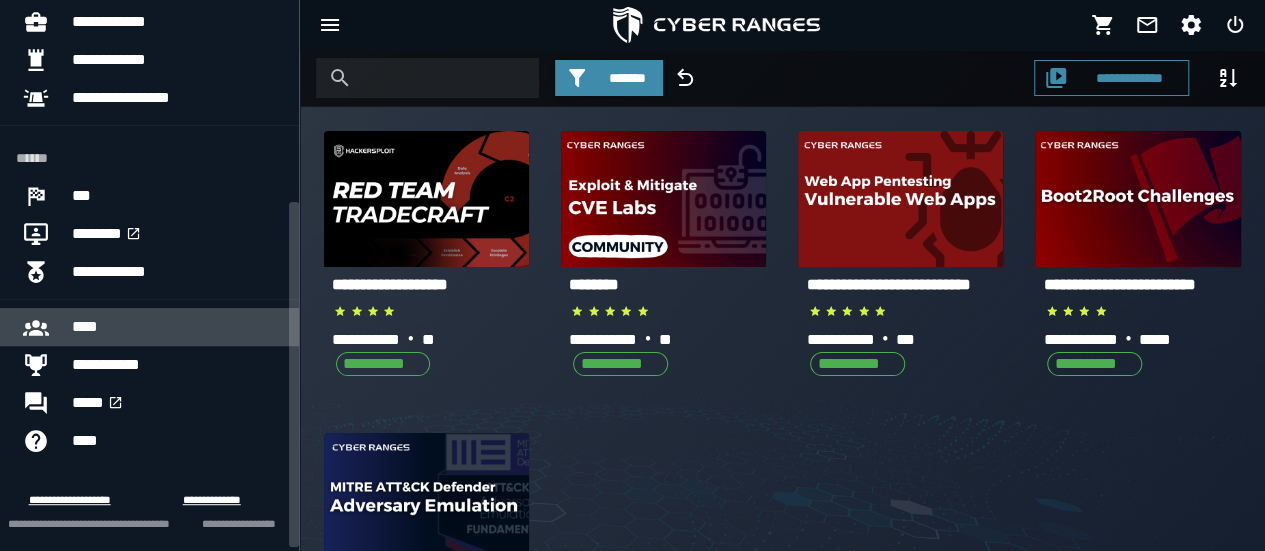 click on "****" at bounding box center (177, 327) 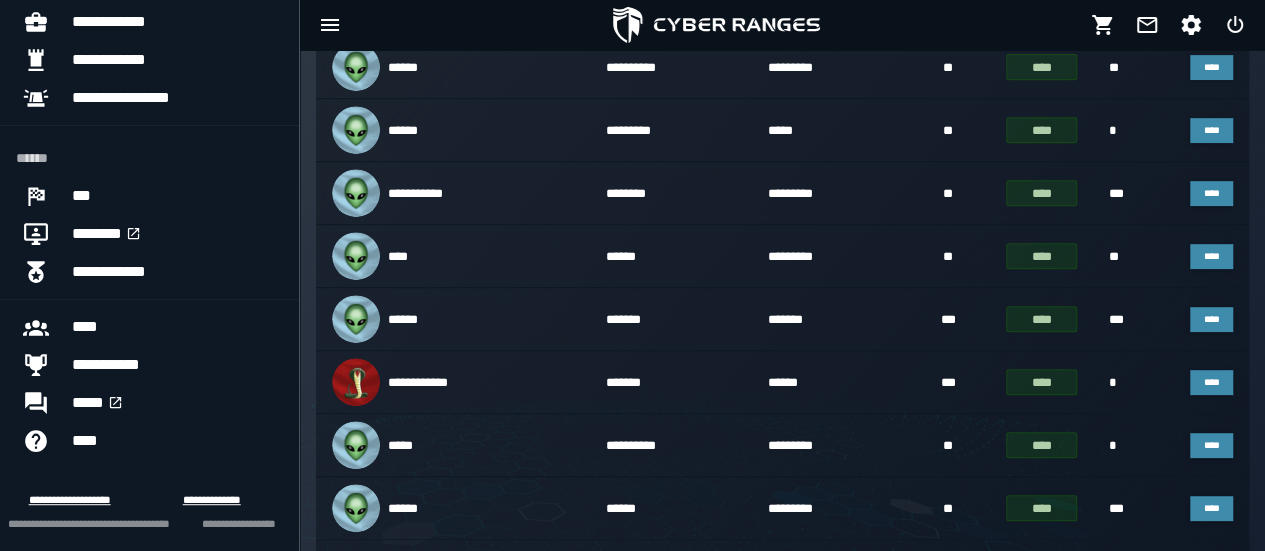 scroll, scrollTop: 0, scrollLeft: 0, axis: both 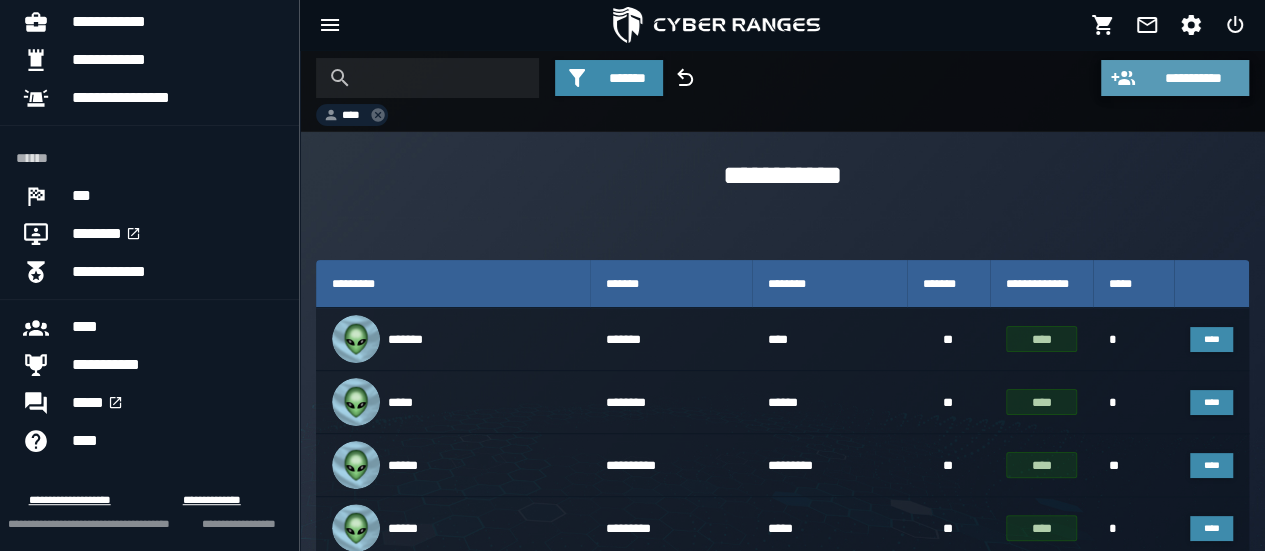 click on "**********" at bounding box center [1175, 78] 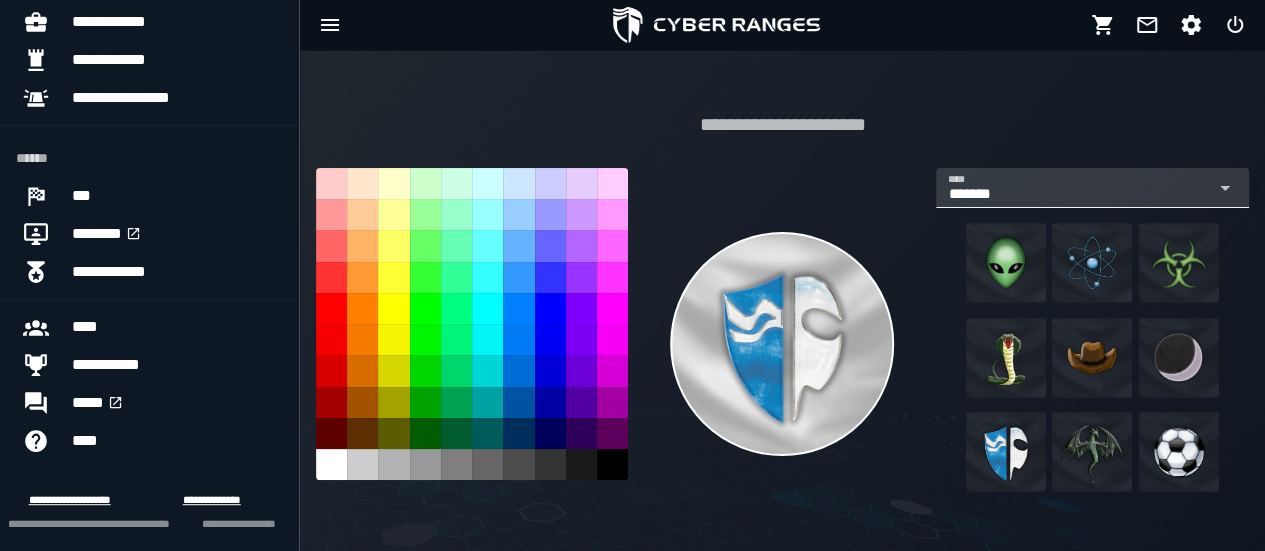 click on "******* *******" at bounding box center (1077, 195) 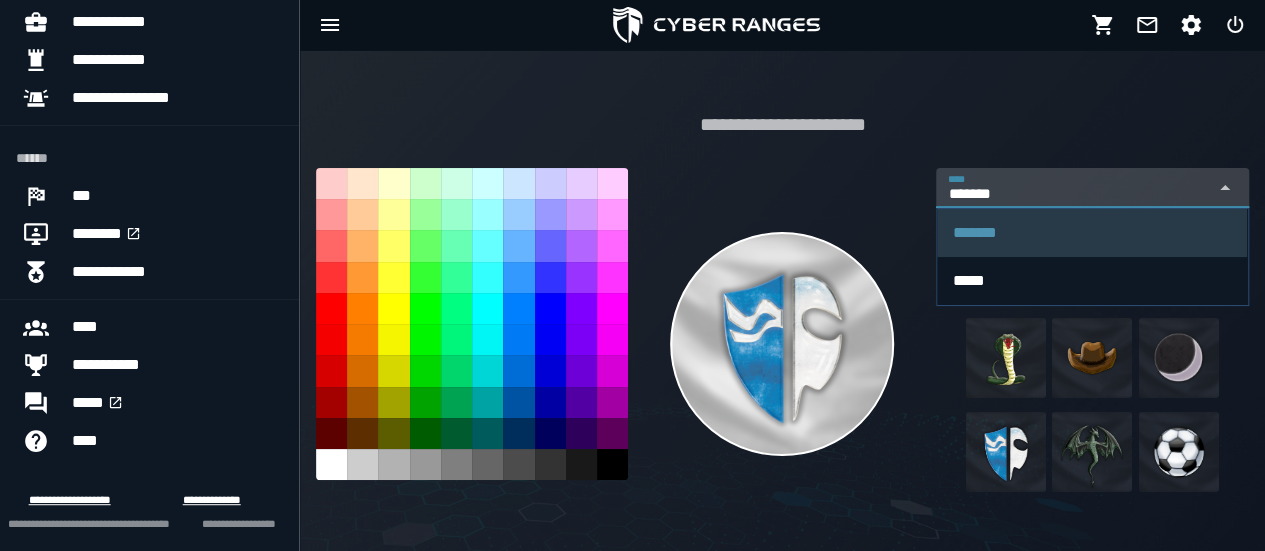 click on "******* *******" at bounding box center (1077, 195) 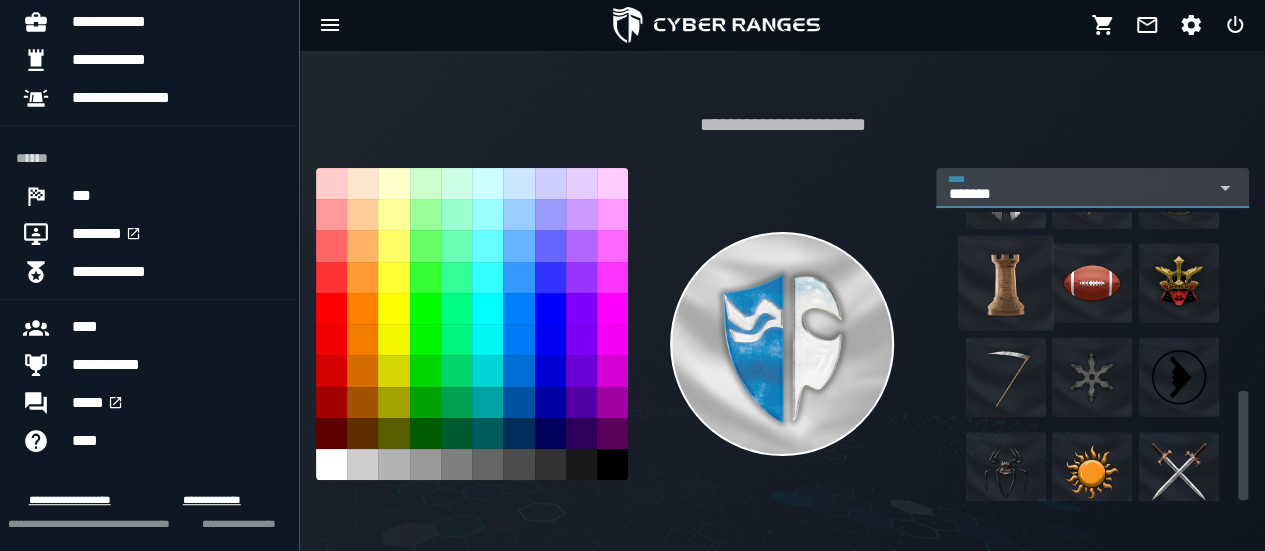 scroll, scrollTop: 472, scrollLeft: 0, axis: vertical 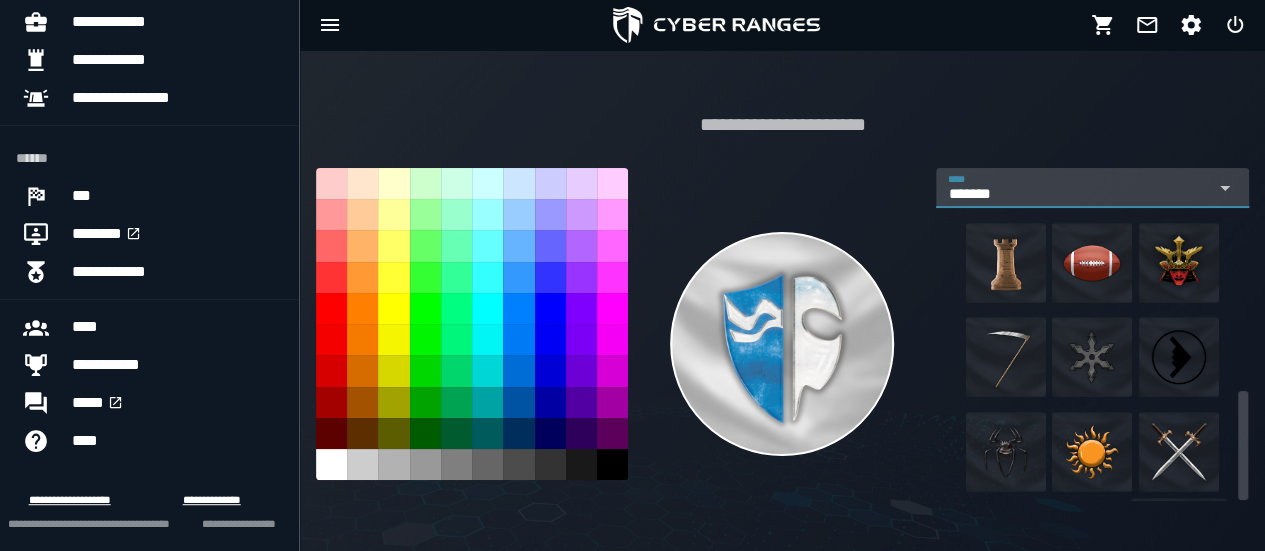 click 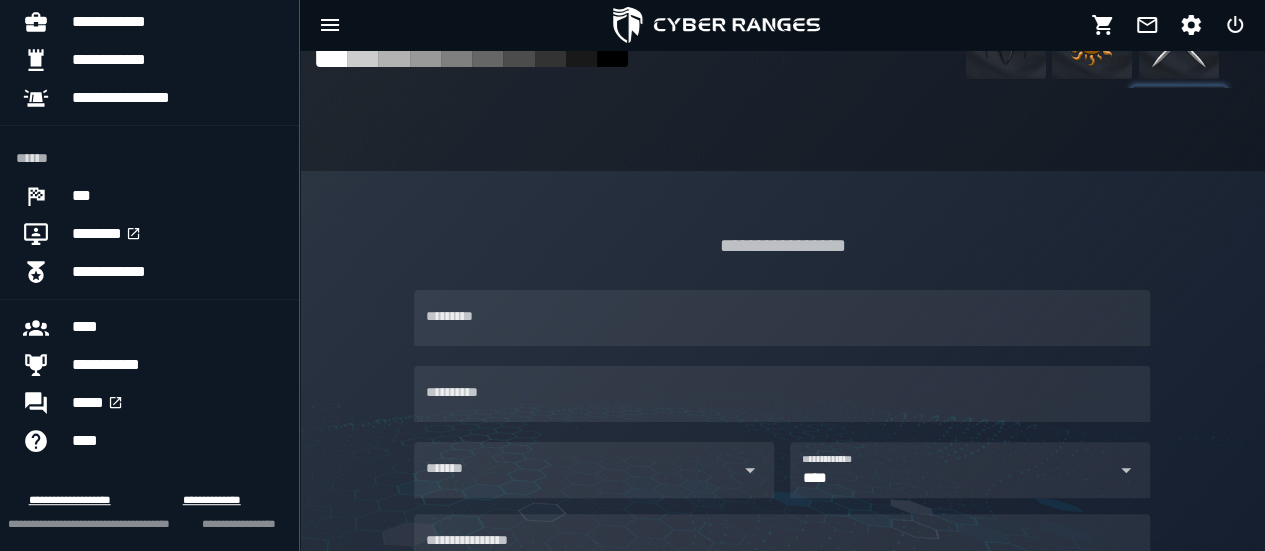 scroll, scrollTop: 415, scrollLeft: 0, axis: vertical 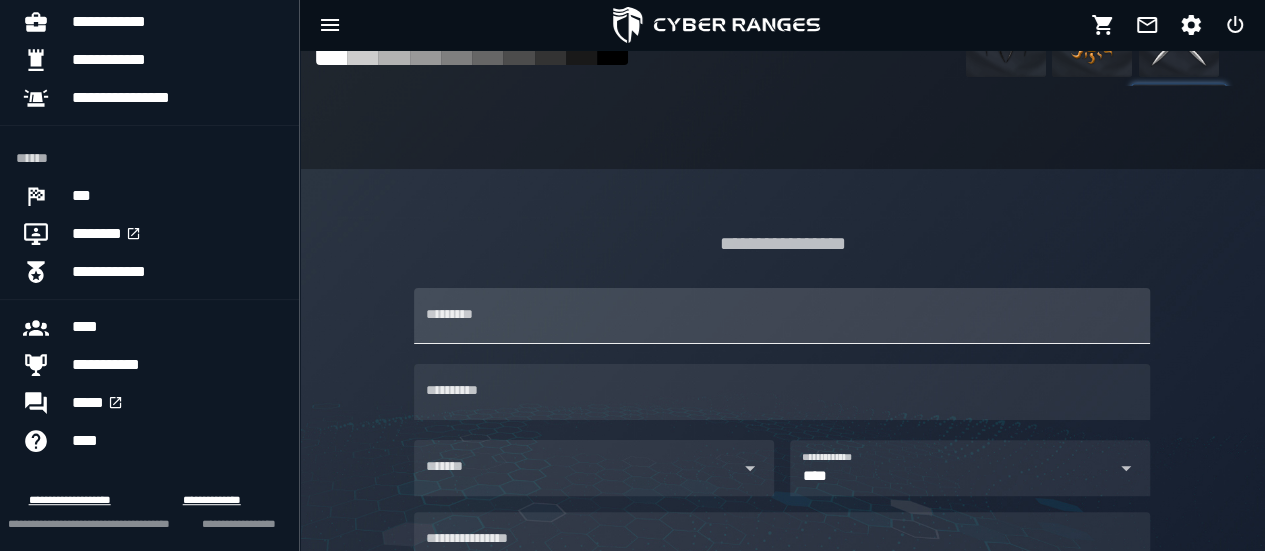 click on "*********" at bounding box center (782, 316) 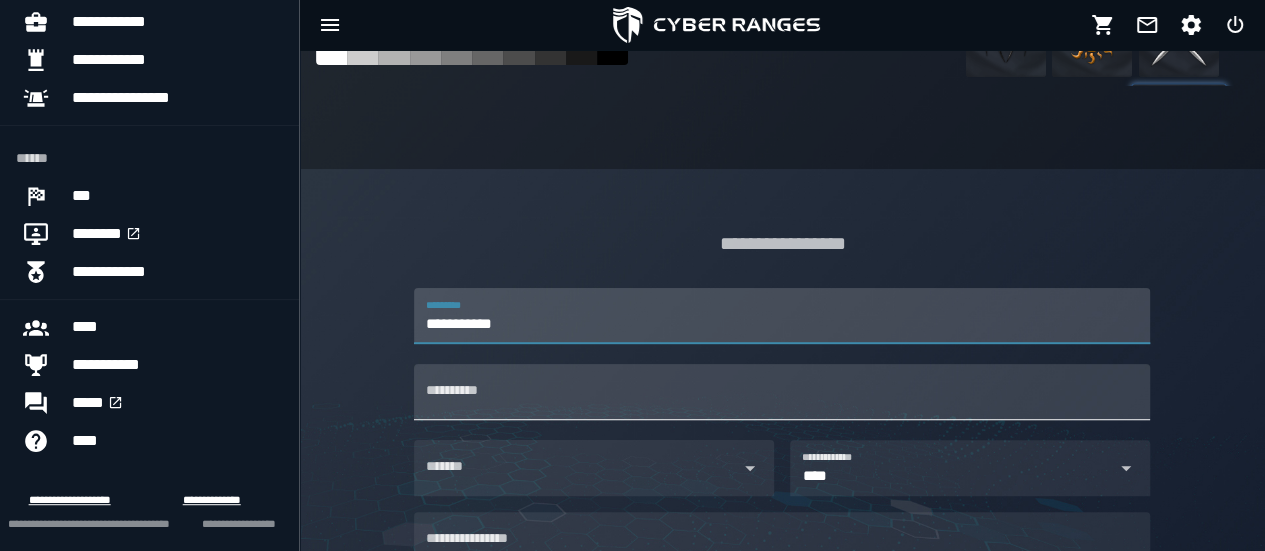type on "**********" 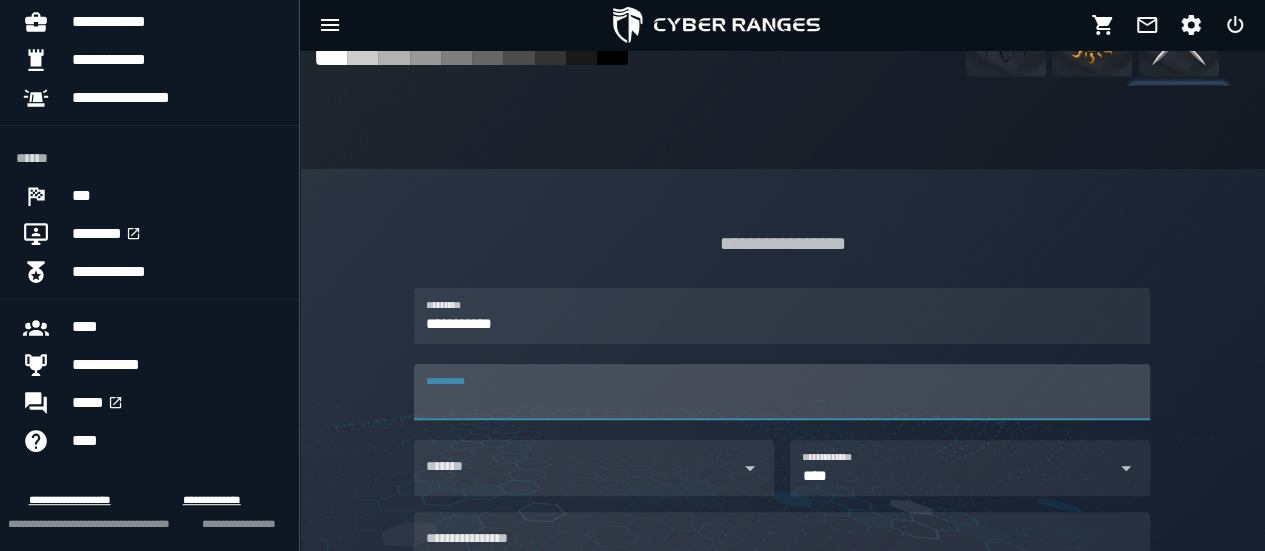 click on "**********" at bounding box center [782, 392] 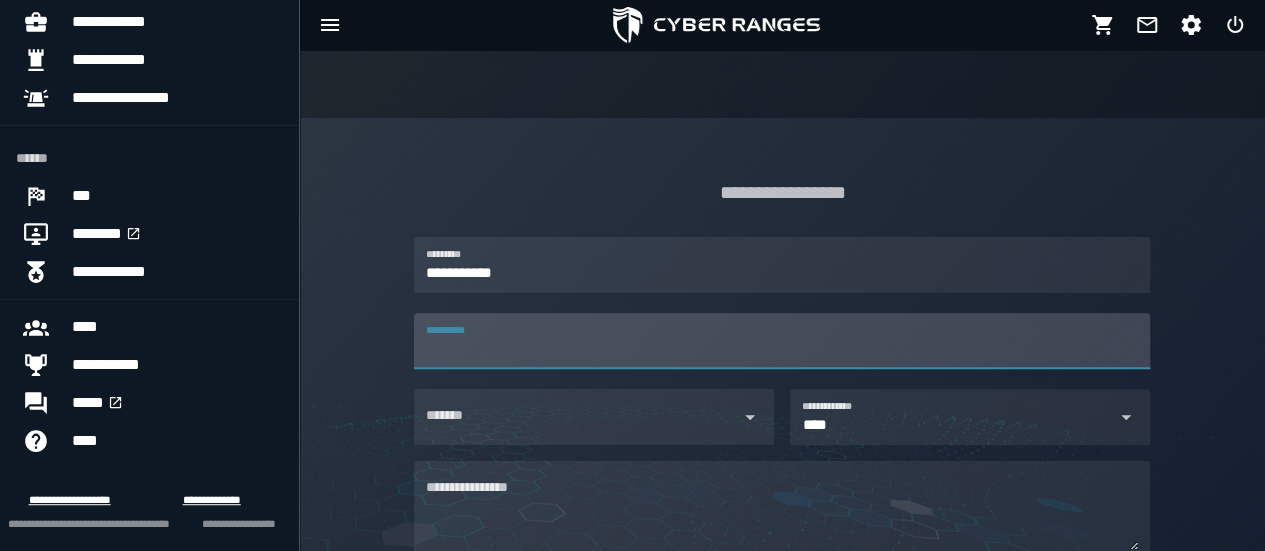 scroll, scrollTop: 467, scrollLeft: 0, axis: vertical 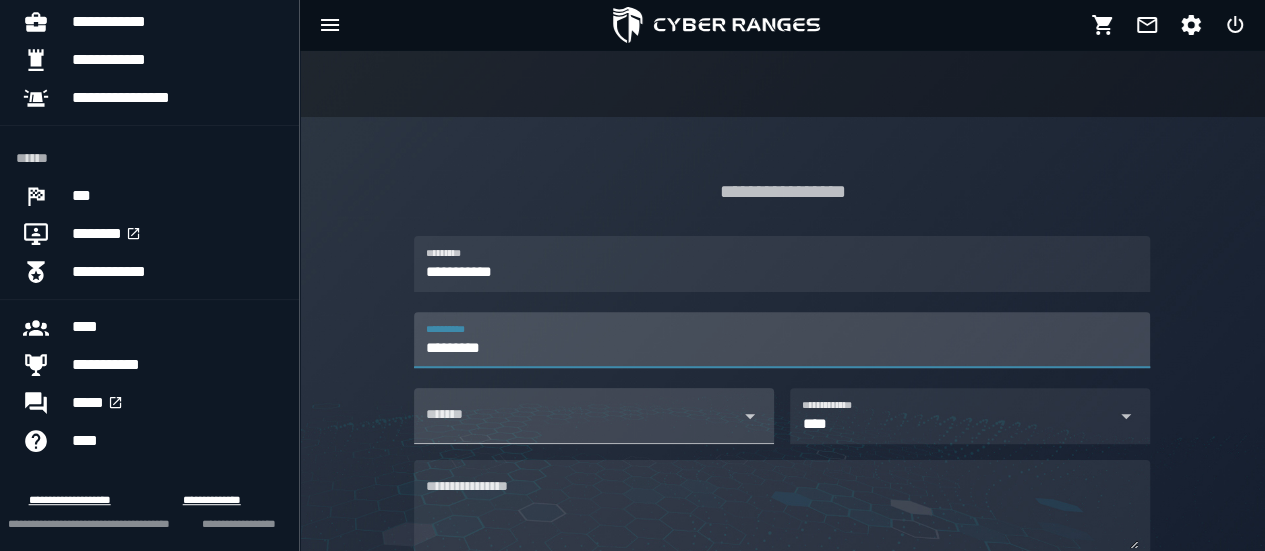 type on "*********" 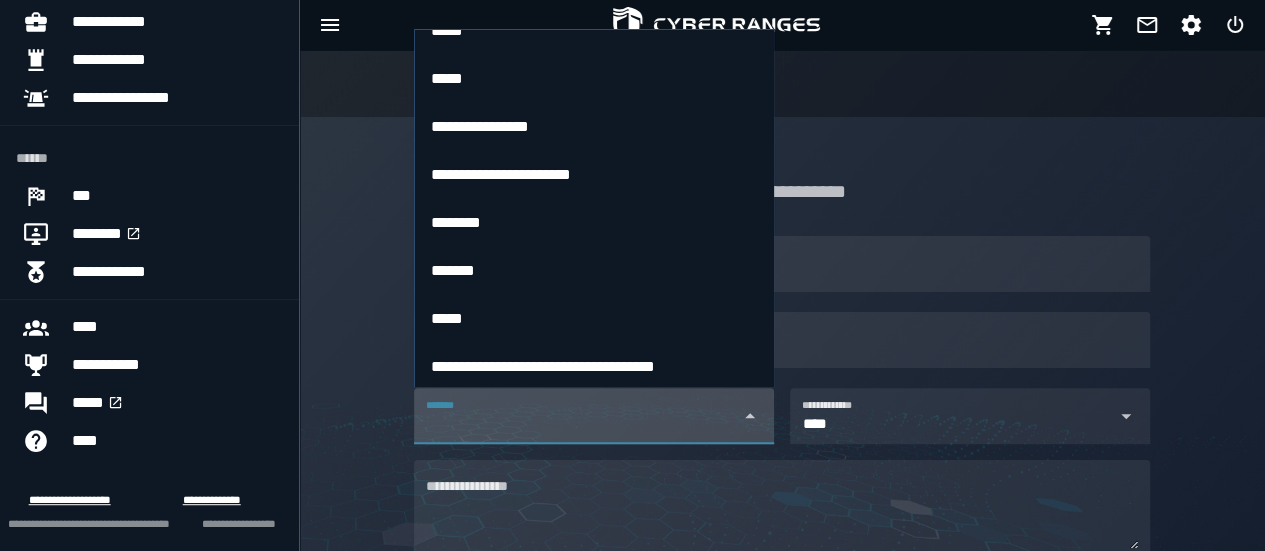 scroll, scrollTop: 2134, scrollLeft: 0, axis: vertical 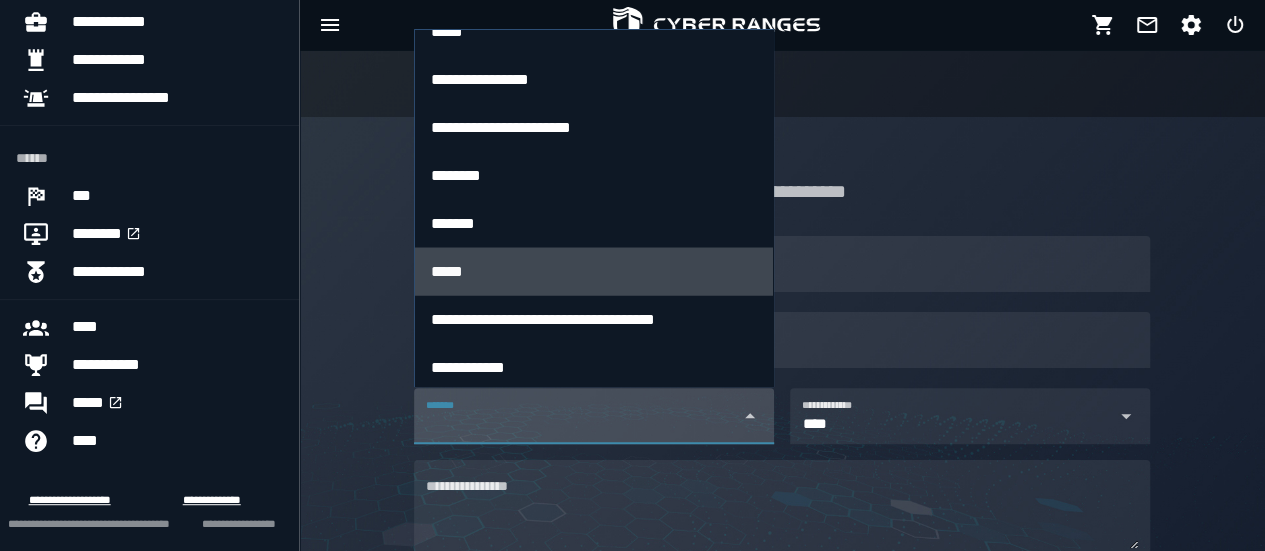 click on "*****" at bounding box center (447, 272) 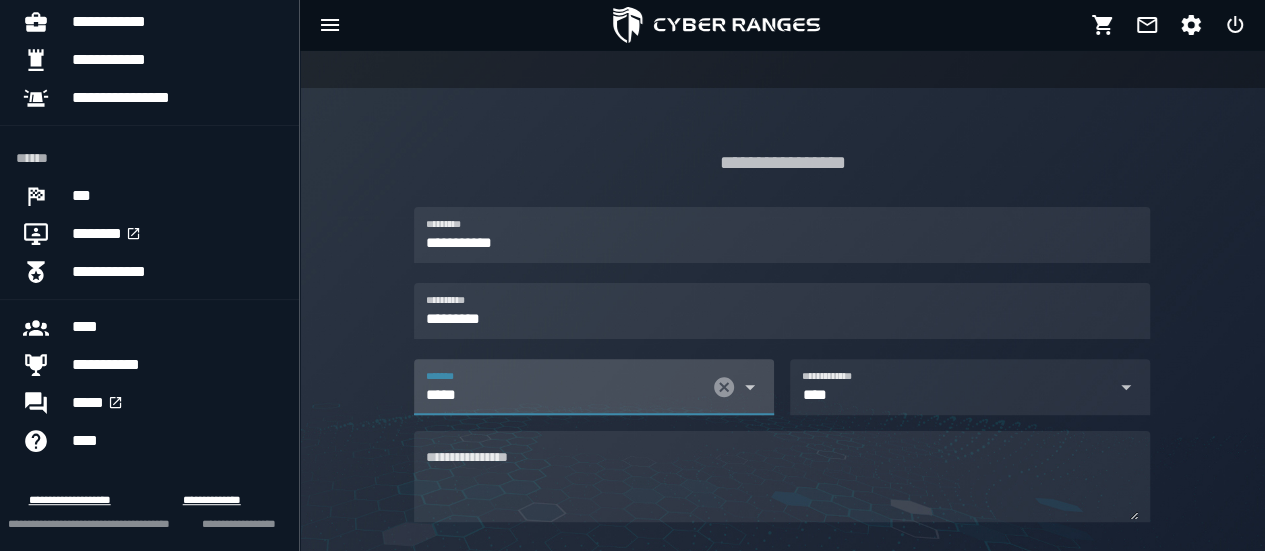 scroll, scrollTop: 497, scrollLeft: 0, axis: vertical 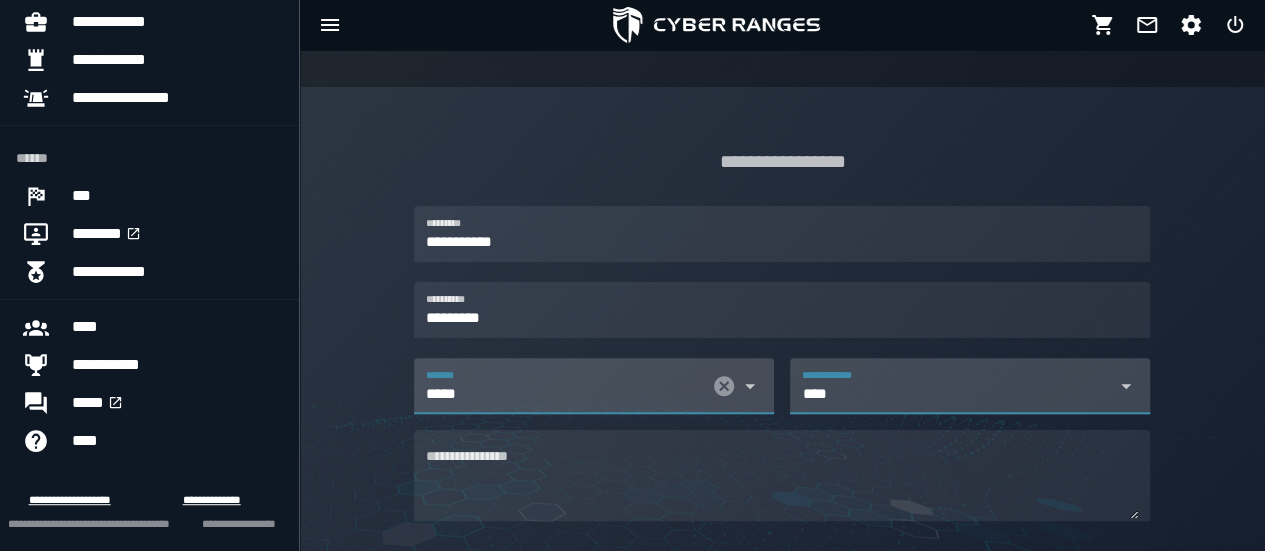click on "**** ****" at bounding box center (952, 398) 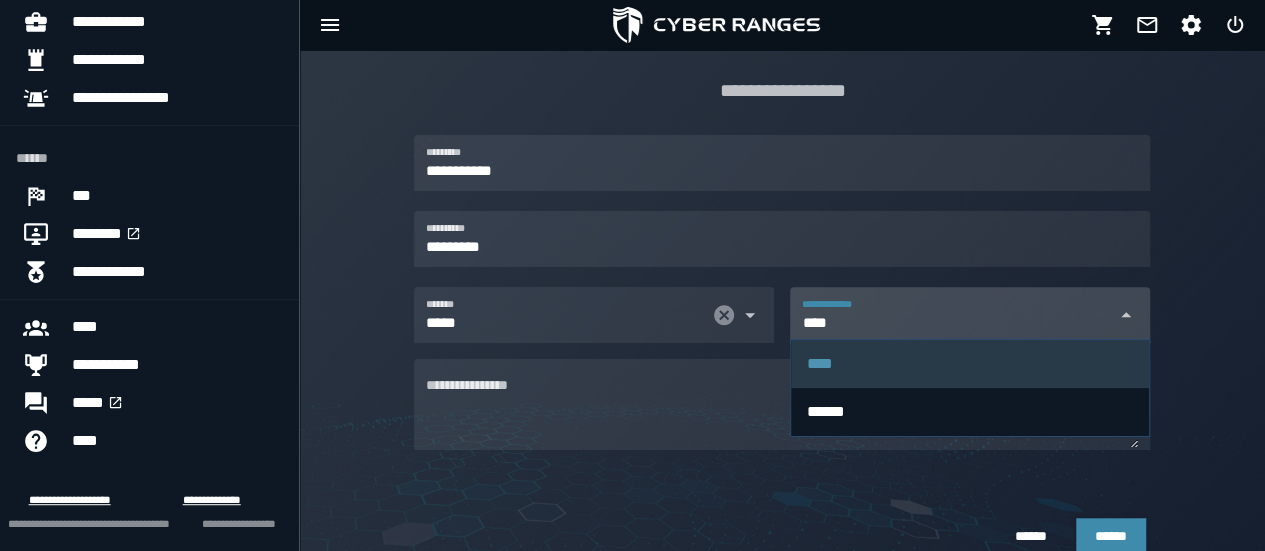 scroll, scrollTop: 576, scrollLeft: 0, axis: vertical 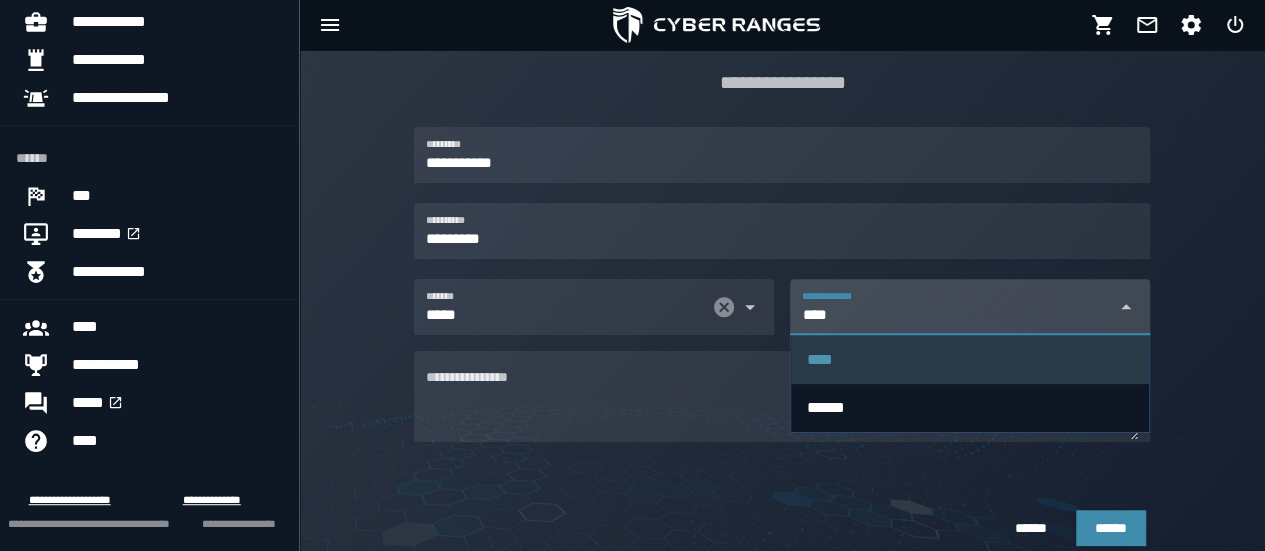 click on "**** ****" at bounding box center [952, 319] 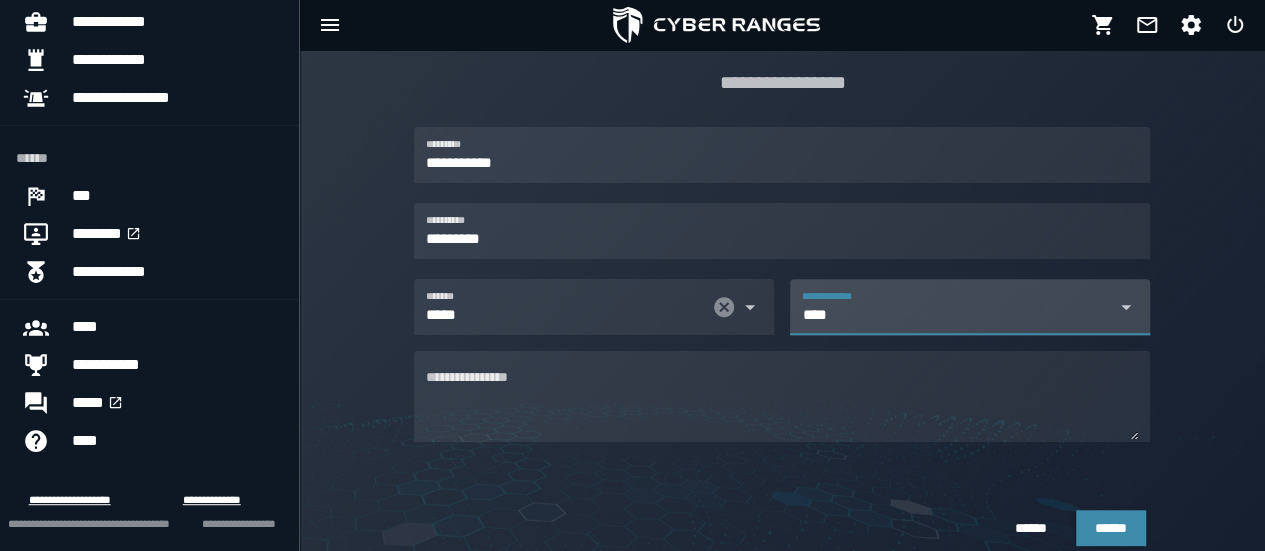 scroll, scrollTop: 0, scrollLeft: 33, axis: horizontal 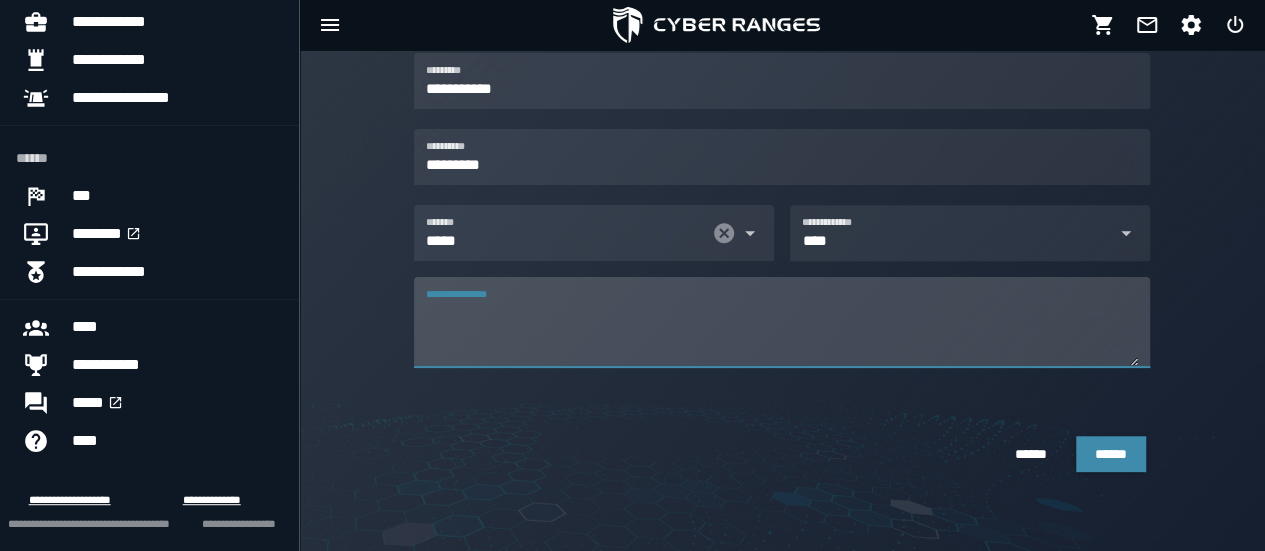 click on "**********" at bounding box center [782, 334] 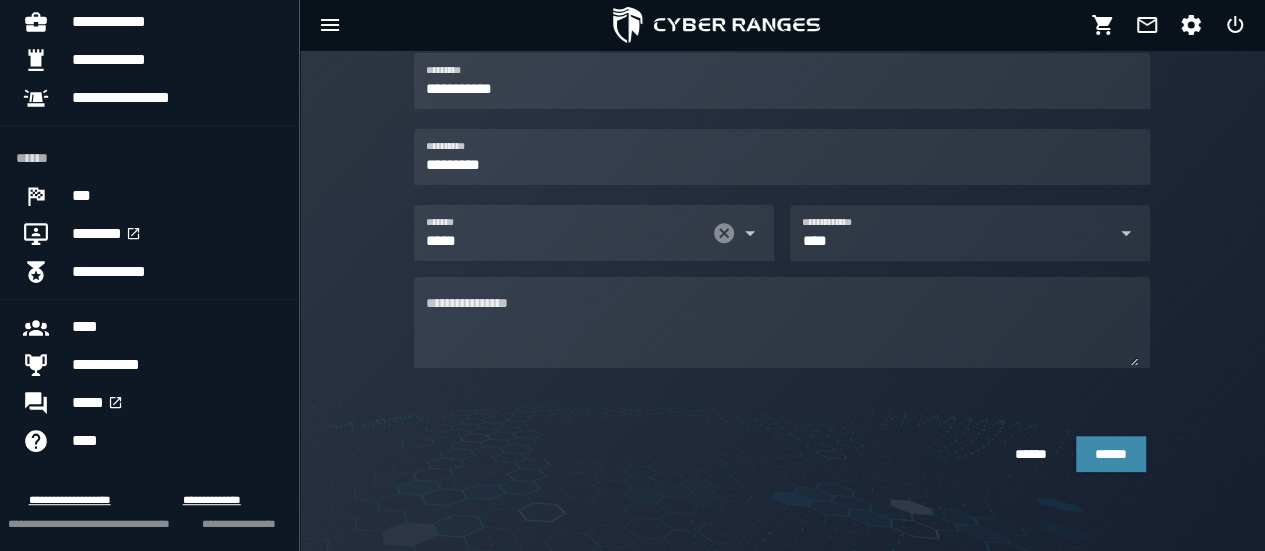 click on "**********" 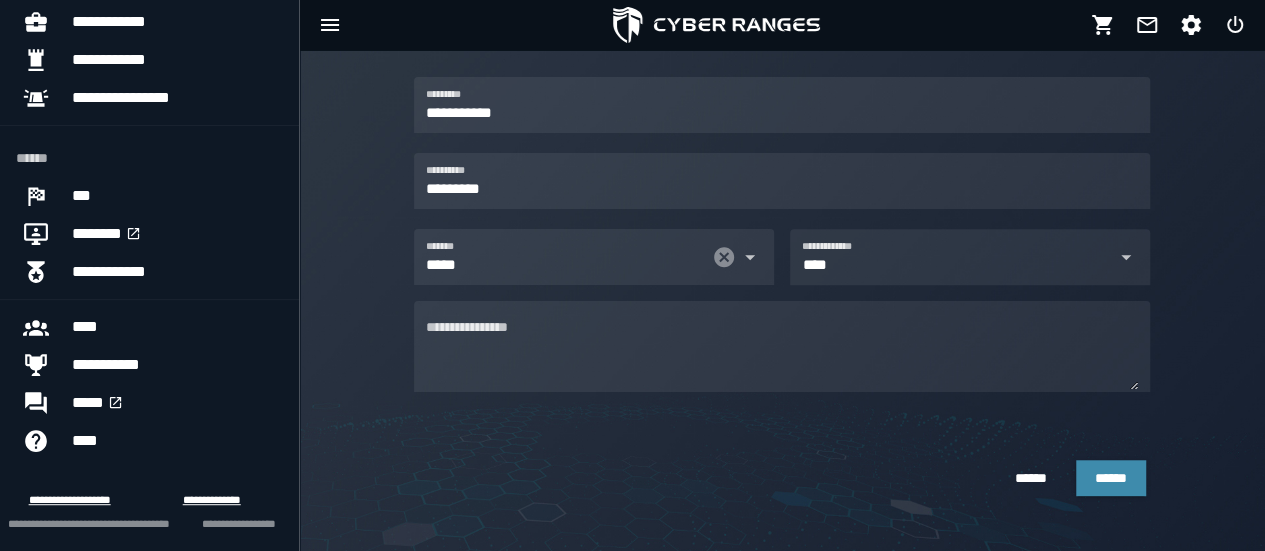 scroll, scrollTop: 622, scrollLeft: 0, axis: vertical 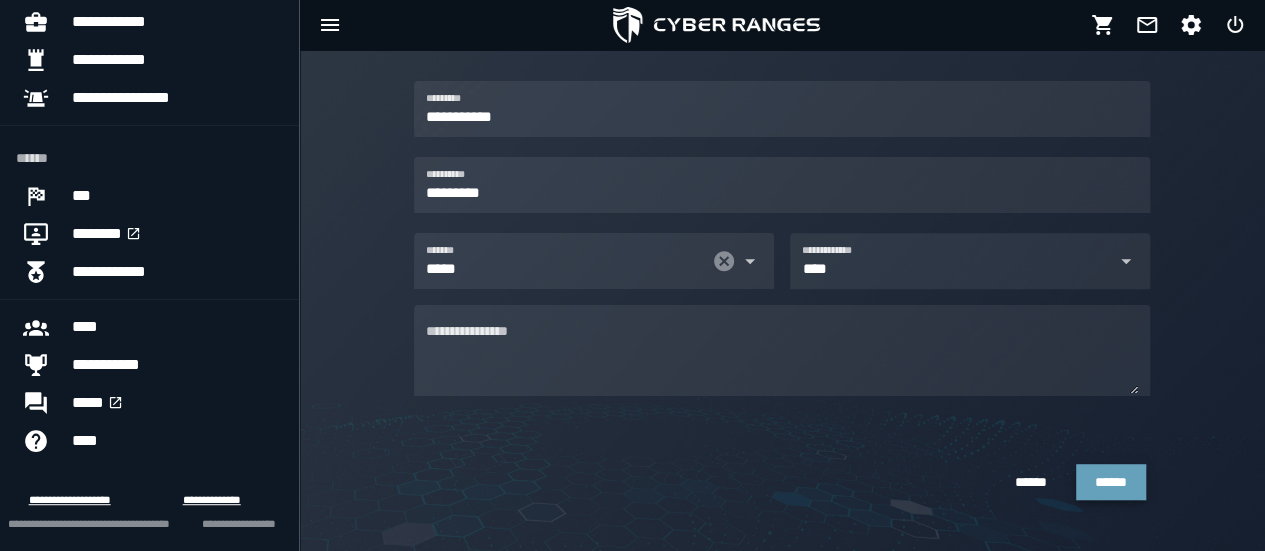 click on "******" at bounding box center [1111, 482] 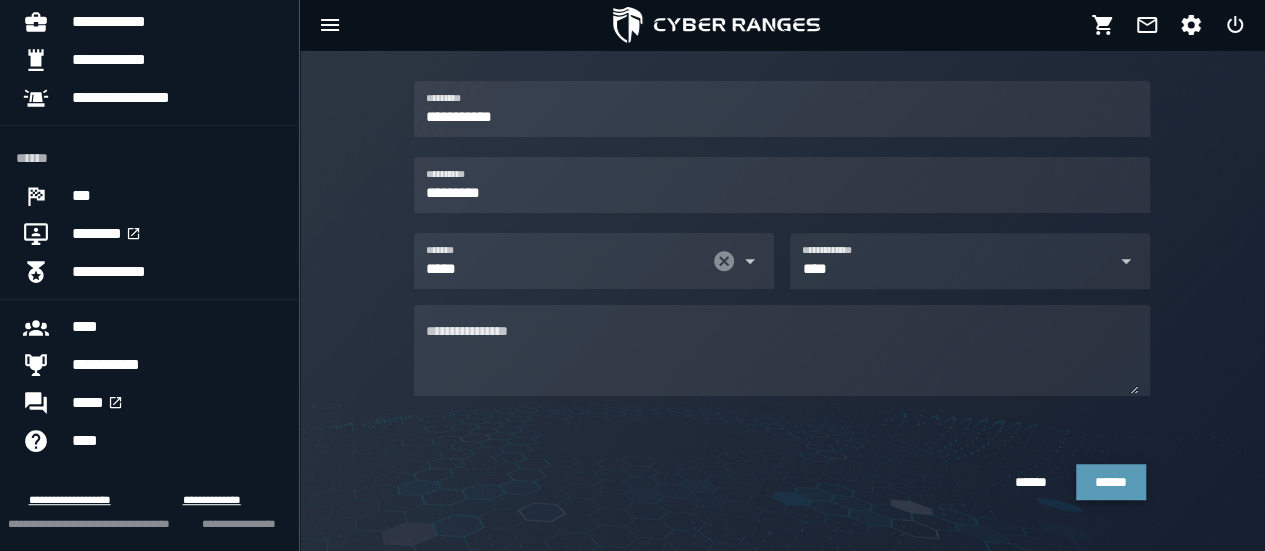 scroll, scrollTop: 0, scrollLeft: 0, axis: both 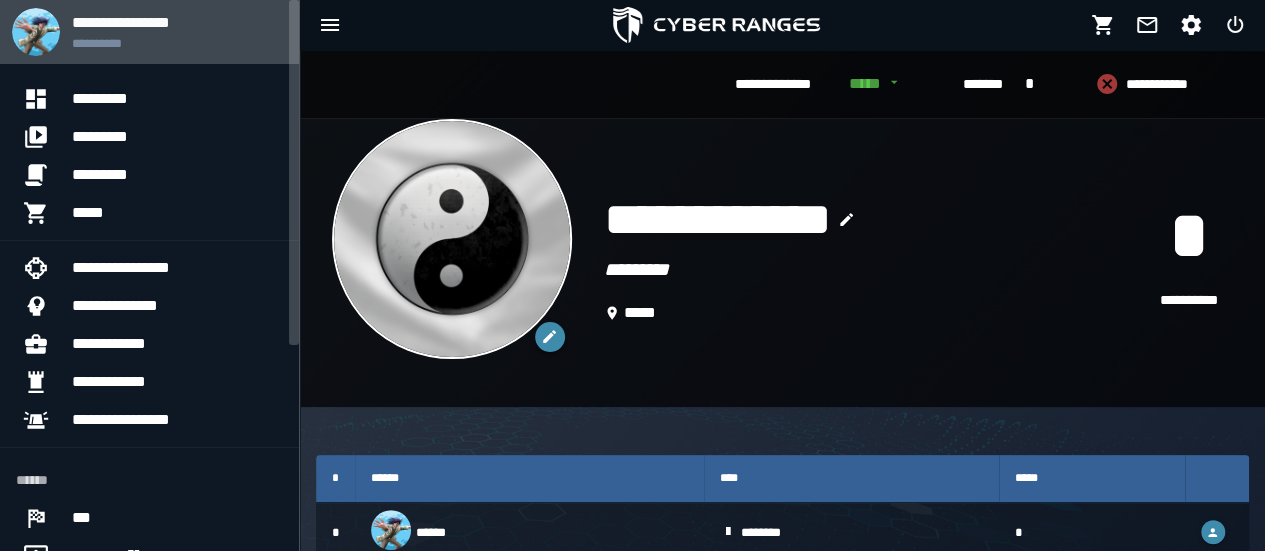 click on "**********" at bounding box center (177, 22) 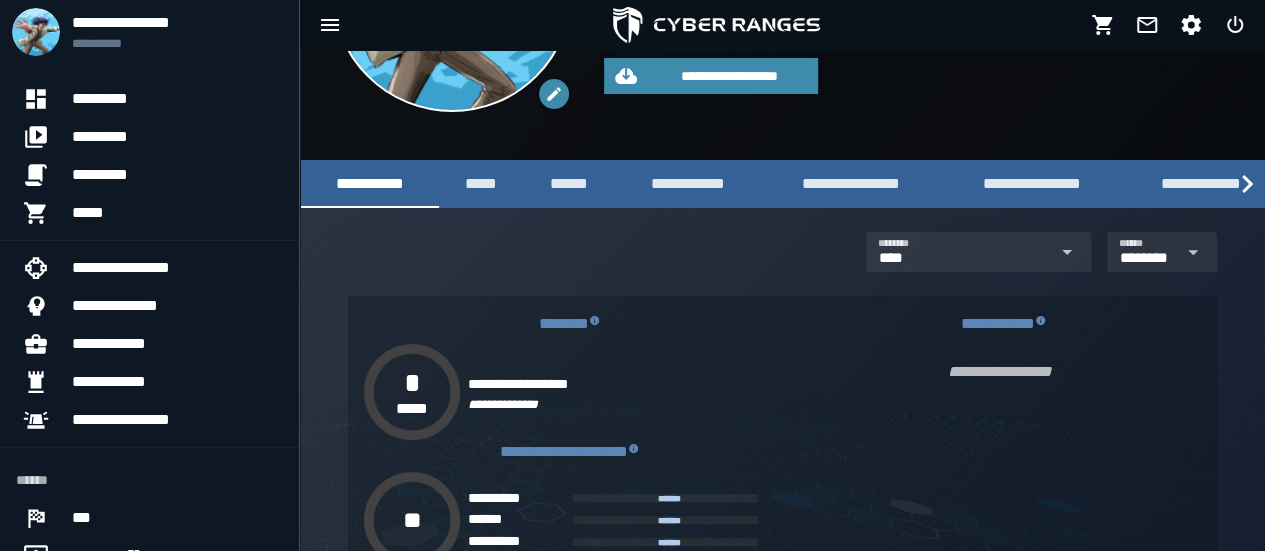 scroll, scrollTop: 229, scrollLeft: 0, axis: vertical 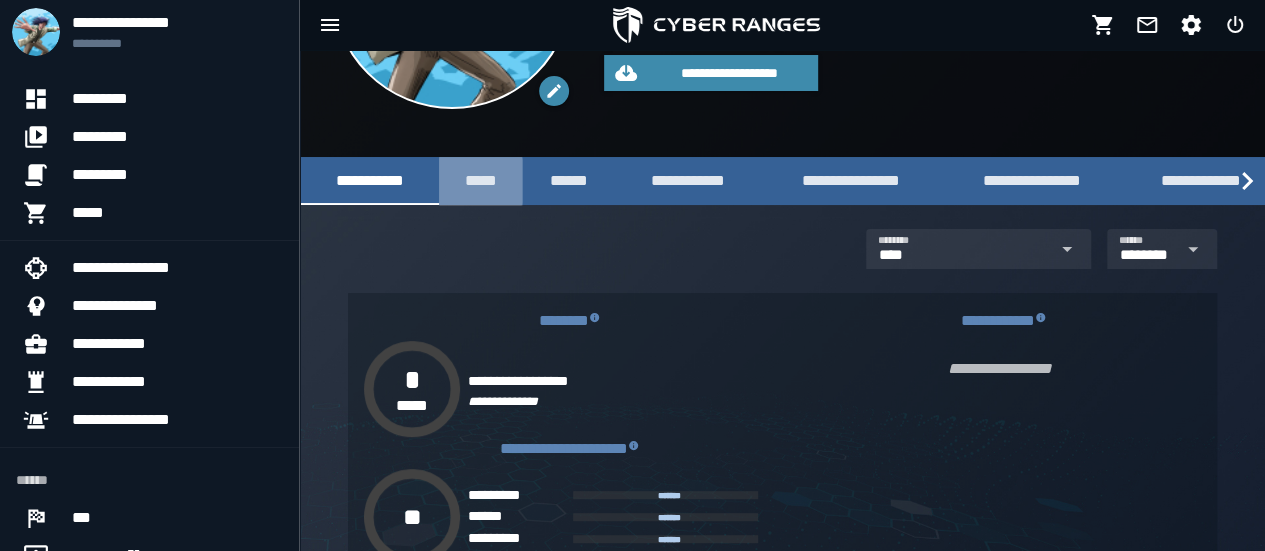click on "*****" at bounding box center [480, 180] 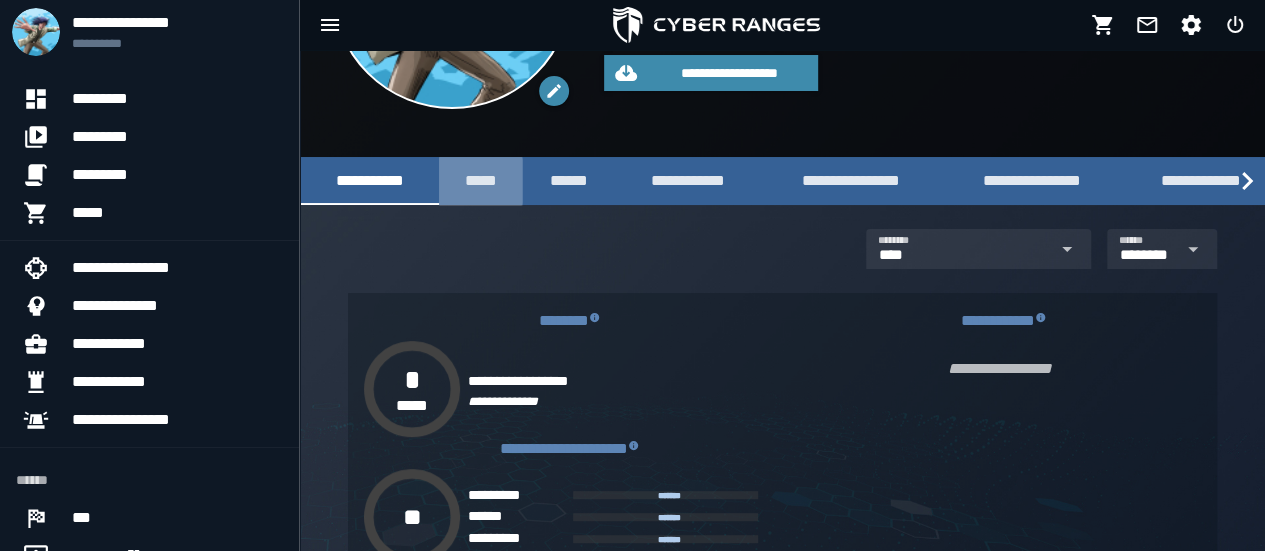 scroll, scrollTop: 0, scrollLeft: 0, axis: both 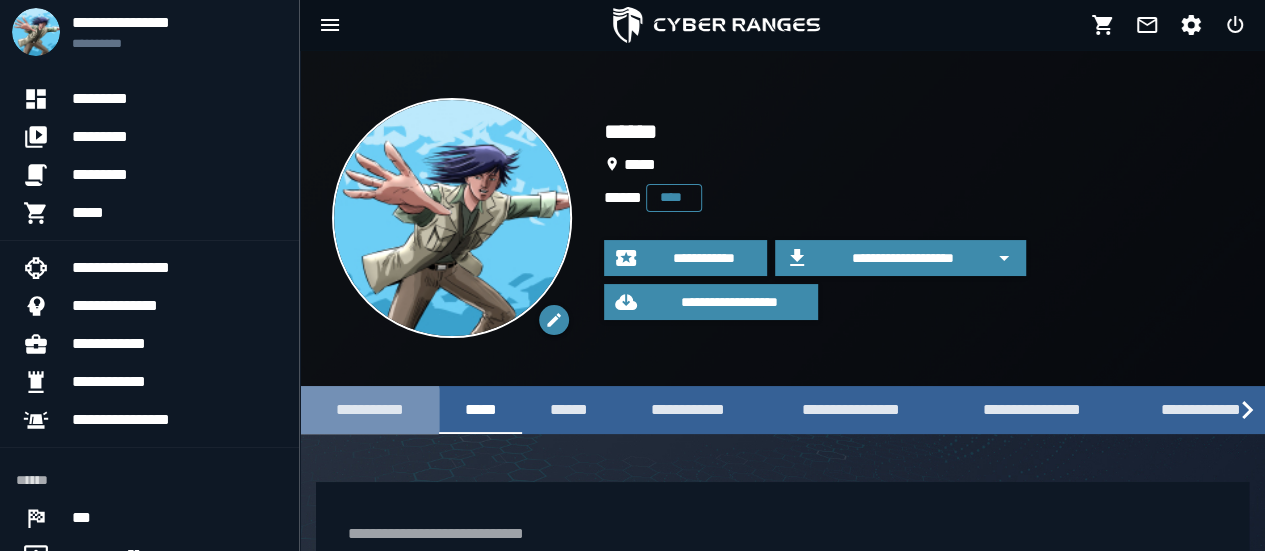 click on "**********" at bounding box center [369, 409] 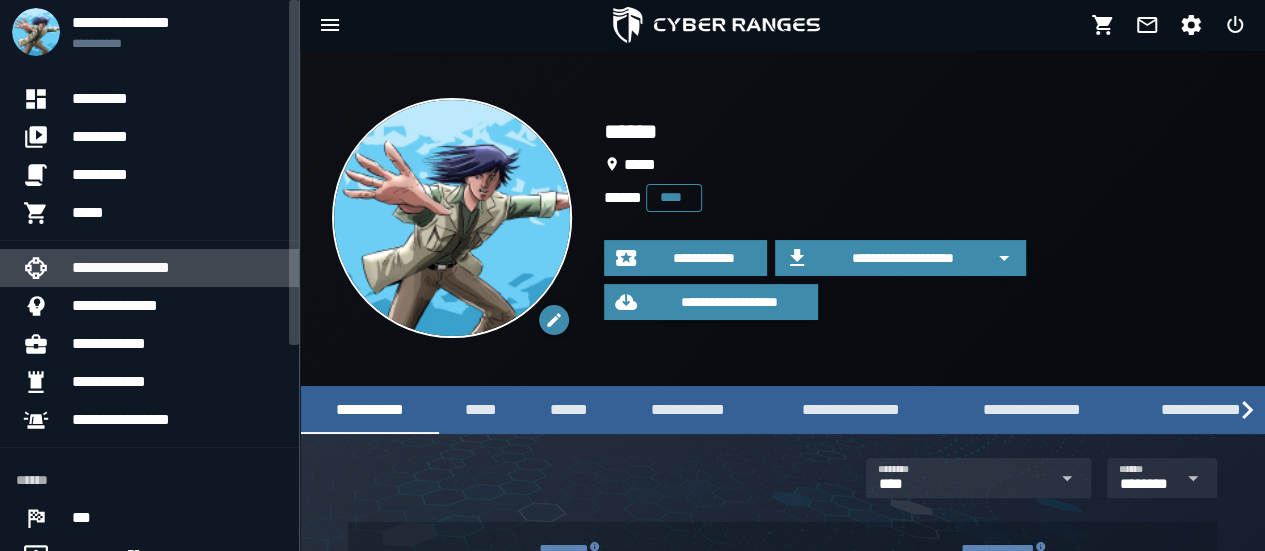 click on "**********" at bounding box center [177, 268] 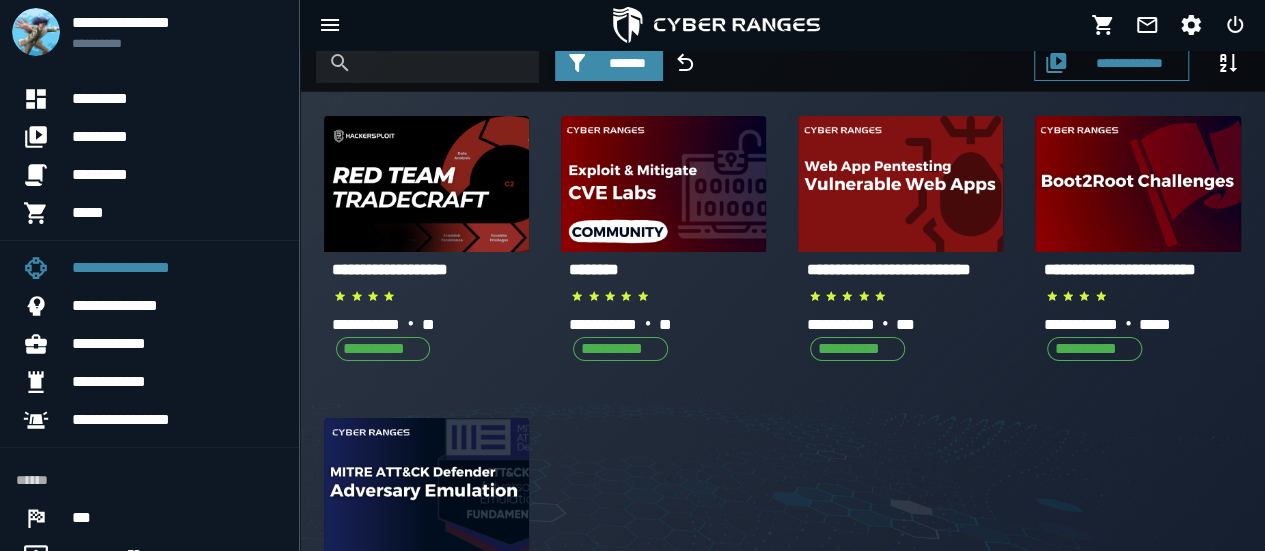 scroll, scrollTop: 0, scrollLeft: 0, axis: both 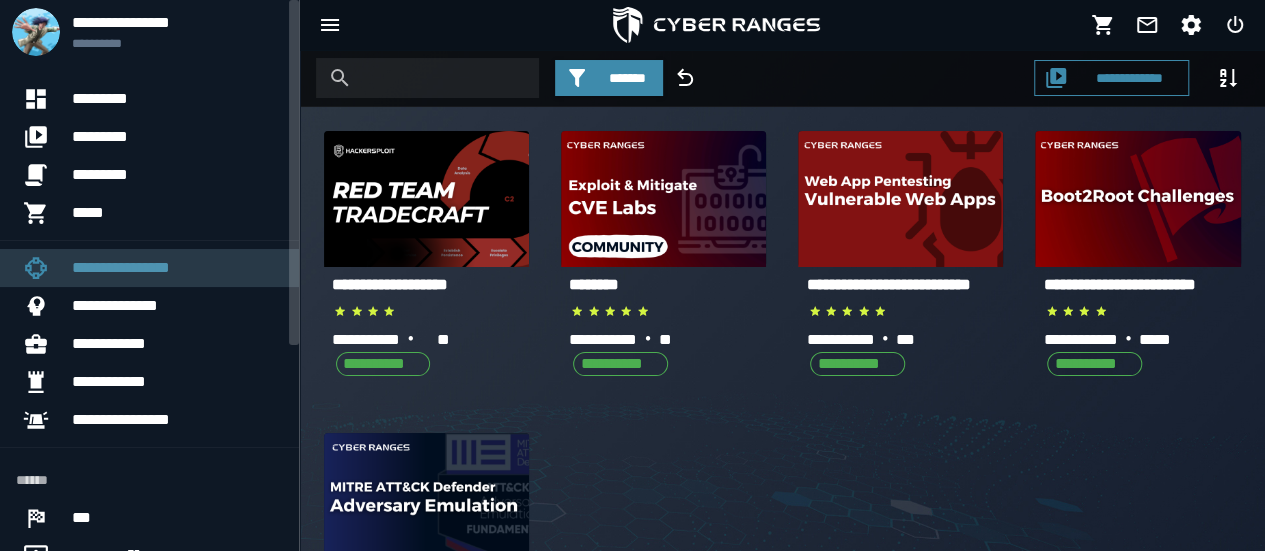 click on "**********" at bounding box center [177, 268] 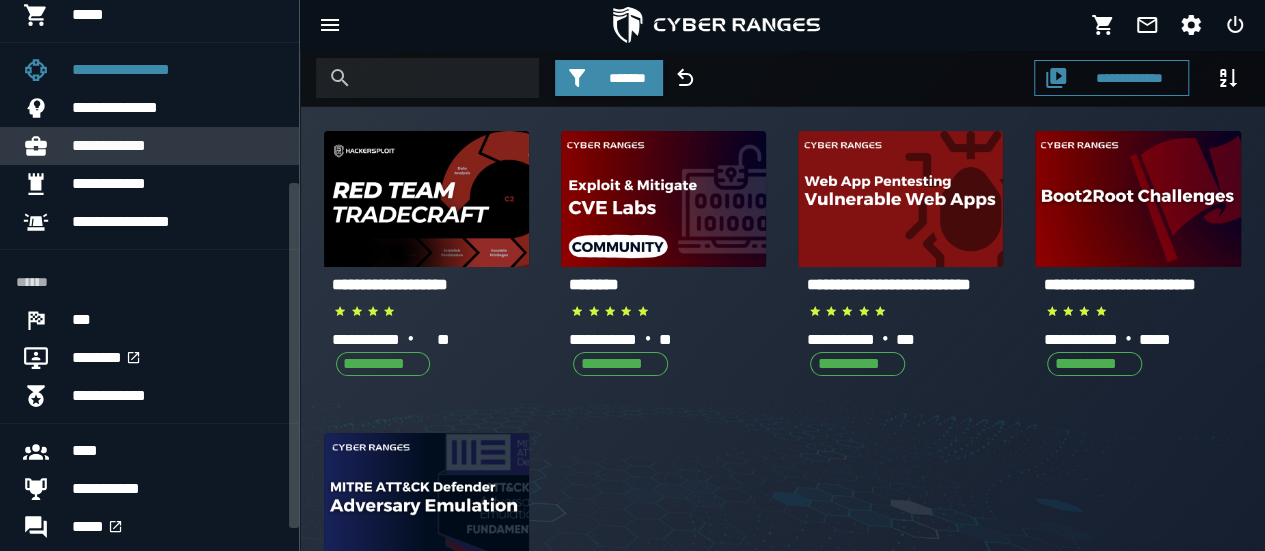 scroll, scrollTop: 295, scrollLeft: 0, axis: vertical 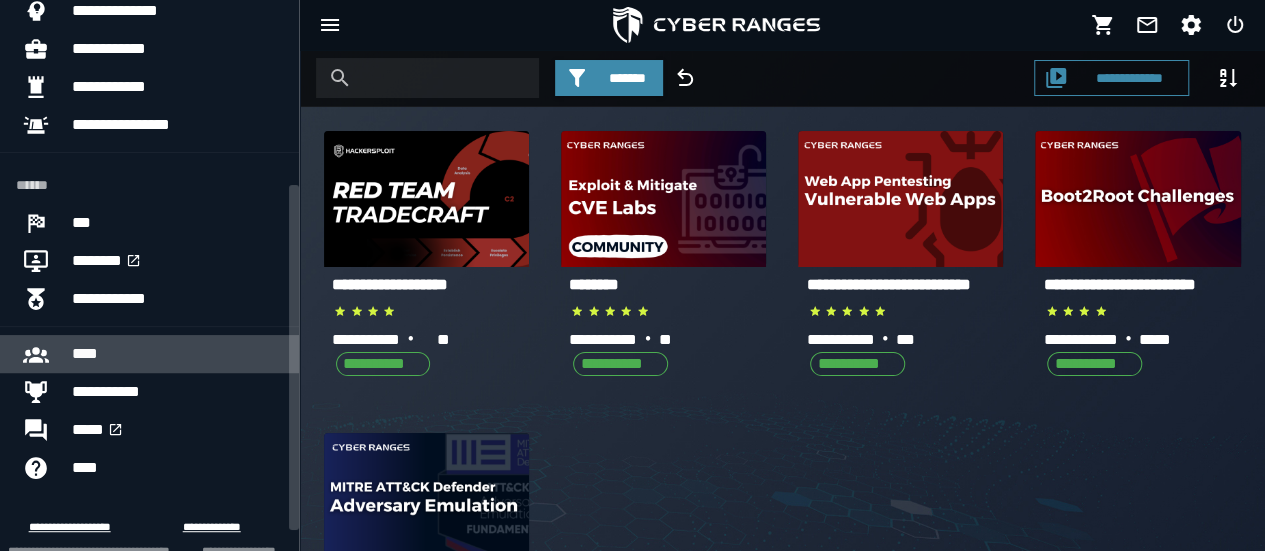 click on "****" at bounding box center [177, 354] 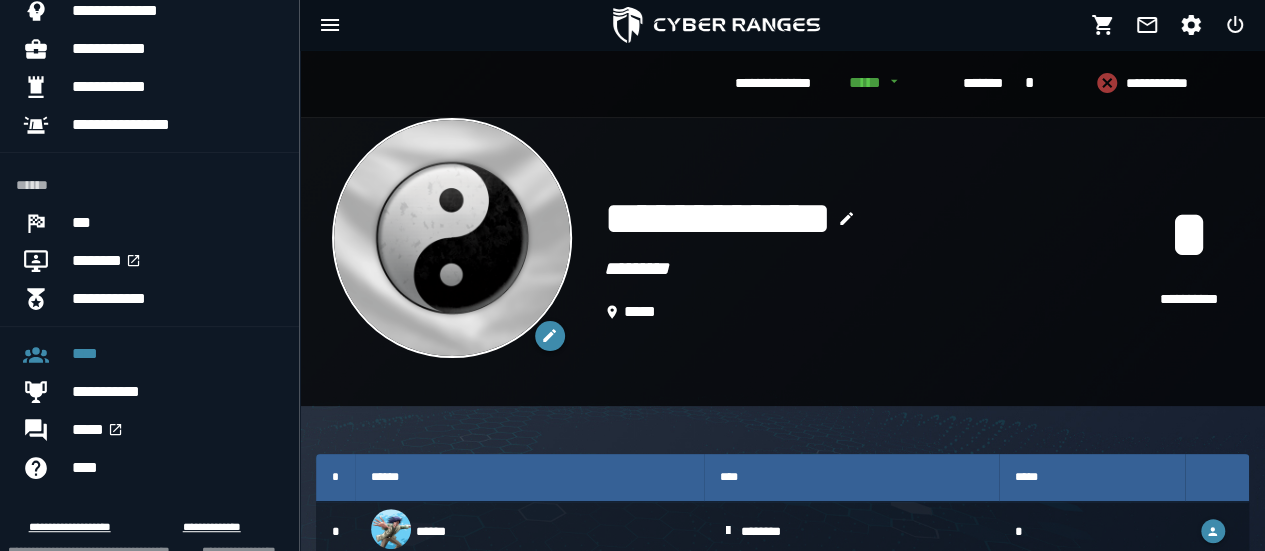scroll, scrollTop: 0, scrollLeft: 0, axis: both 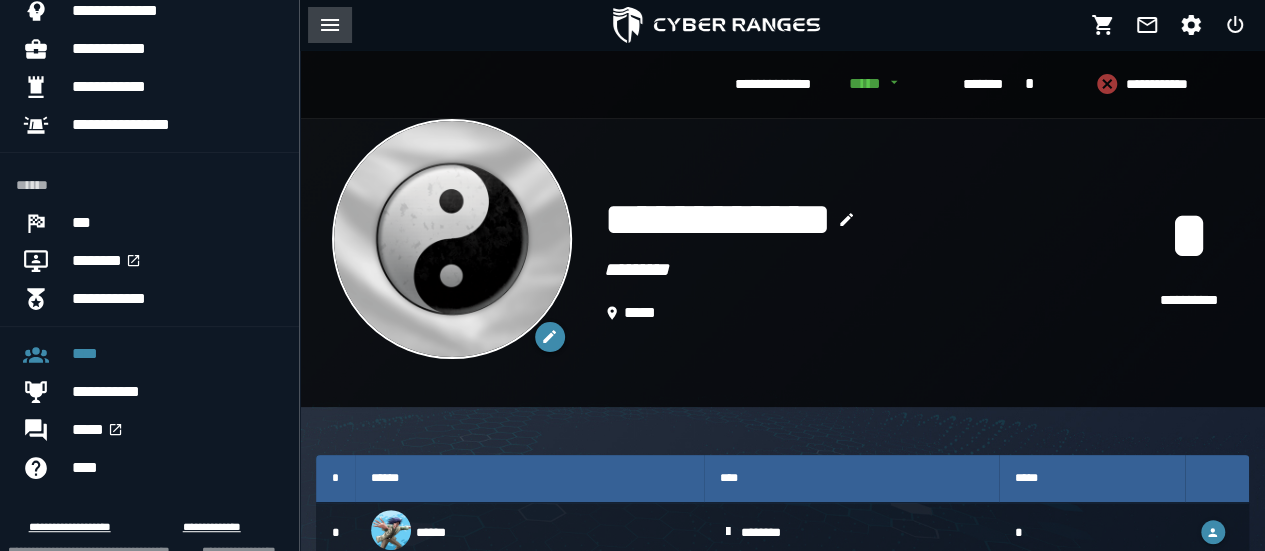 click 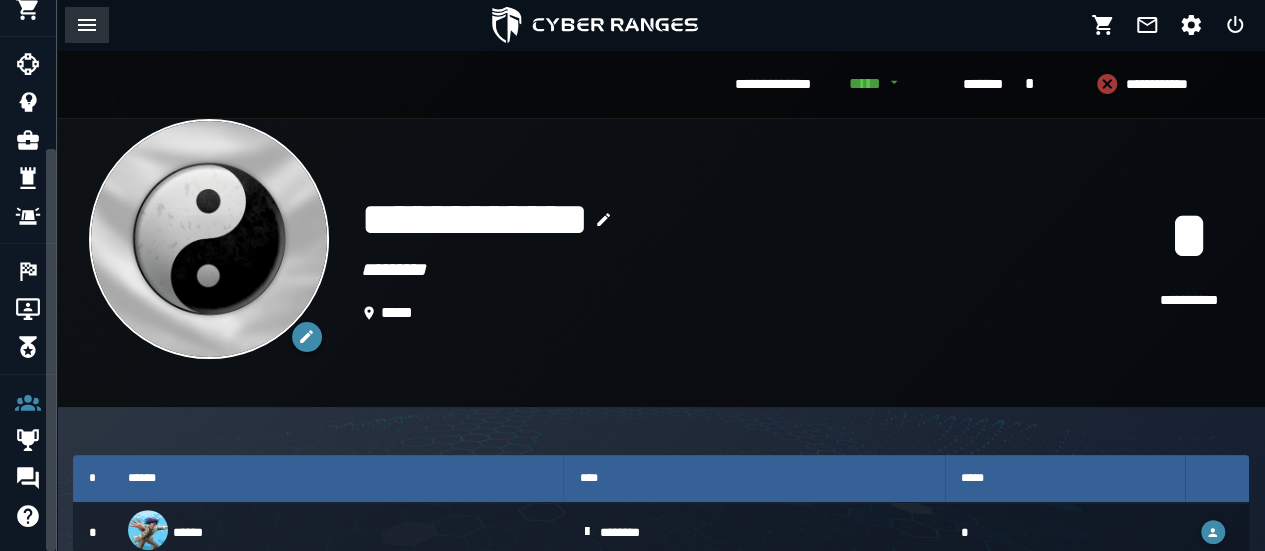scroll, scrollTop: 204, scrollLeft: 0, axis: vertical 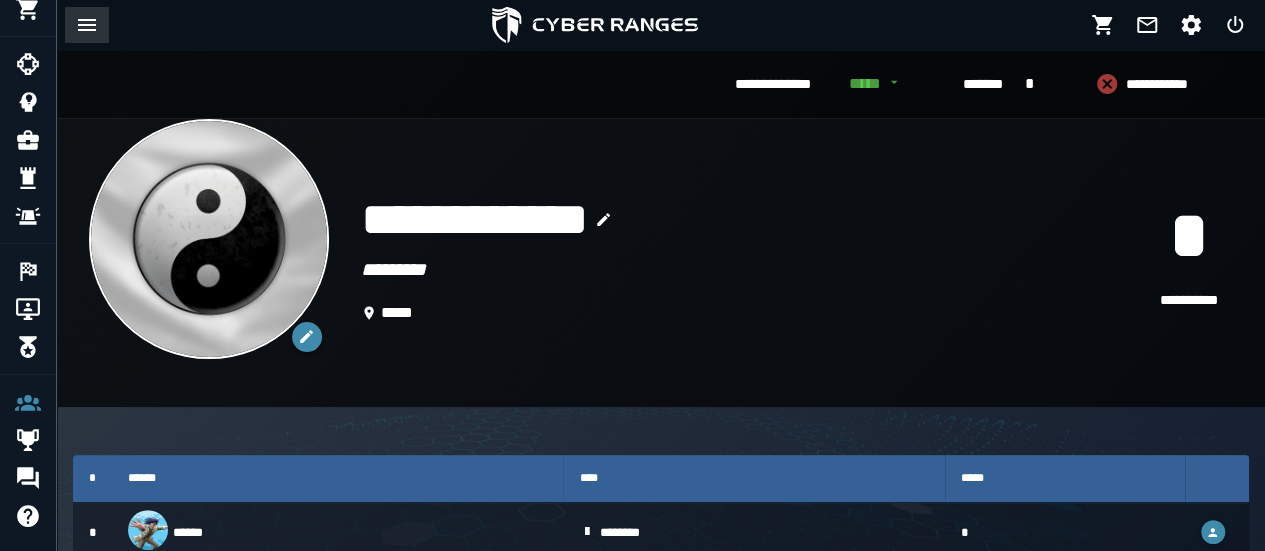 click 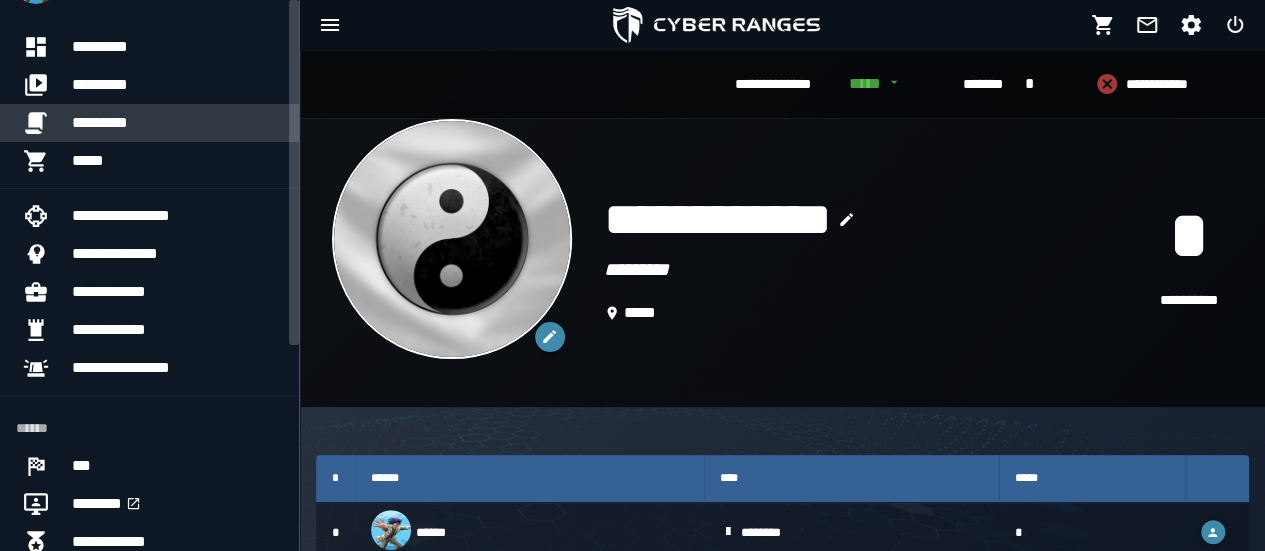 scroll, scrollTop: 0, scrollLeft: 0, axis: both 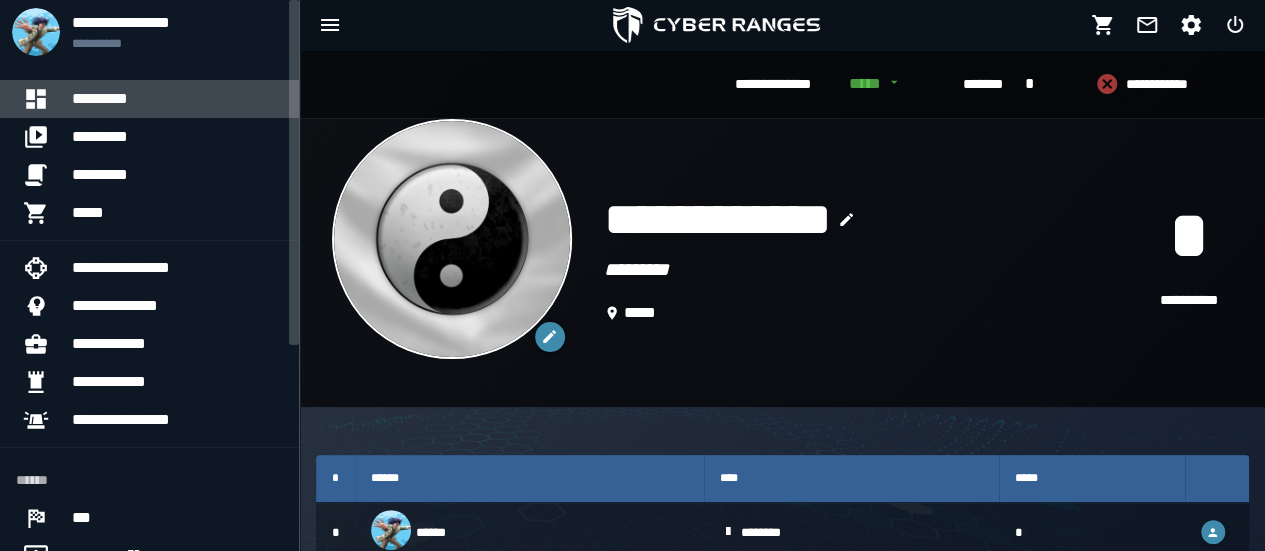 click on "*********" at bounding box center [177, 99] 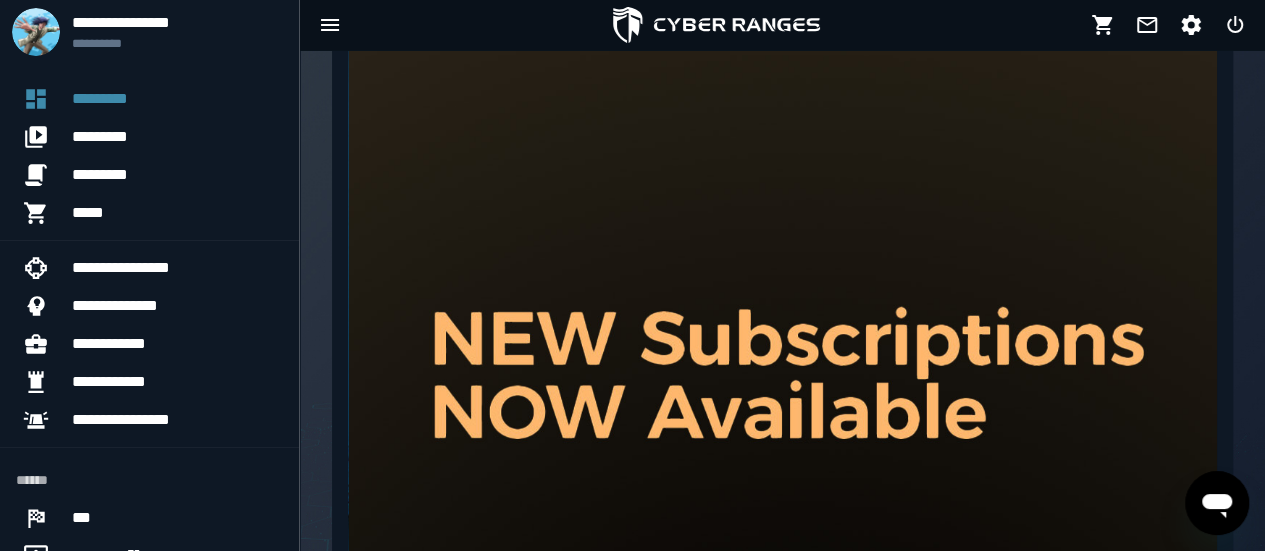 scroll, scrollTop: 686, scrollLeft: 0, axis: vertical 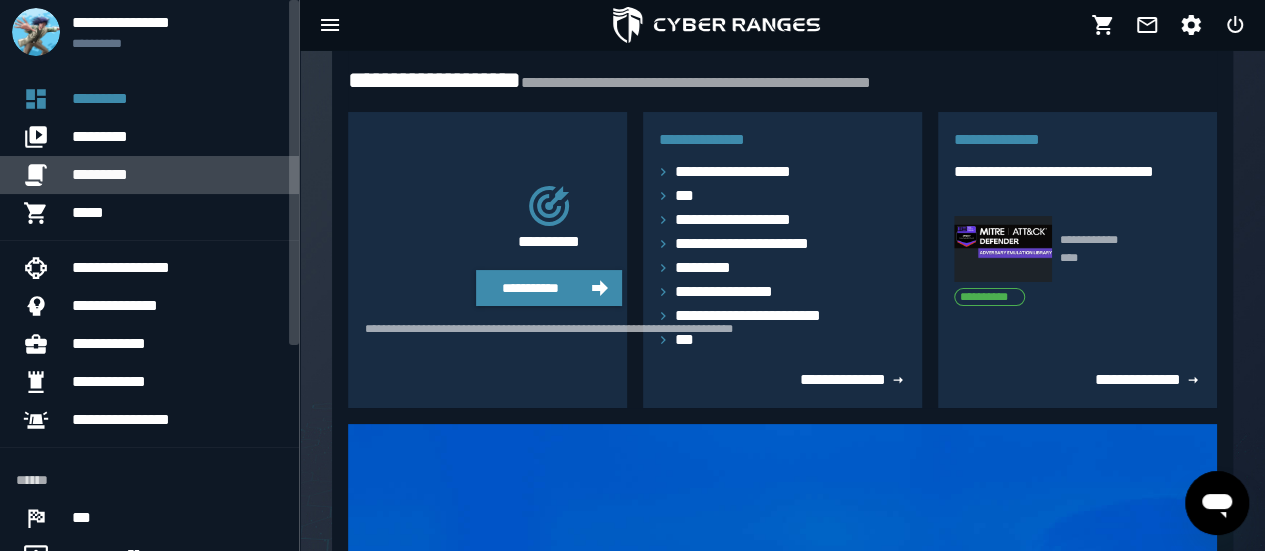 click on "*********" at bounding box center (177, 175) 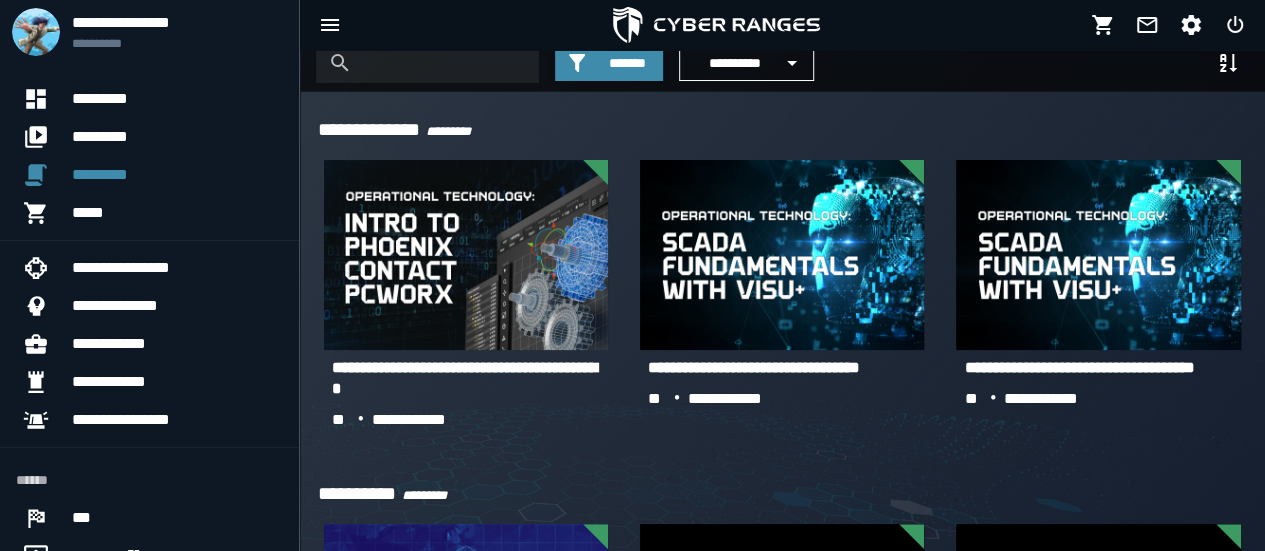 scroll, scrollTop: 0, scrollLeft: 0, axis: both 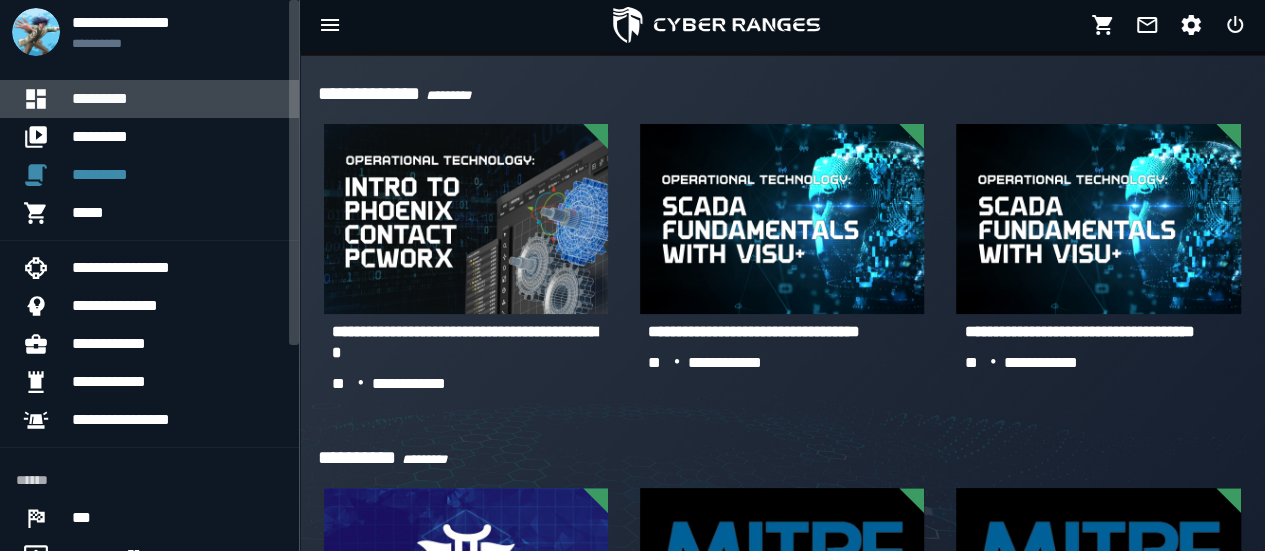 click on "*********" at bounding box center [177, 99] 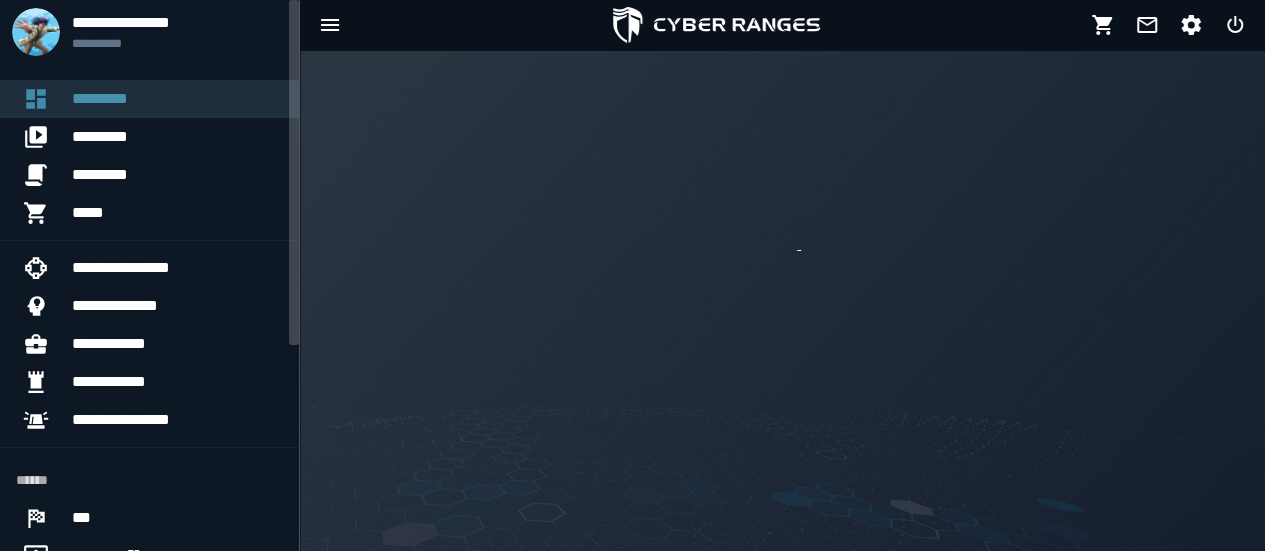 scroll, scrollTop: 0, scrollLeft: 0, axis: both 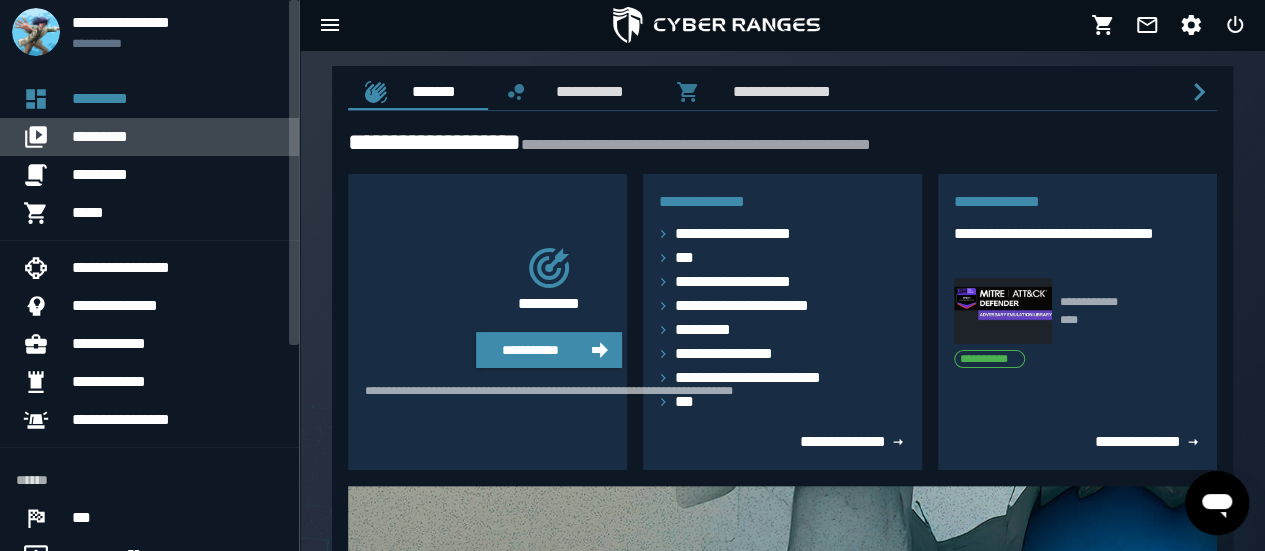 drag, startPoint x: 138, startPoint y: 129, endPoint x: 112, endPoint y: 141, distance: 28.635643 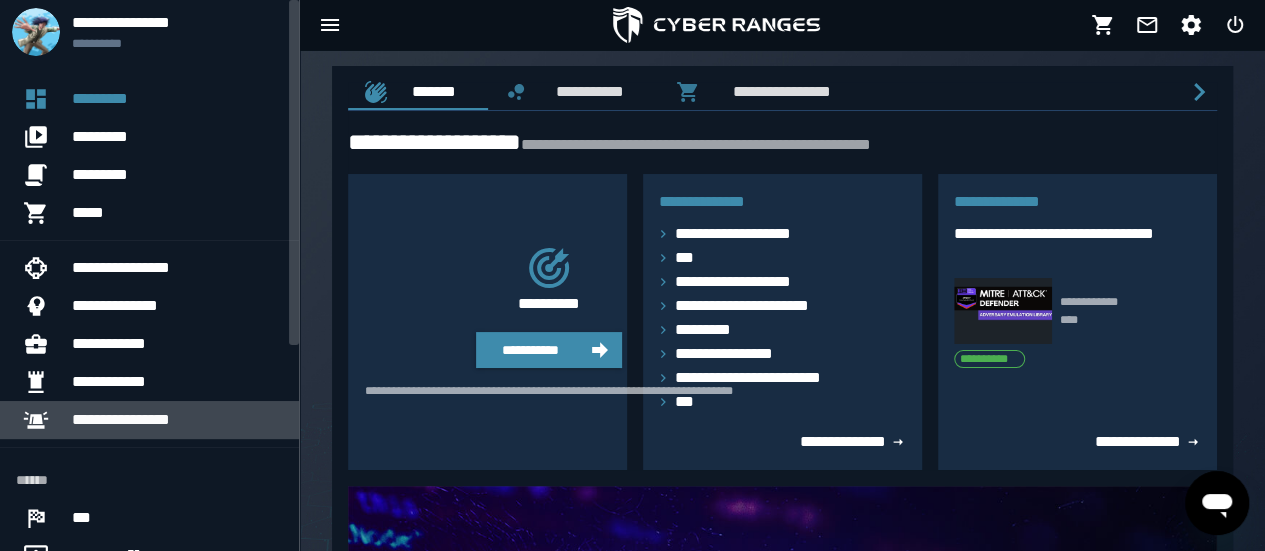 drag, startPoint x: 112, startPoint y: 141, endPoint x: 200, endPoint y: 435, distance: 306.8876 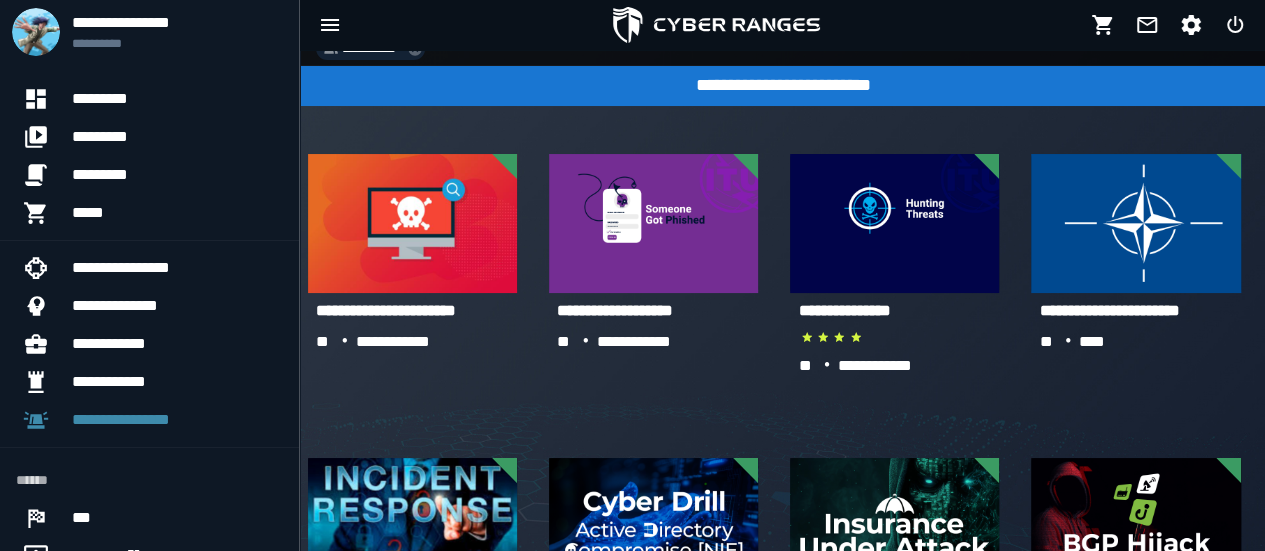 scroll, scrollTop: 68, scrollLeft: 0, axis: vertical 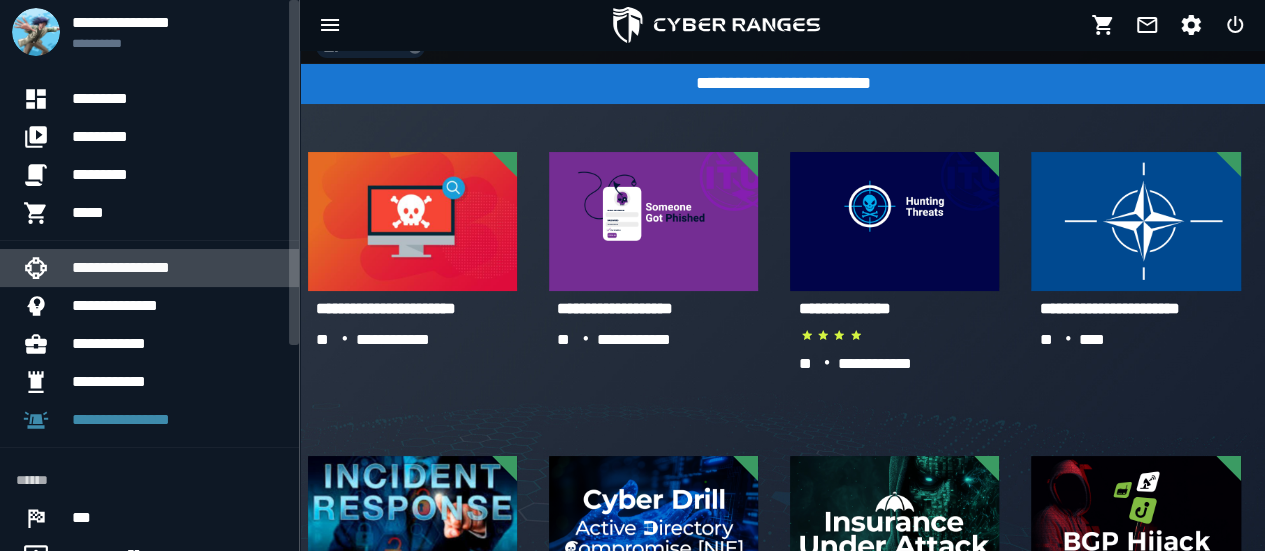 click on "**********" at bounding box center (177, 268) 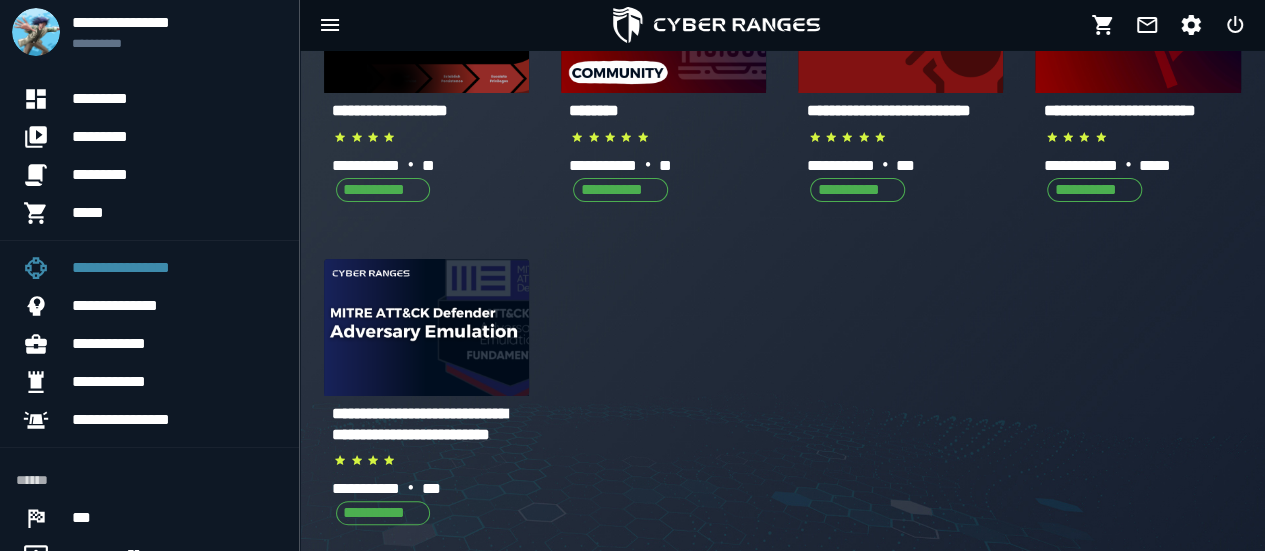 scroll, scrollTop: 0, scrollLeft: 0, axis: both 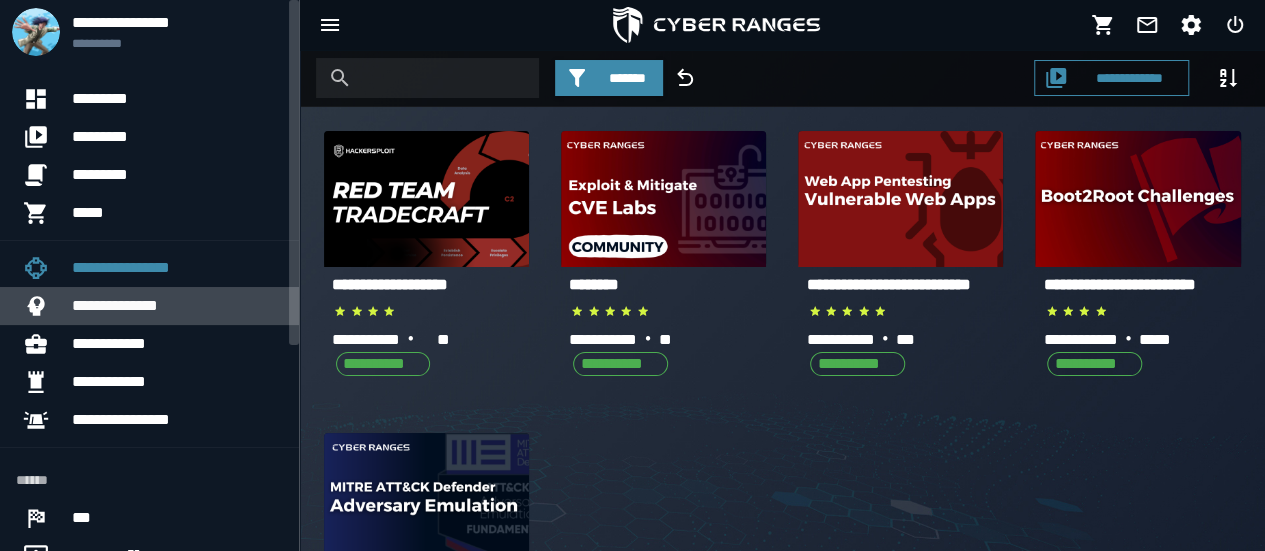 click on "**********" at bounding box center [177, 306] 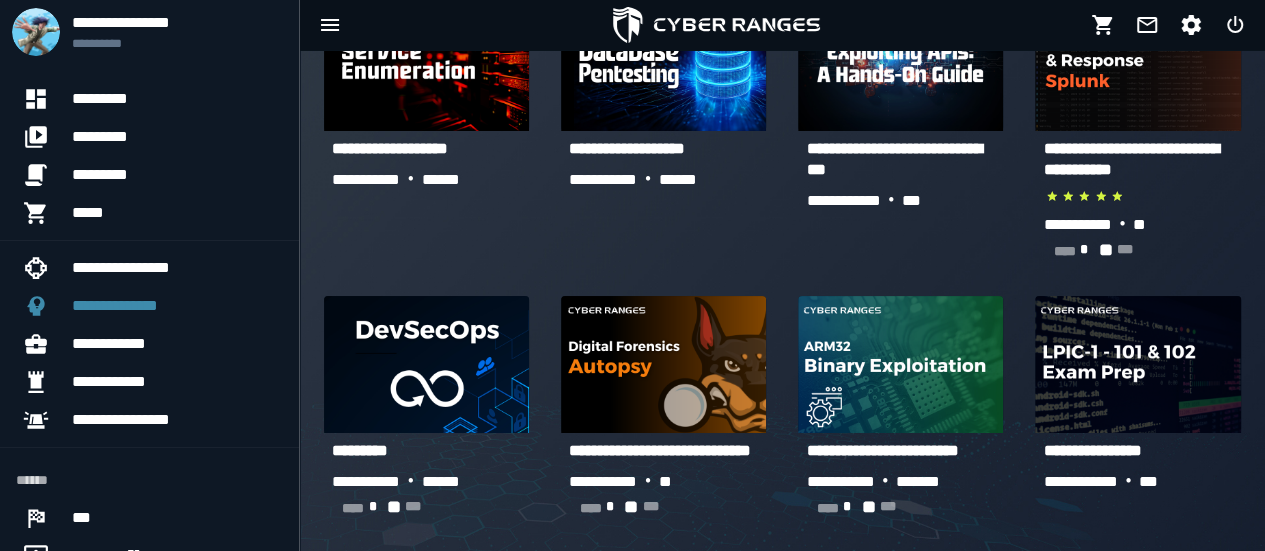 scroll, scrollTop: 0, scrollLeft: 0, axis: both 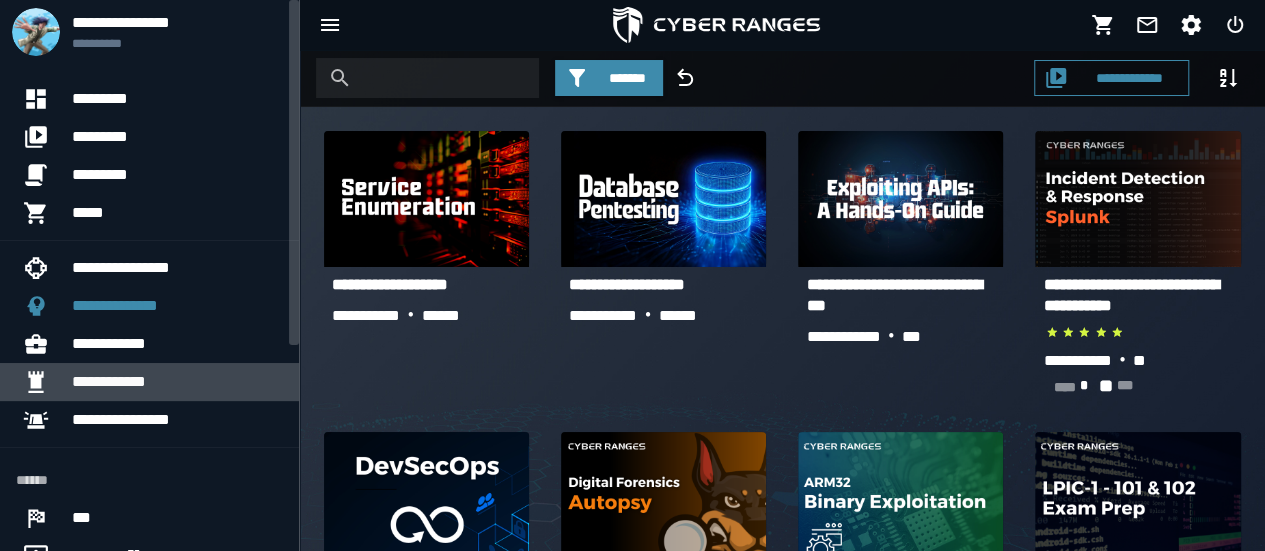 click on "**********" at bounding box center (177, 382) 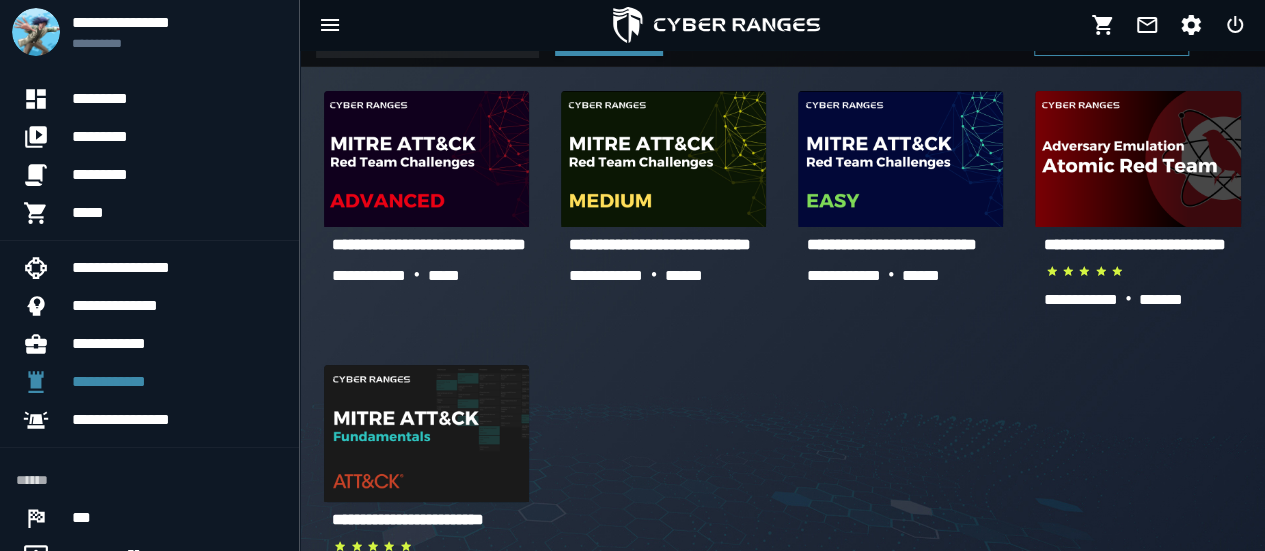 scroll, scrollTop: 41, scrollLeft: 0, axis: vertical 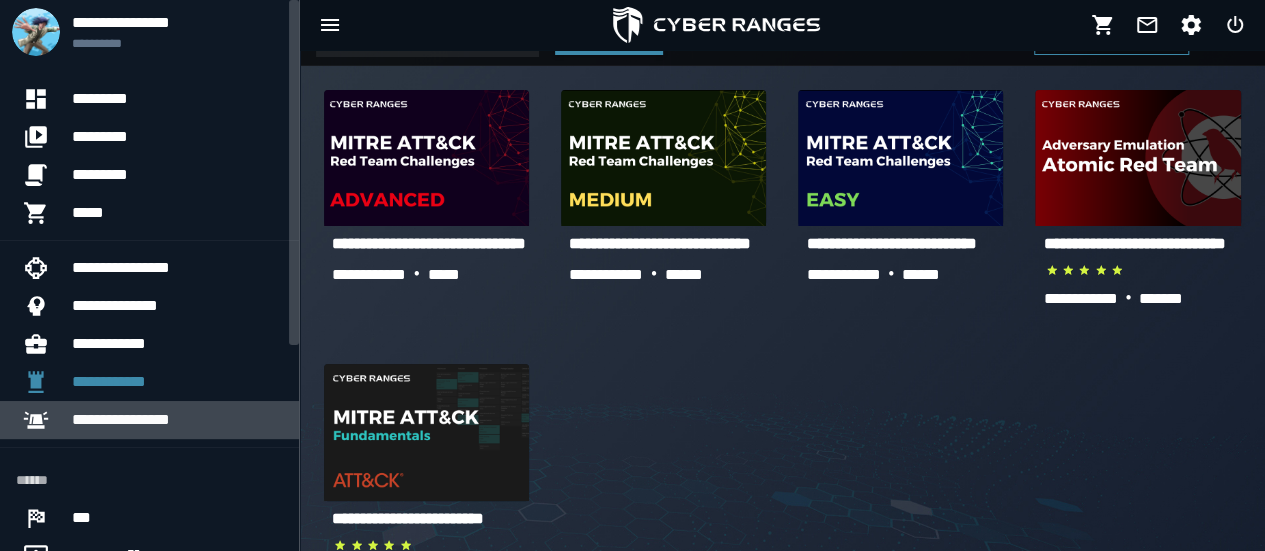 click on "**********" at bounding box center [177, 420] 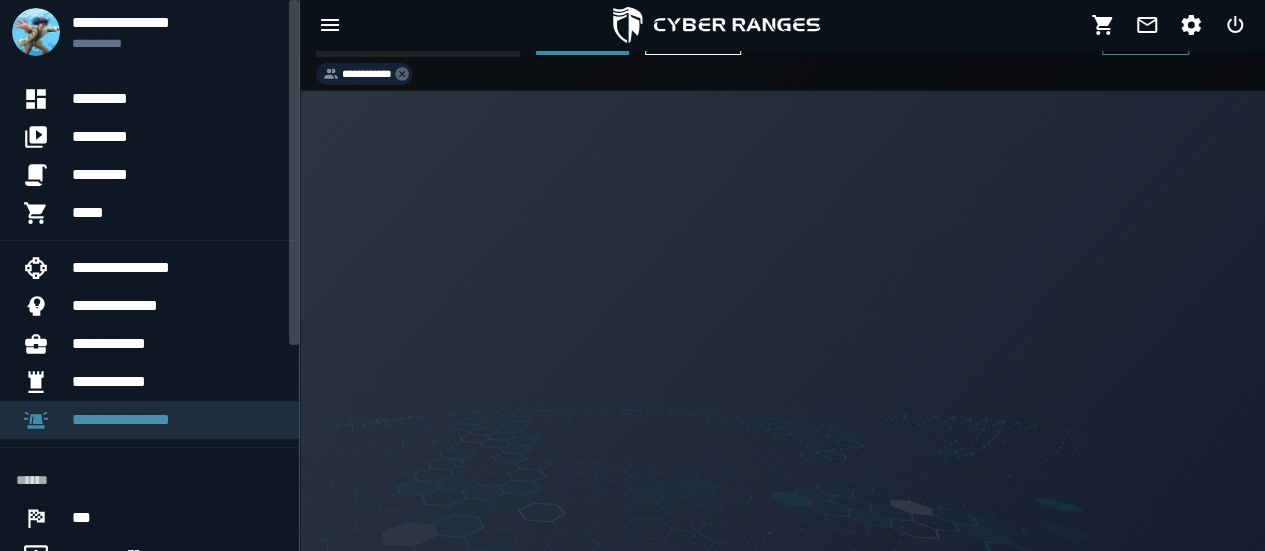 scroll, scrollTop: 0, scrollLeft: 0, axis: both 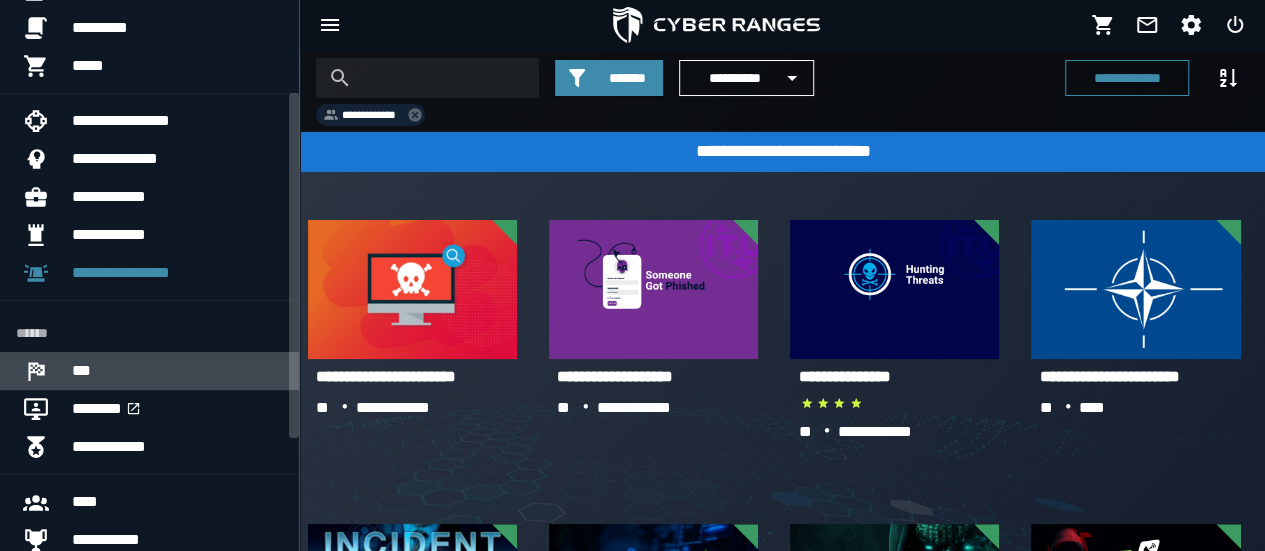 click on "***" at bounding box center (177, 371) 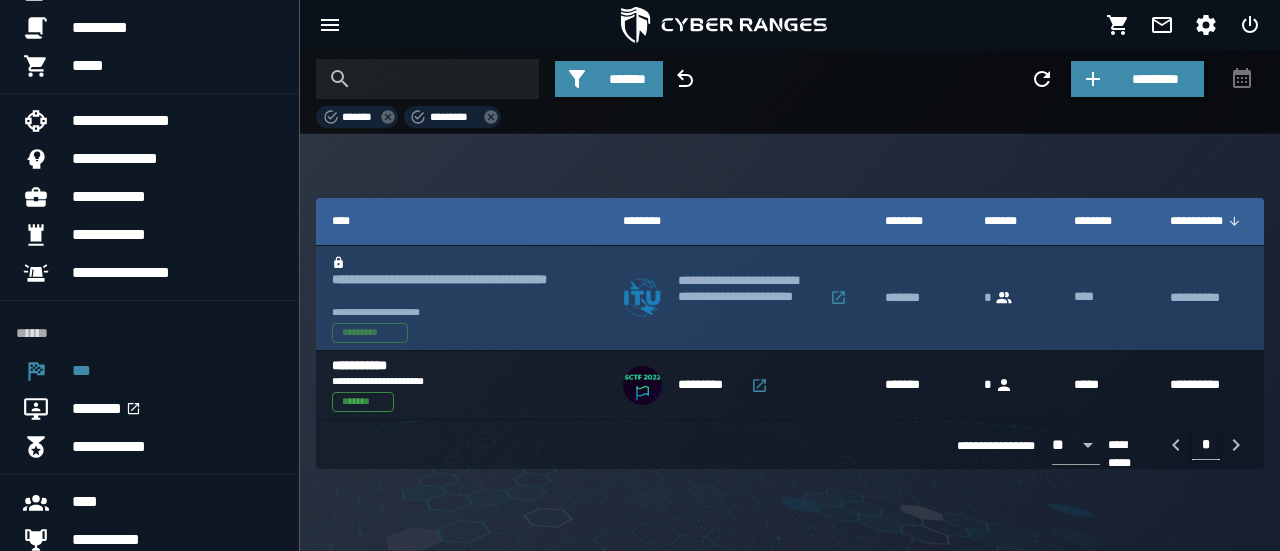 click on "**********" at bounding box center [461, 312] 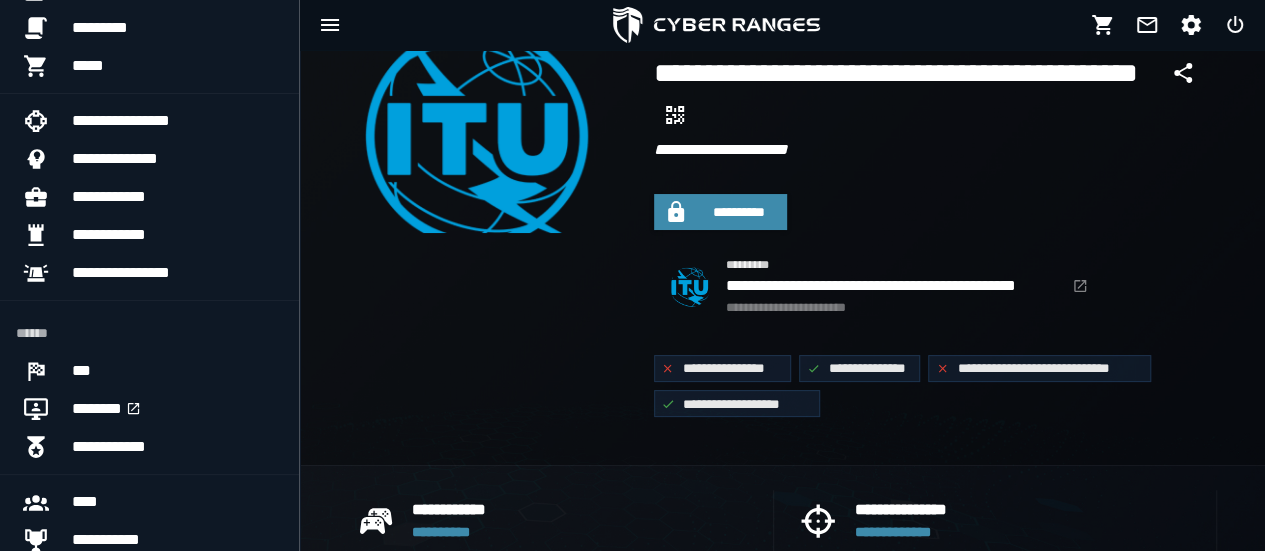scroll, scrollTop: 135, scrollLeft: 0, axis: vertical 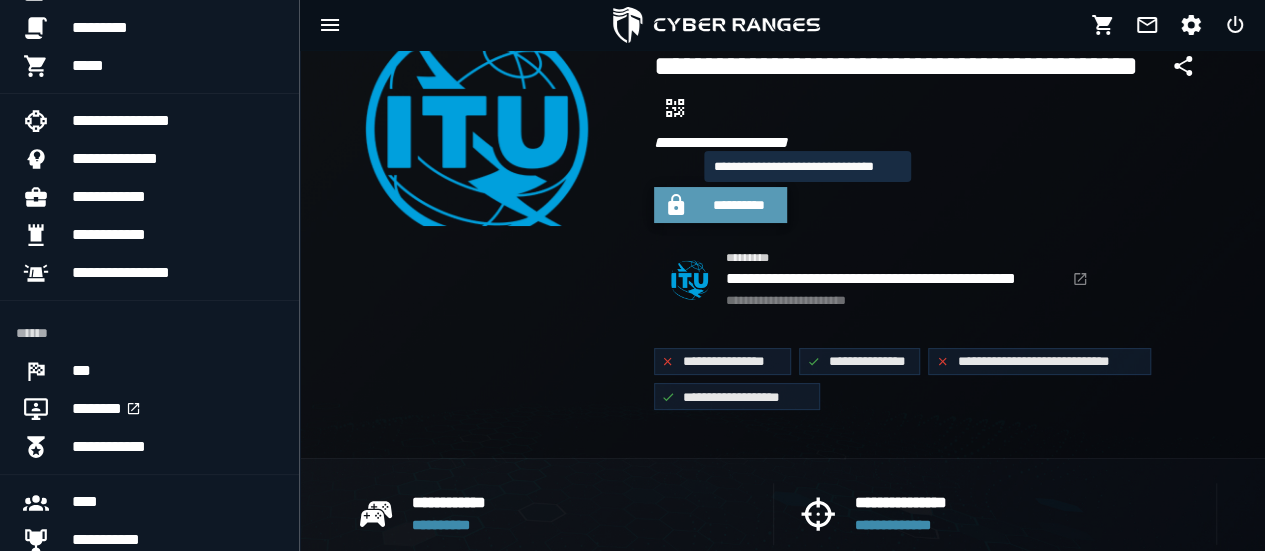 click on "**********" at bounding box center [739, 205] 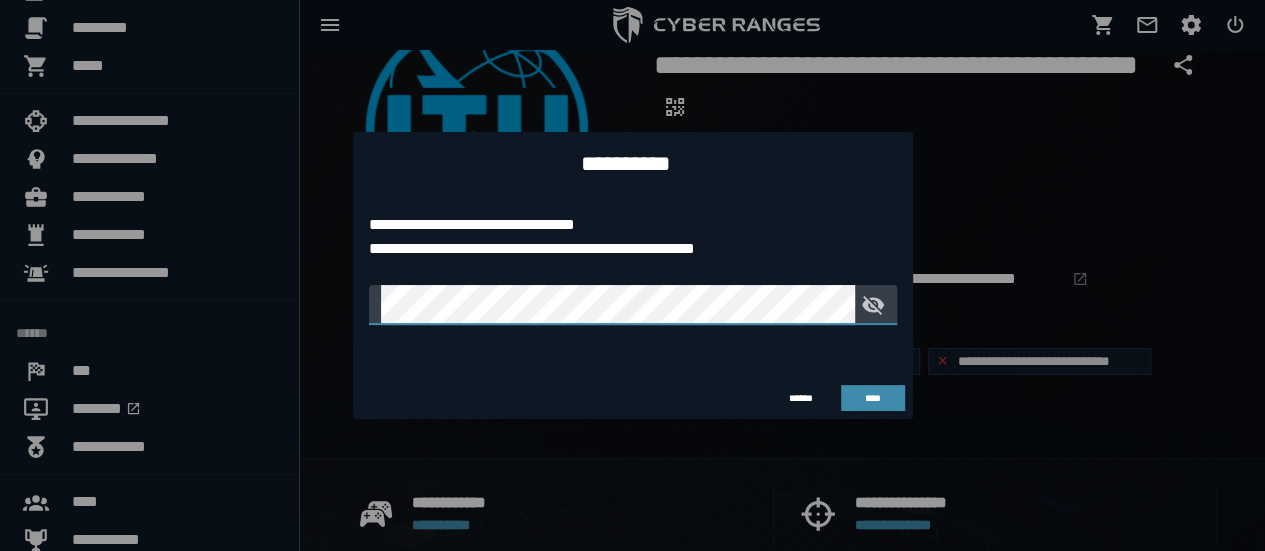 click at bounding box center (870, 305) 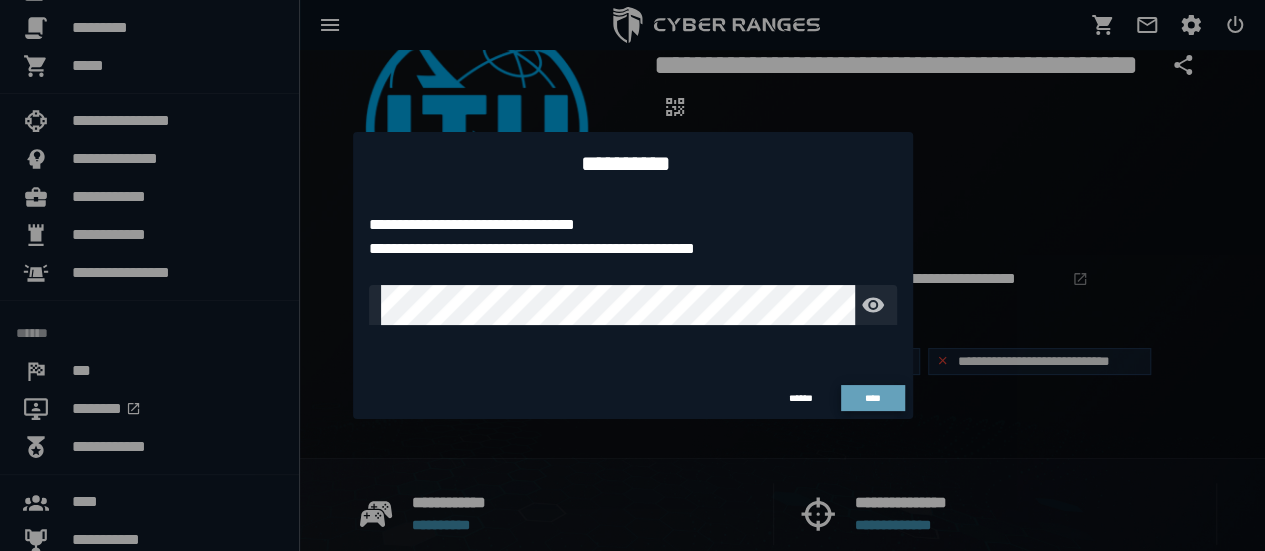 click on "****" at bounding box center [872, 398] 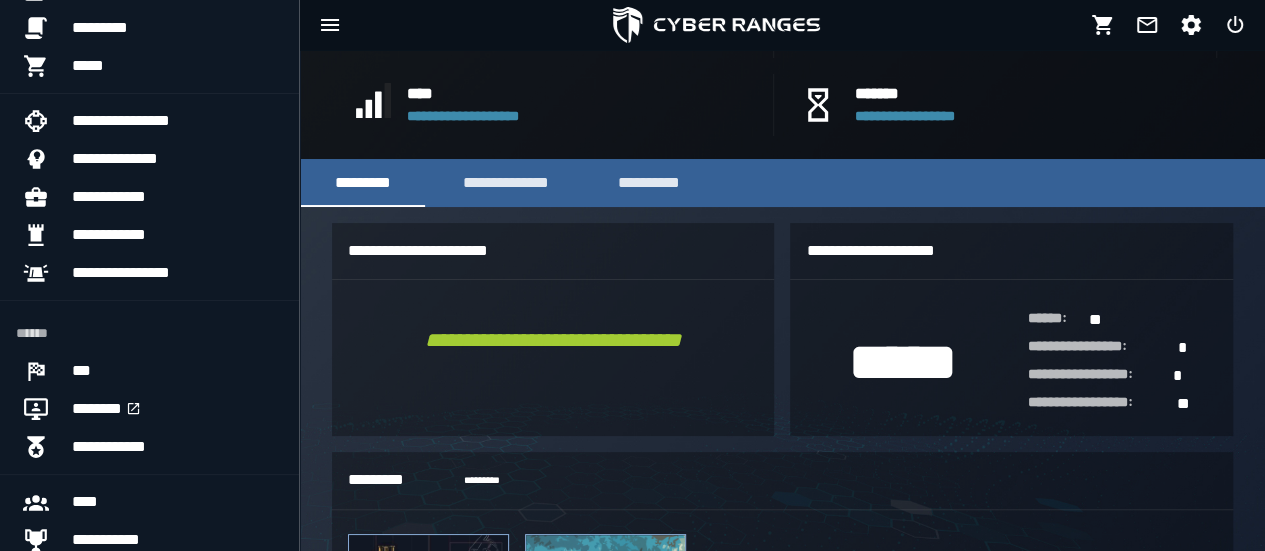 scroll, scrollTop: 623, scrollLeft: 0, axis: vertical 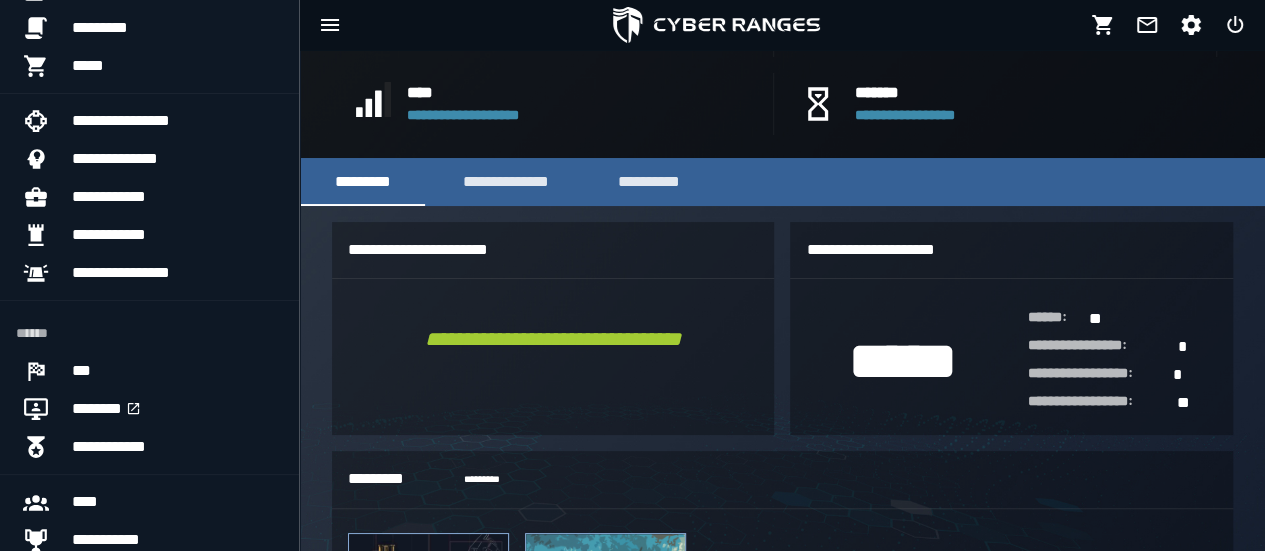 click on "**********" at bounding box center [553, 339] 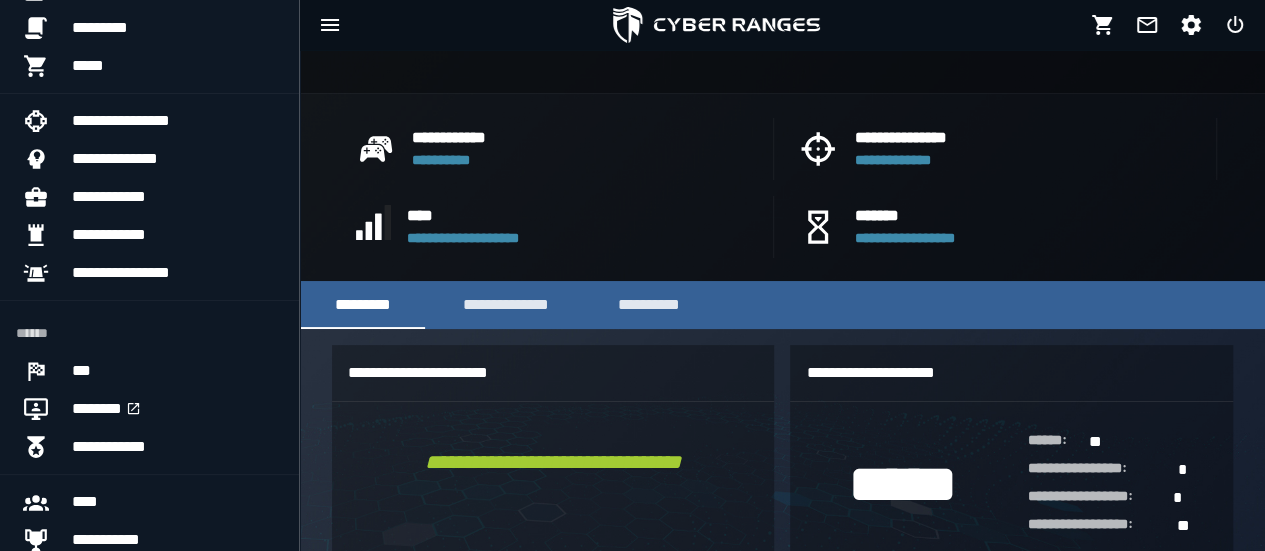 scroll, scrollTop: 458, scrollLeft: 0, axis: vertical 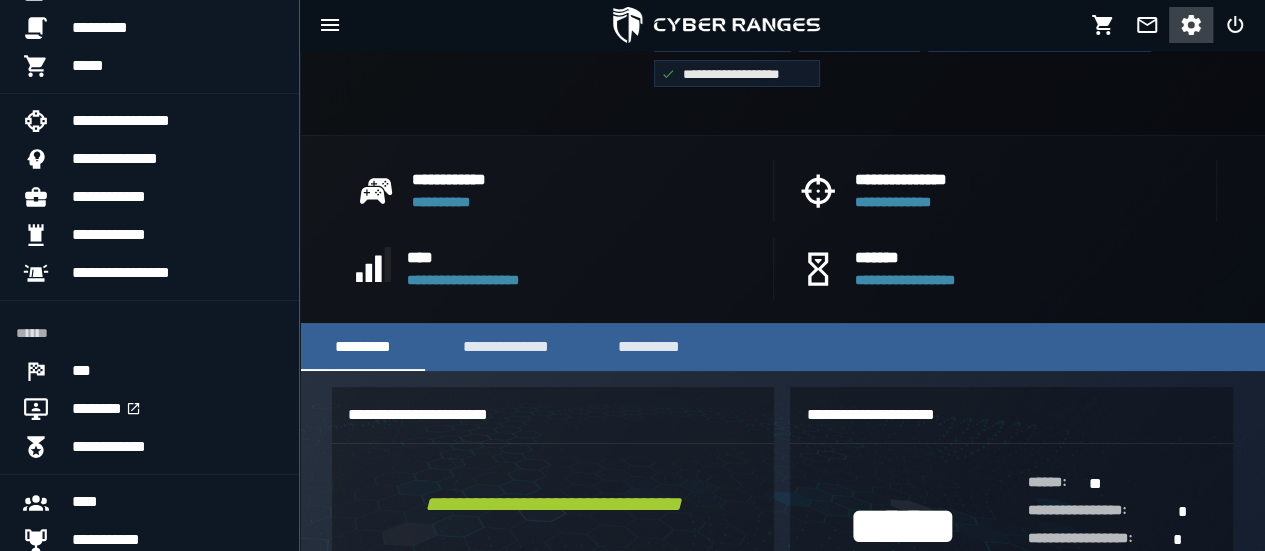 click 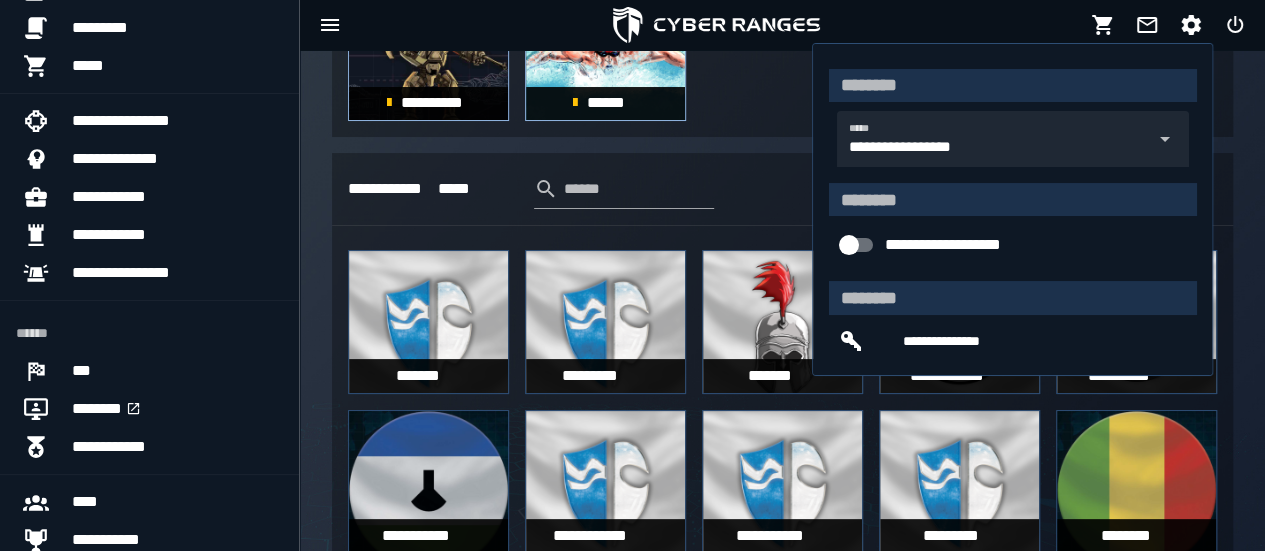 scroll, scrollTop: 1178, scrollLeft: 0, axis: vertical 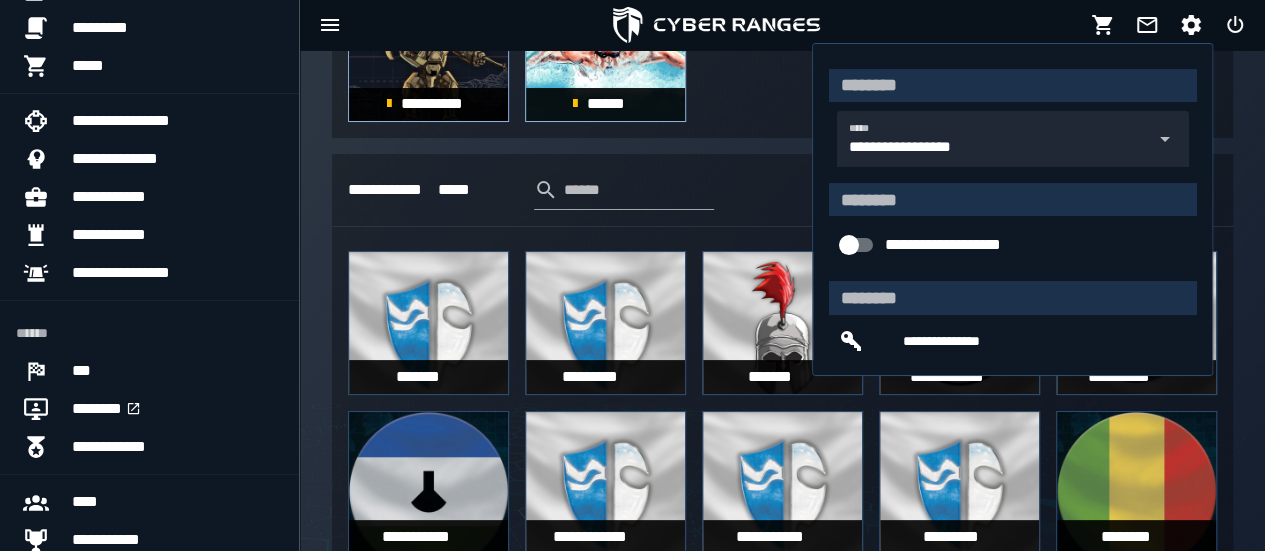 click on "**********" at bounding box center (782, 190) 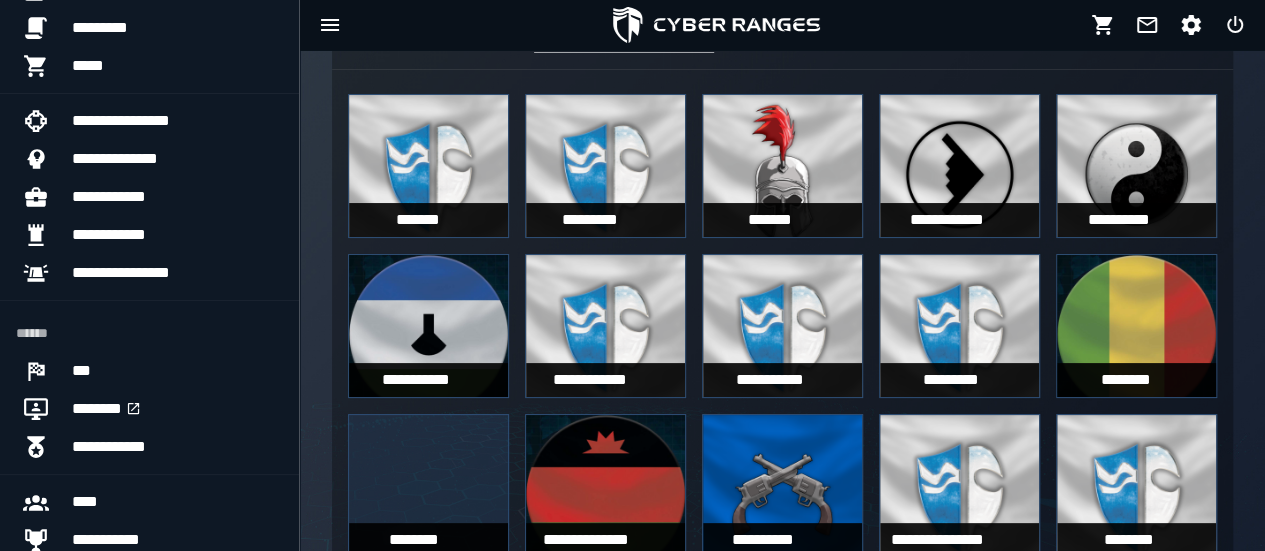 scroll, scrollTop: 1305, scrollLeft: 0, axis: vertical 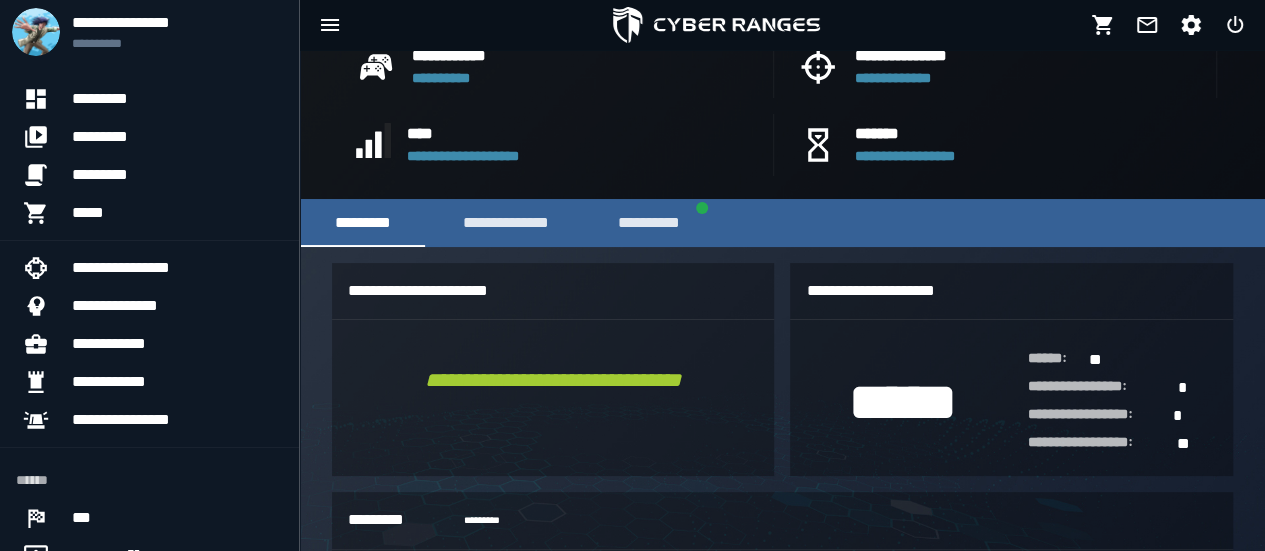 click on "**********" at bounding box center [553, 380] 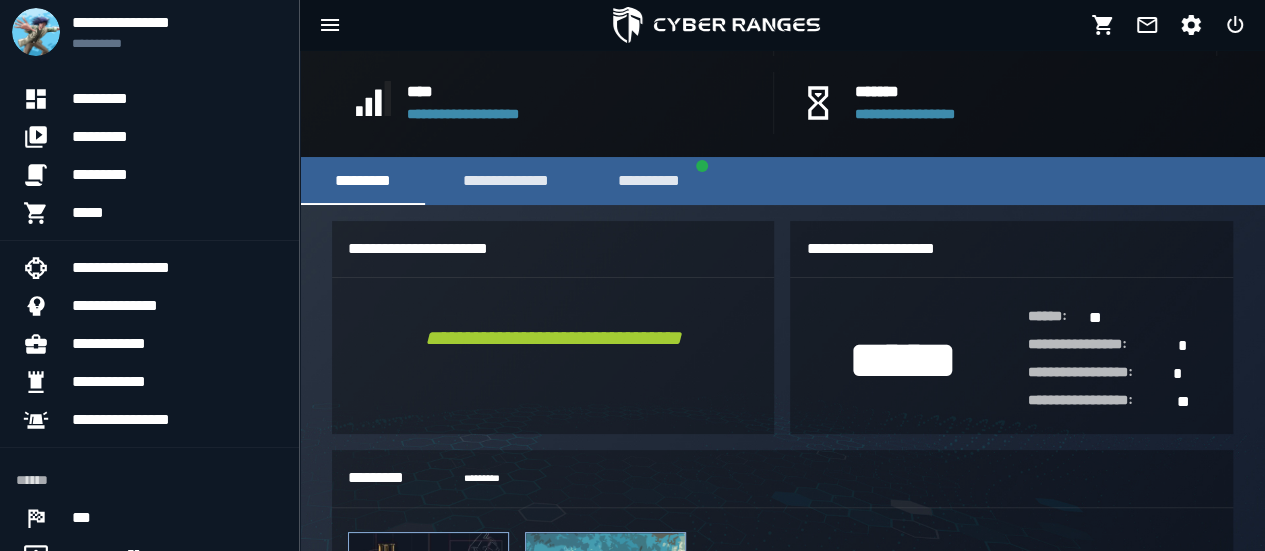 scroll, scrollTop: 626, scrollLeft: 0, axis: vertical 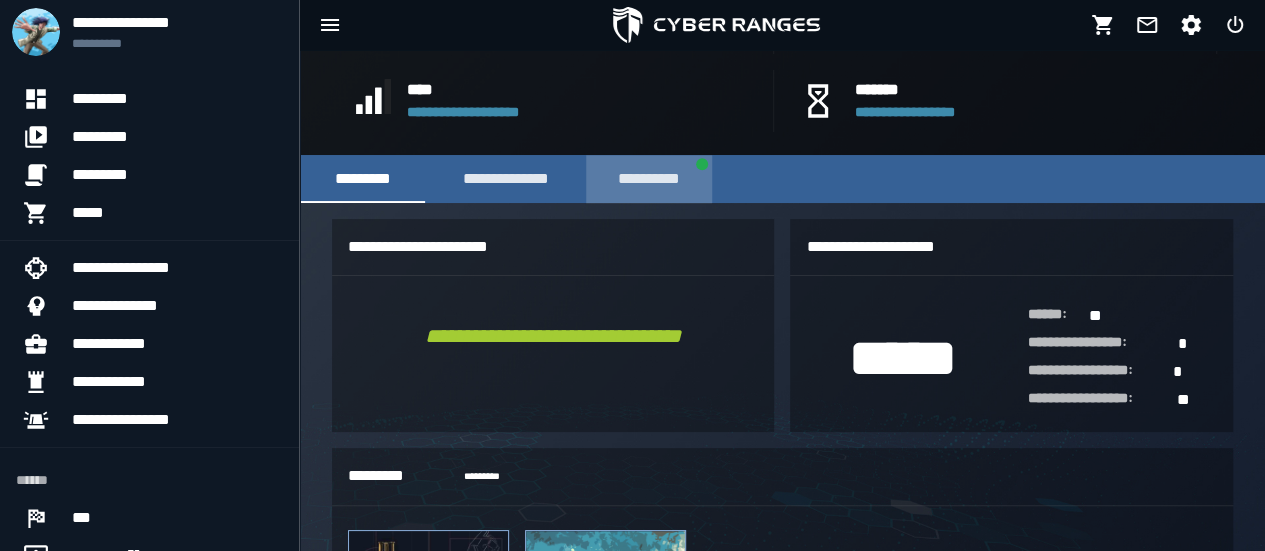 click on "**********" at bounding box center (649, 179) 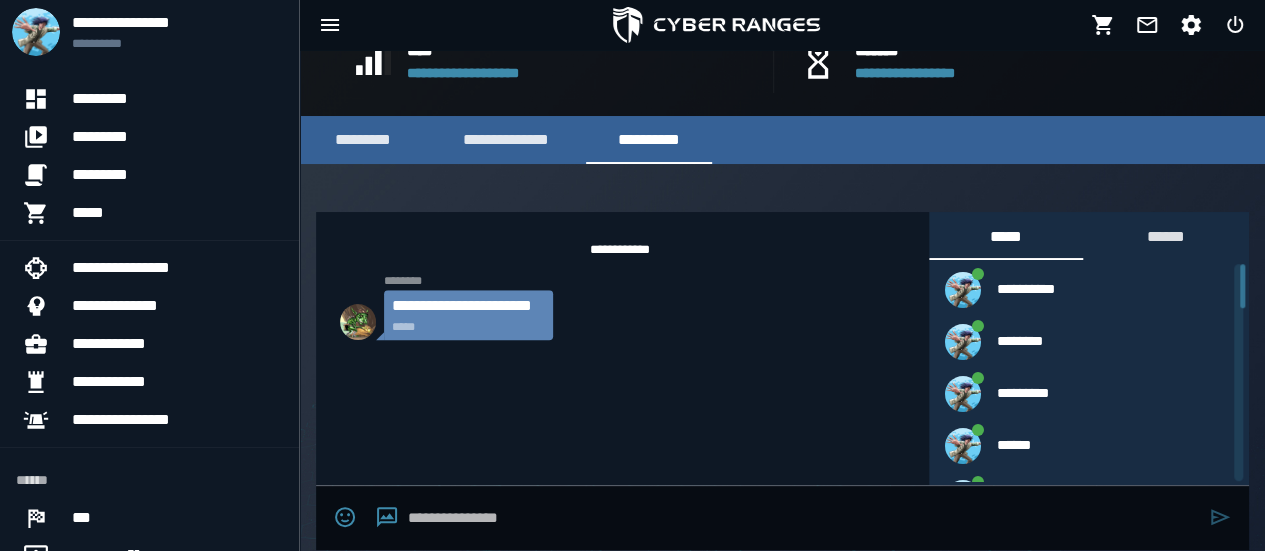 scroll, scrollTop: 666, scrollLeft: 0, axis: vertical 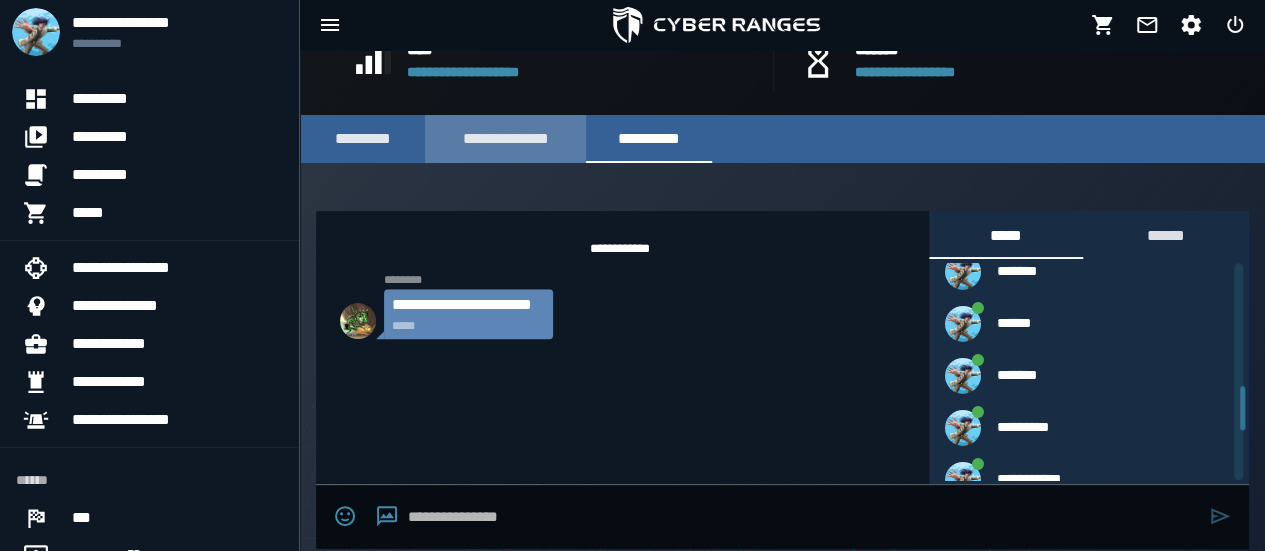 click on "**********" at bounding box center (505, 139) 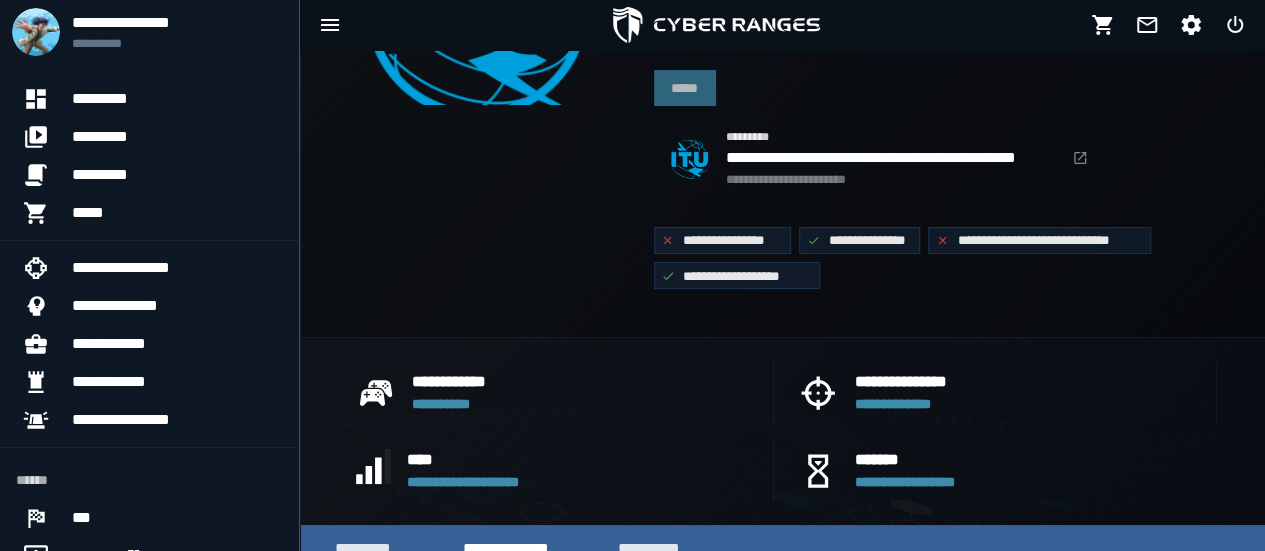 scroll, scrollTop: 524, scrollLeft: 0, axis: vertical 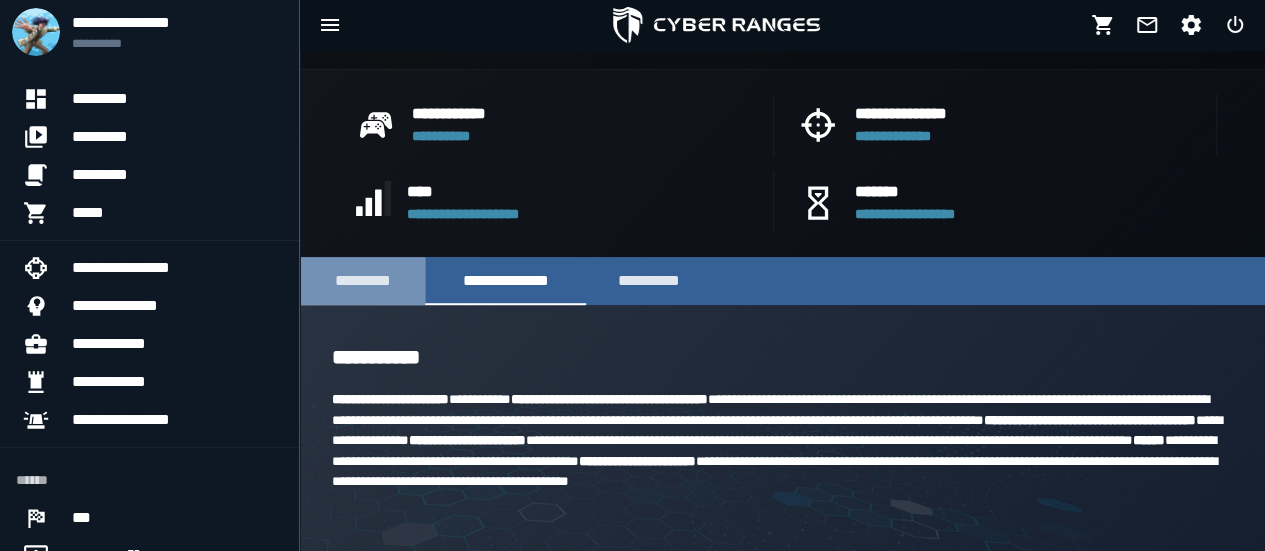 click on "*********" at bounding box center (362, 281) 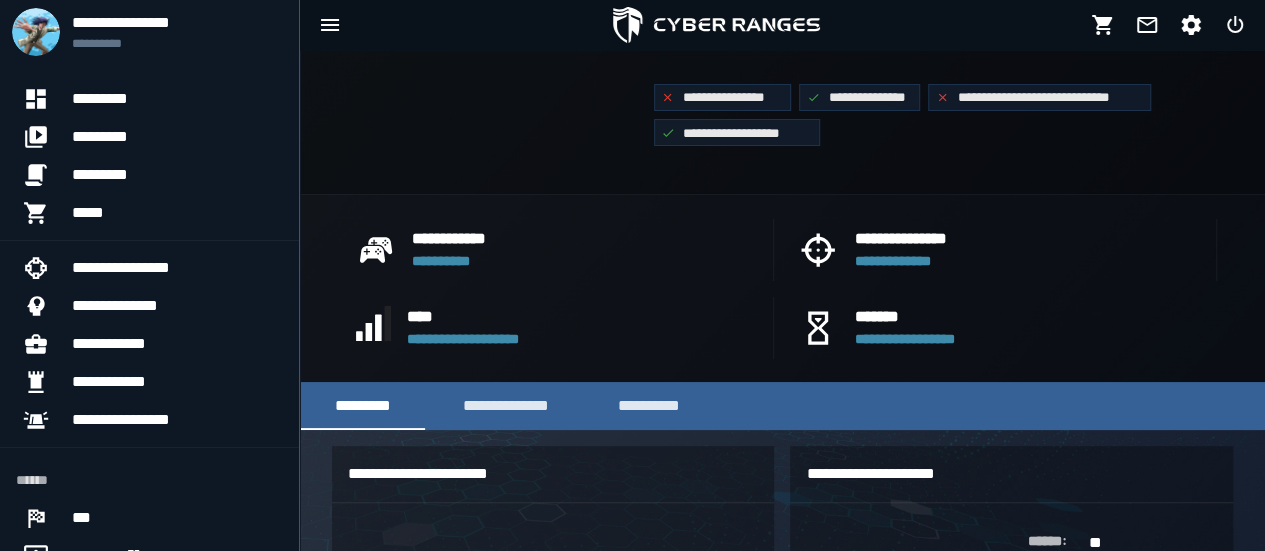 scroll, scrollTop: 392, scrollLeft: 0, axis: vertical 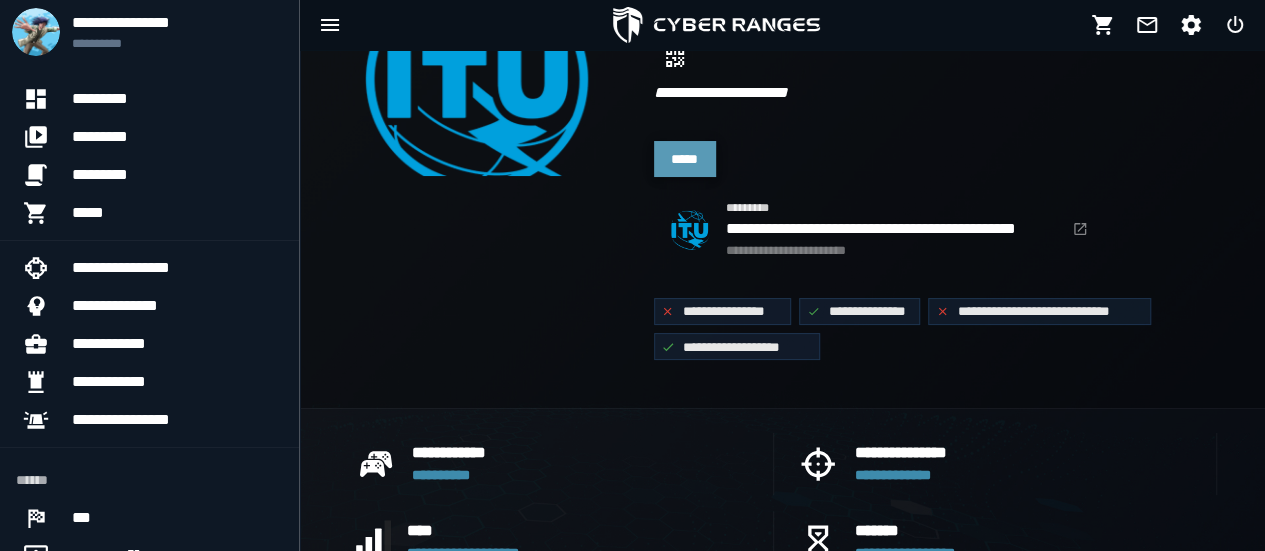 click on "*****" at bounding box center [685, 159] 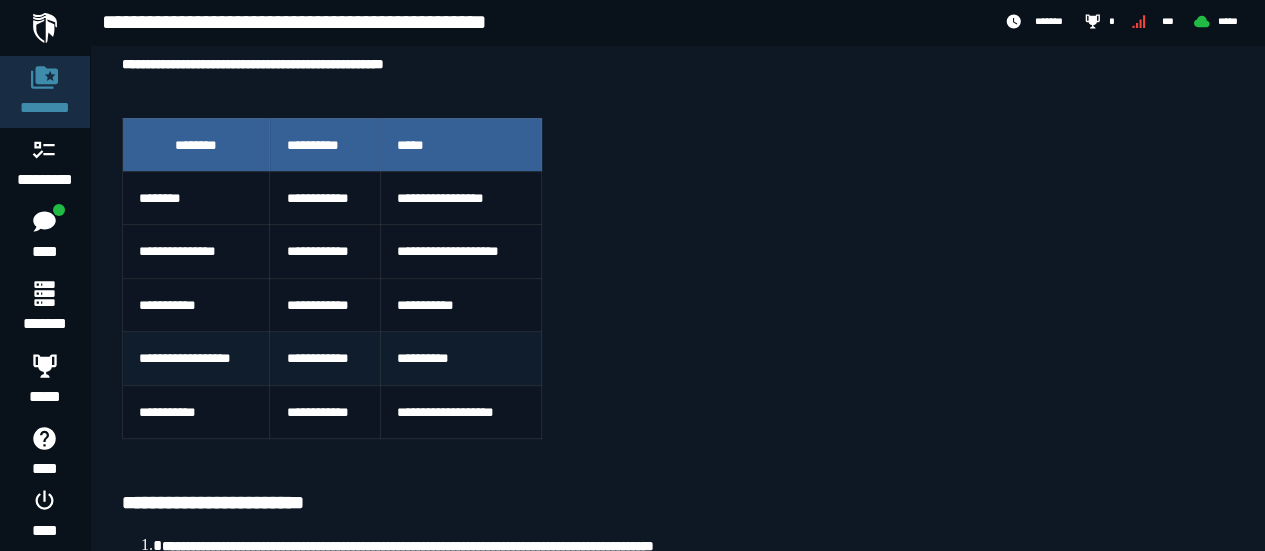 scroll, scrollTop: 180, scrollLeft: 0, axis: vertical 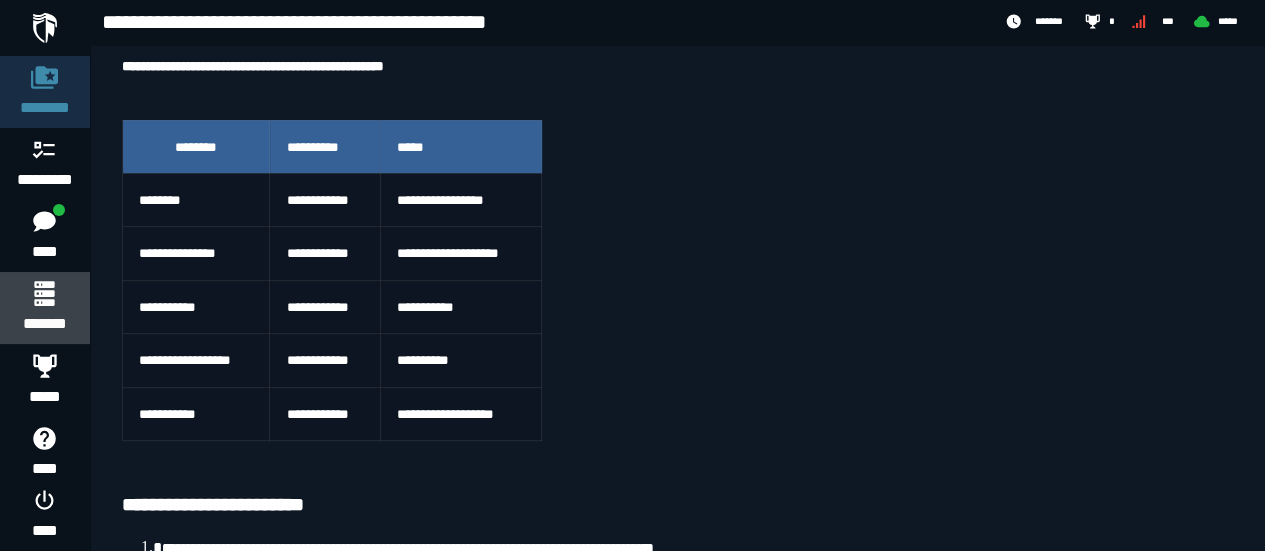 click 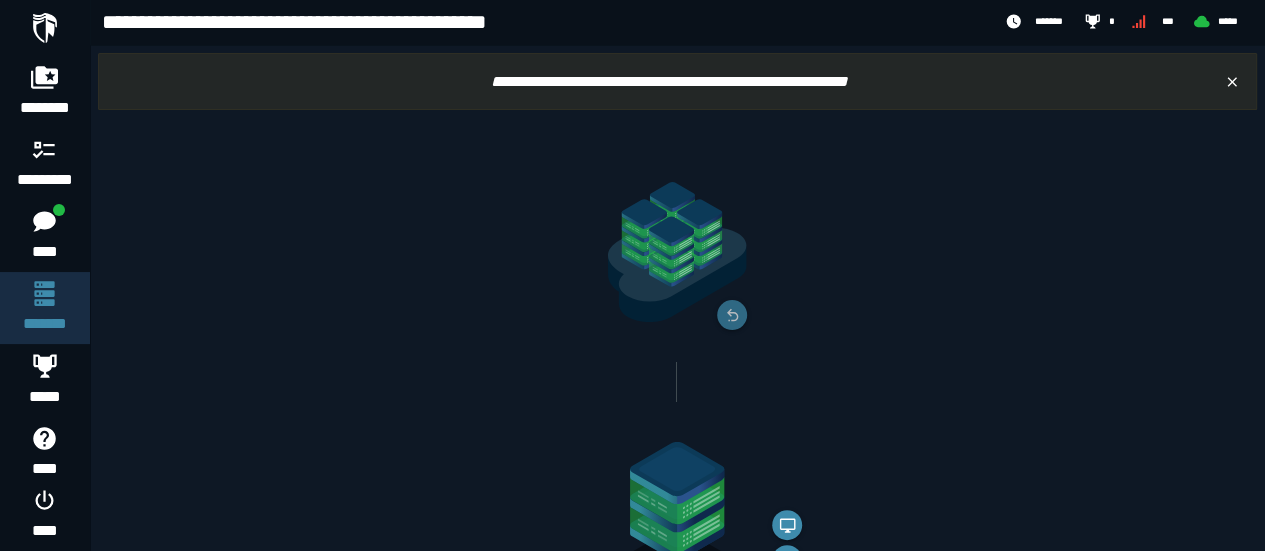 scroll, scrollTop: 196, scrollLeft: 0, axis: vertical 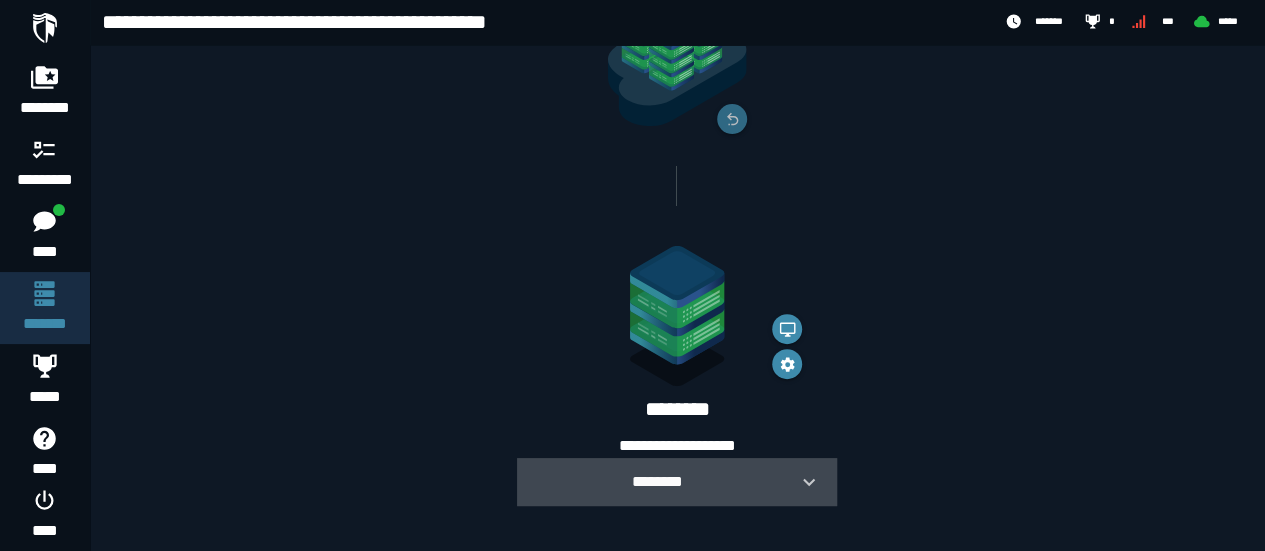 click 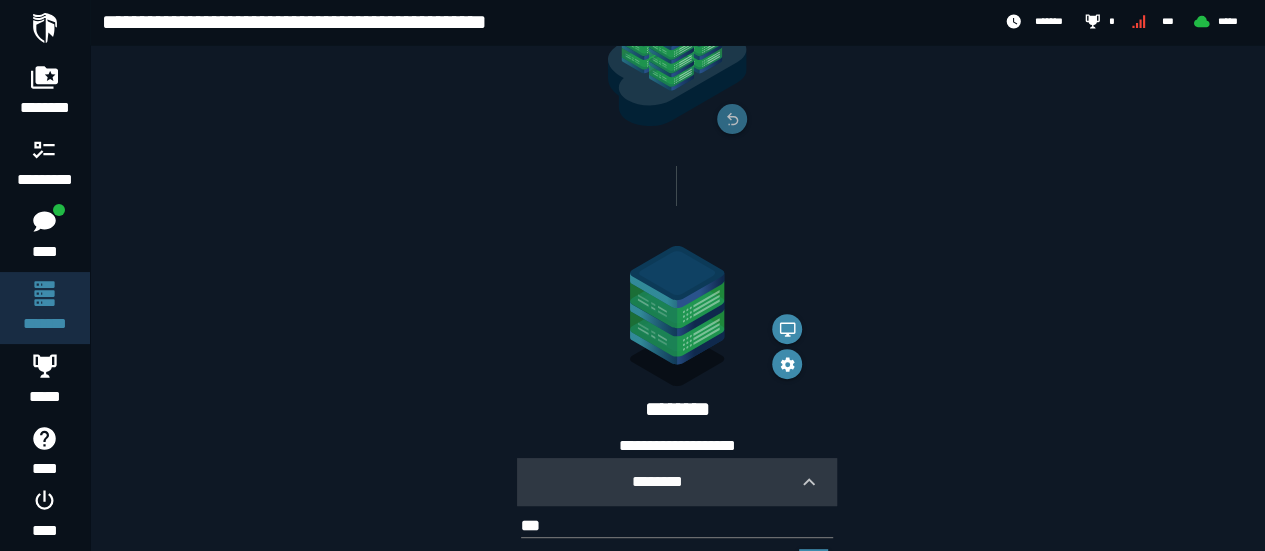 scroll, scrollTop: 388, scrollLeft: 0, axis: vertical 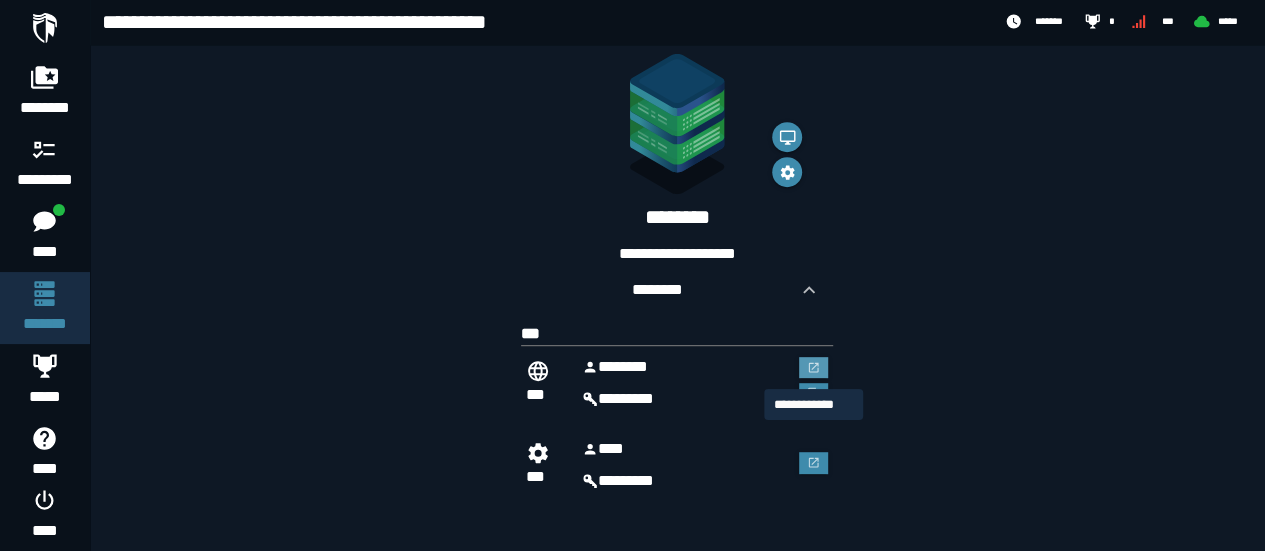 click 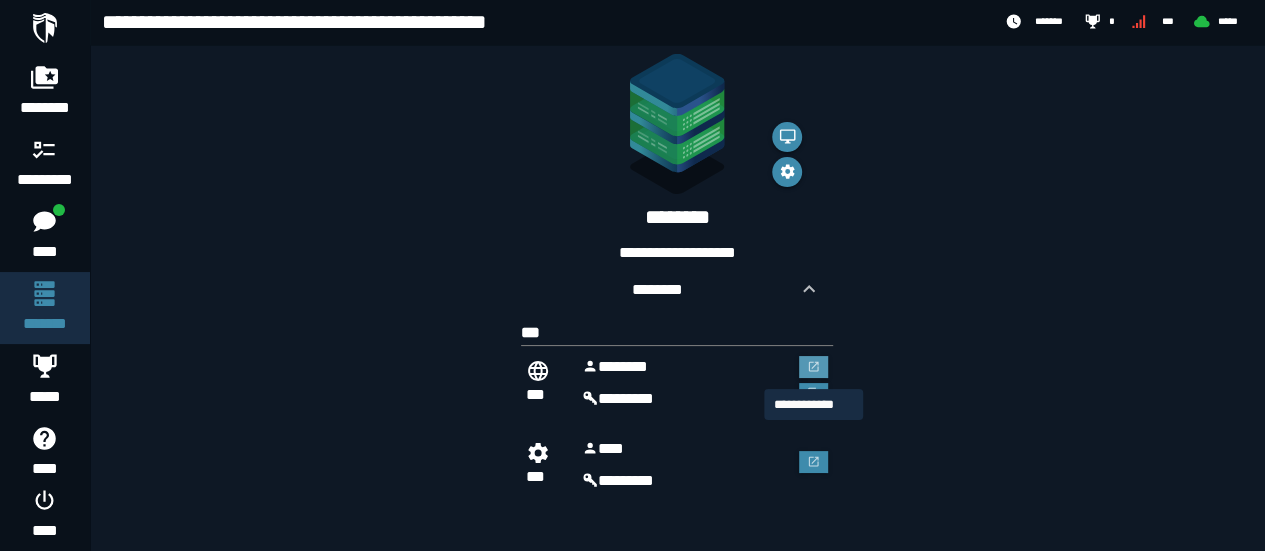 scroll, scrollTop: 0, scrollLeft: 0, axis: both 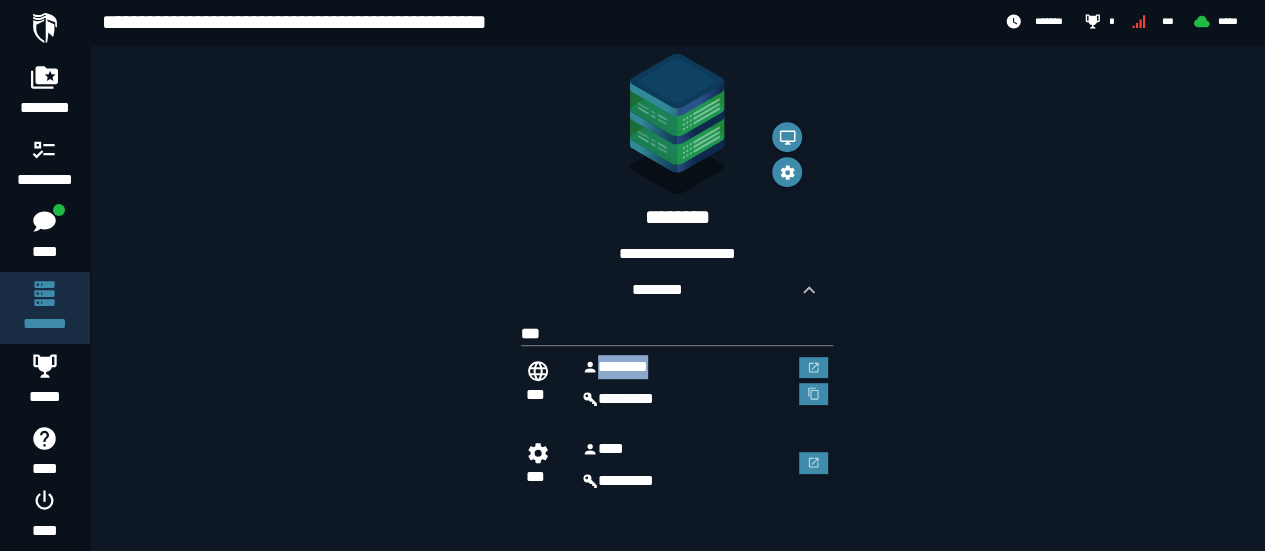 drag, startPoint x: 653, startPoint y: 363, endPoint x: 593, endPoint y: 361, distance: 60.033325 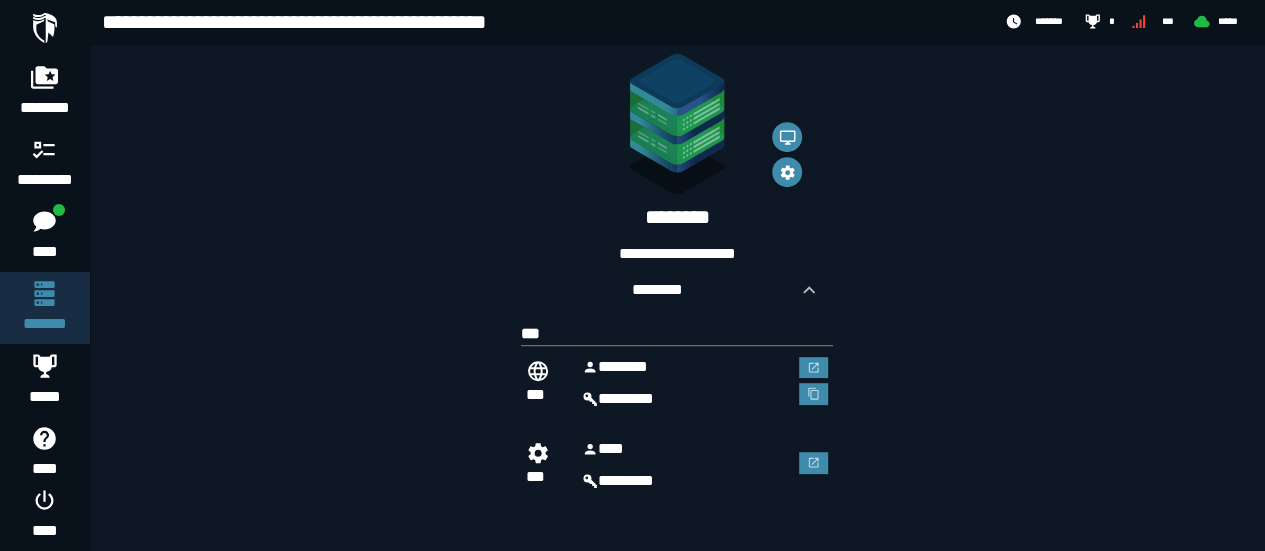 click on "**********" 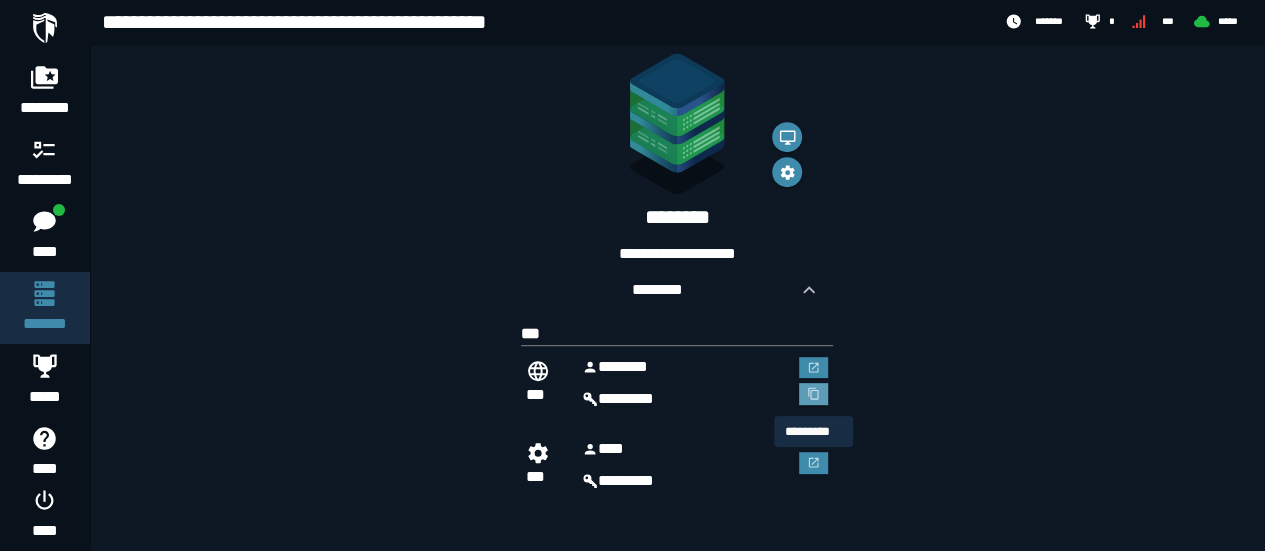 click at bounding box center [814, 394] 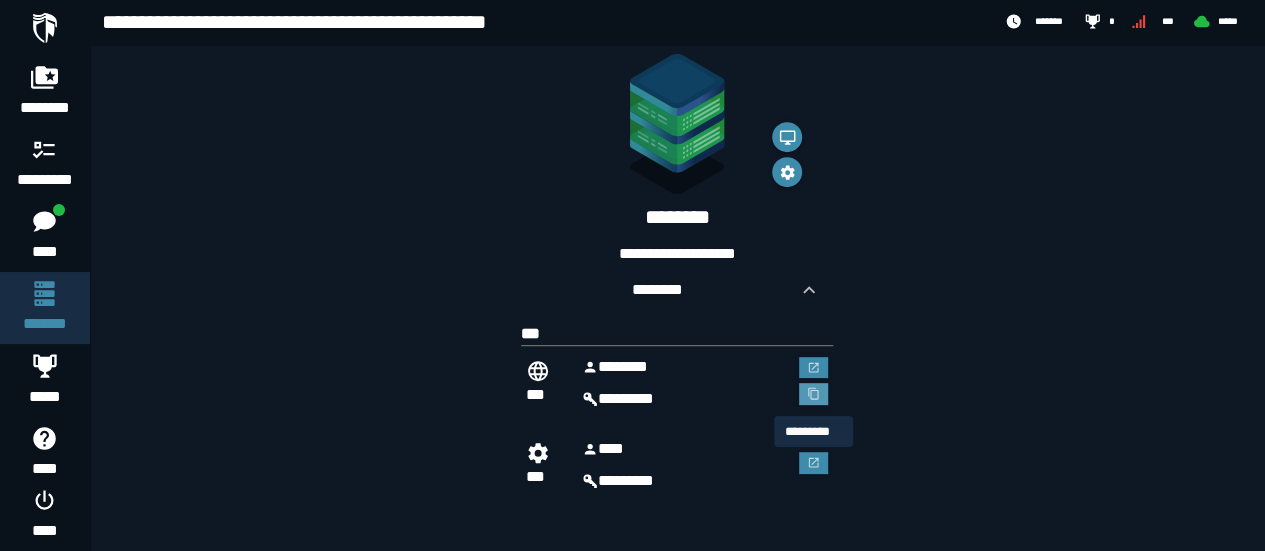 click 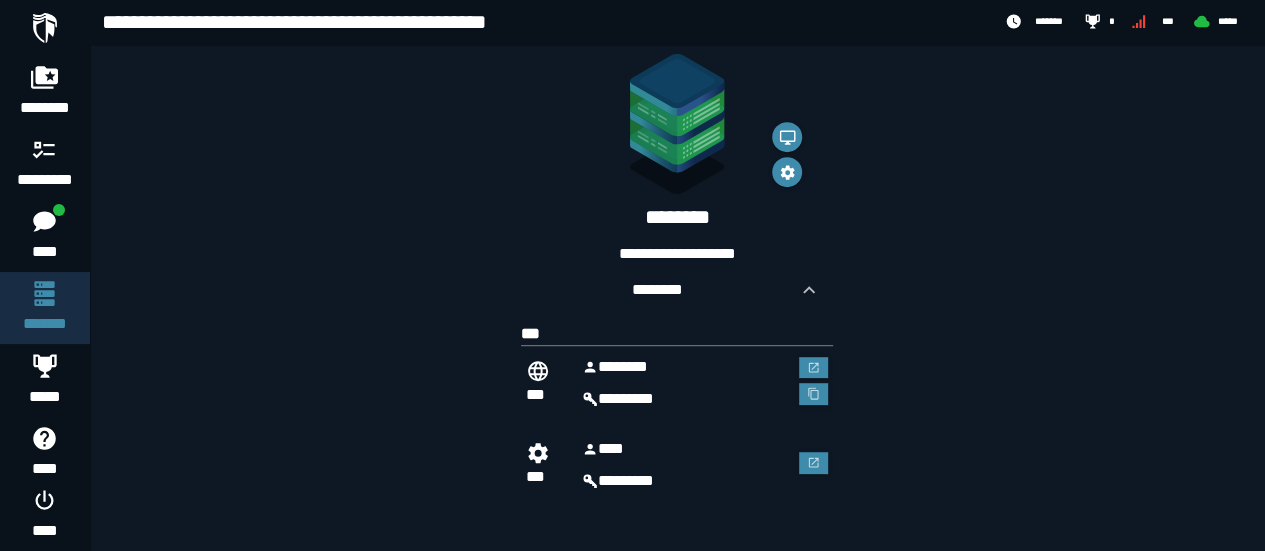 click on "***" at bounding box center [549, 383] 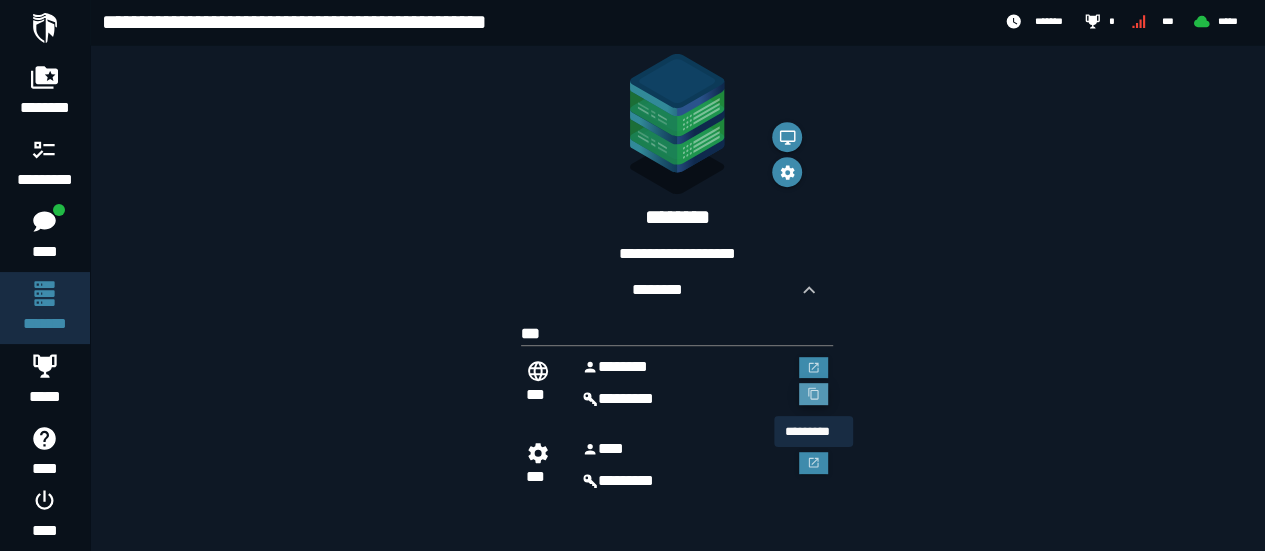 click 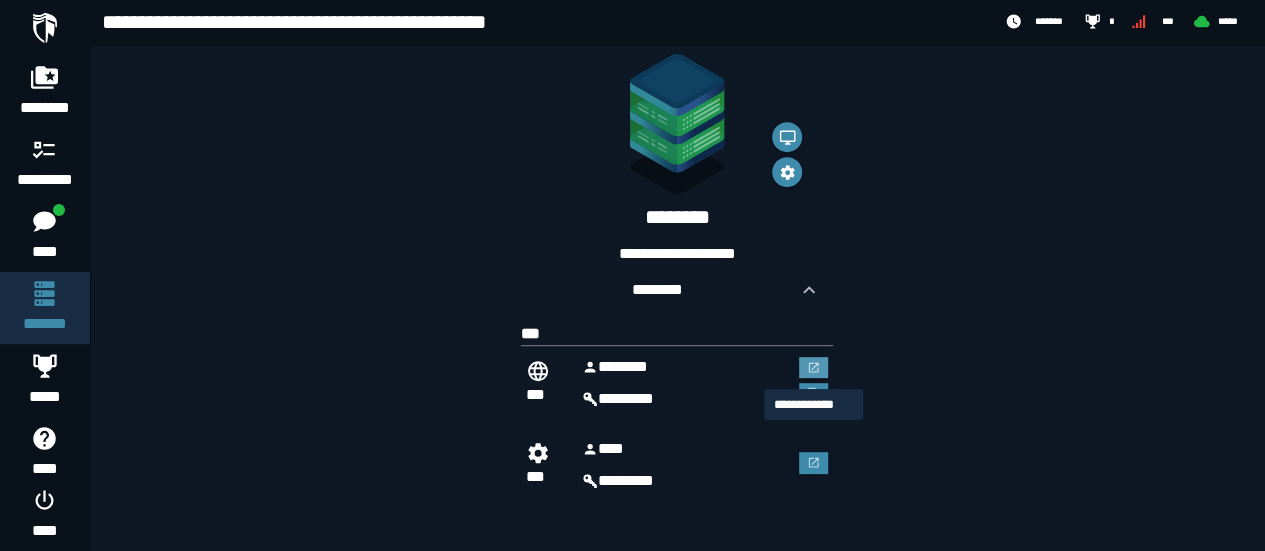 click 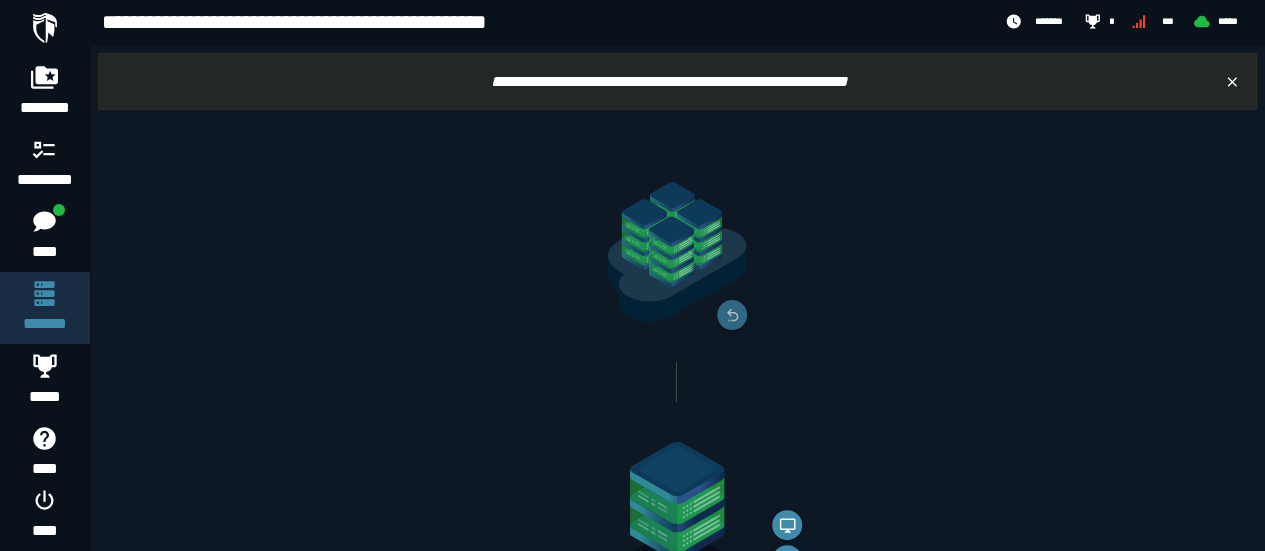 scroll, scrollTop: 388, scrollLeft: 0, axis: vertical 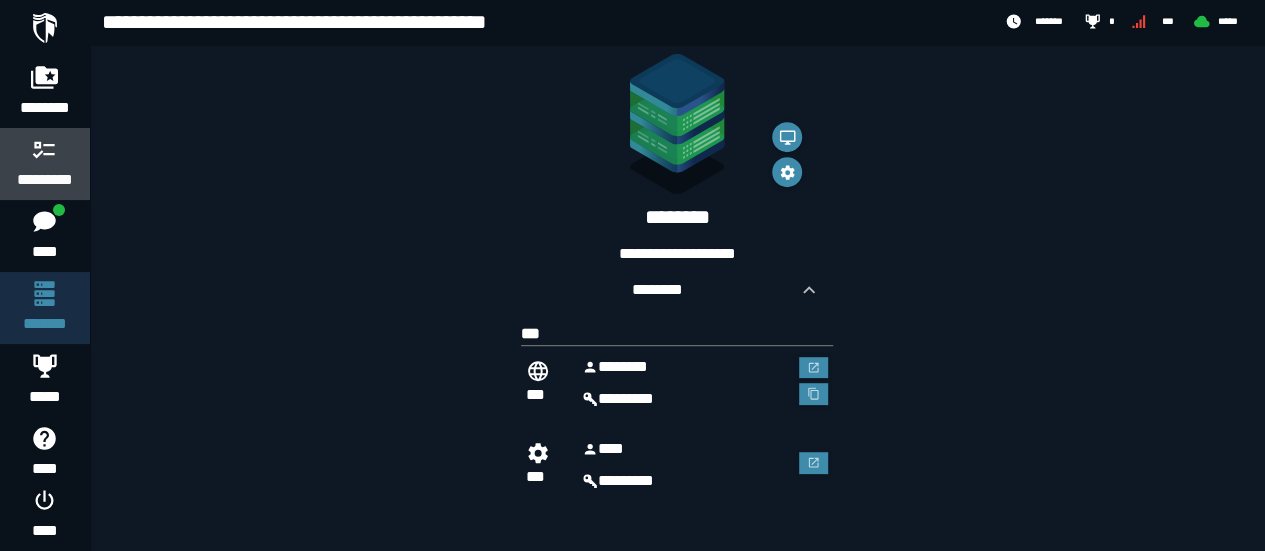 click 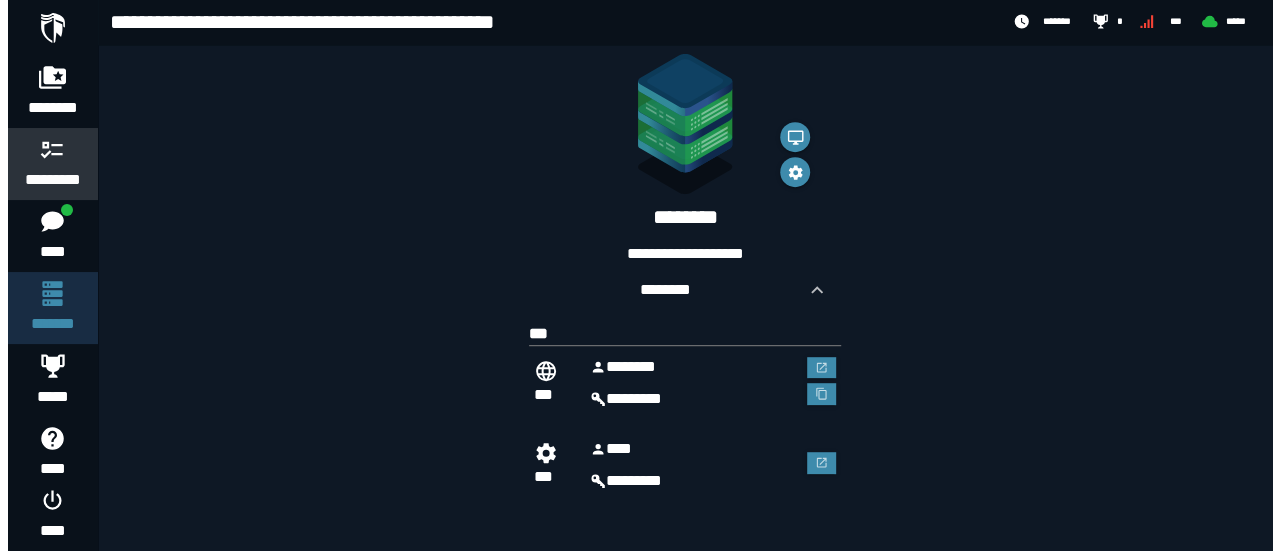 scroll, scrollTop: 0, scrollLeft: 0, axis: both 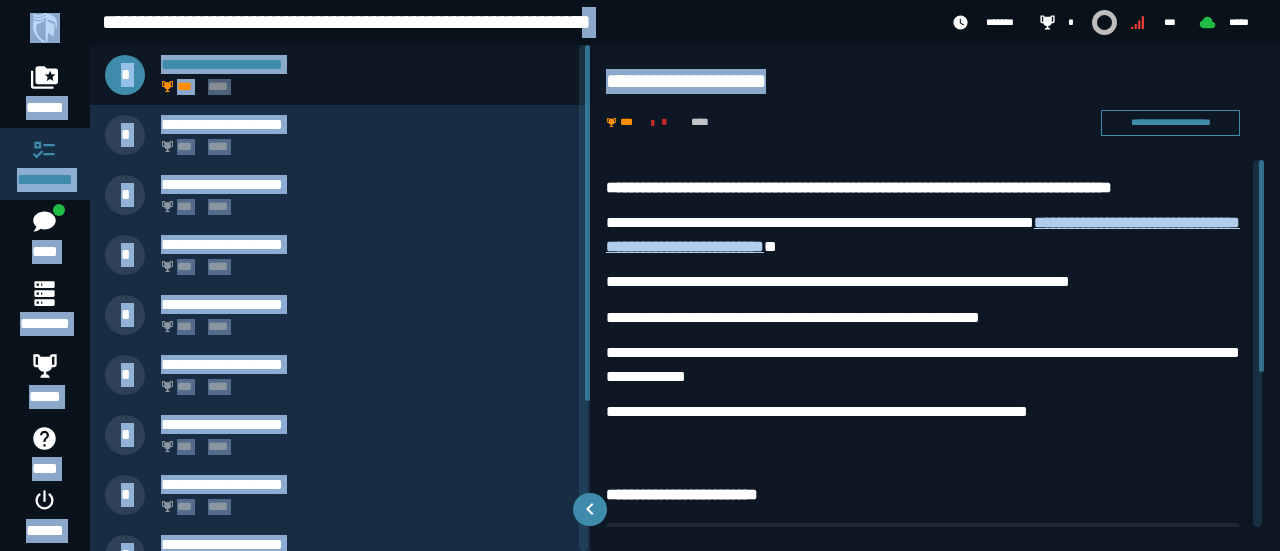 drag, startPoint x: 706, startPoint y: 23, endPoint x: 815, endPoint y: 52, distance: 112.79185 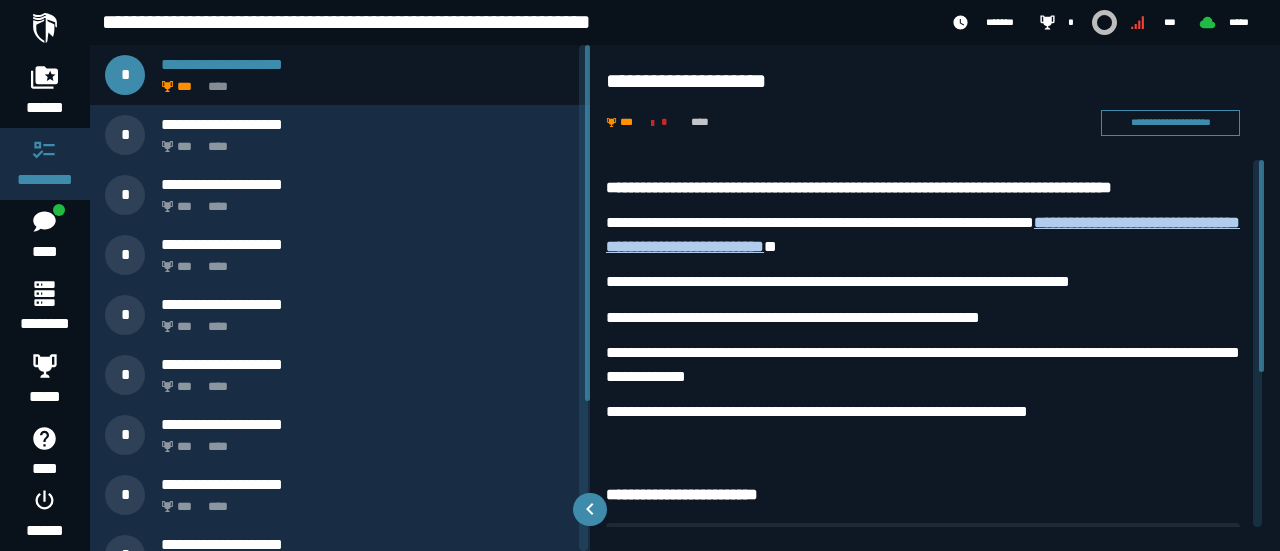 scroll, scrollTop: 19, scrollLeft: 0, axis: vertical 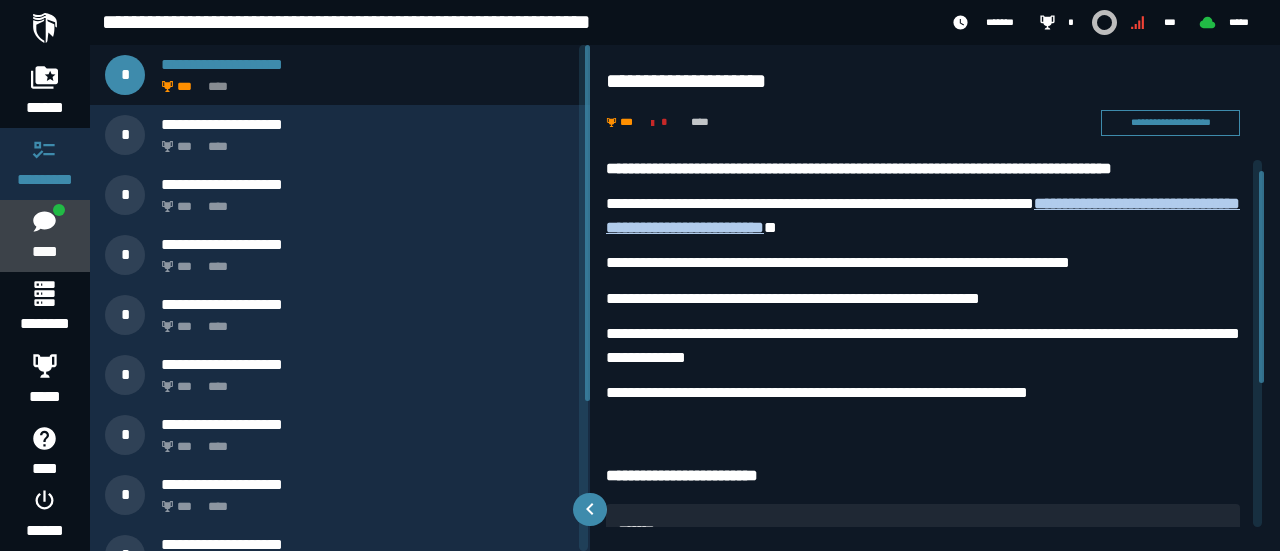click 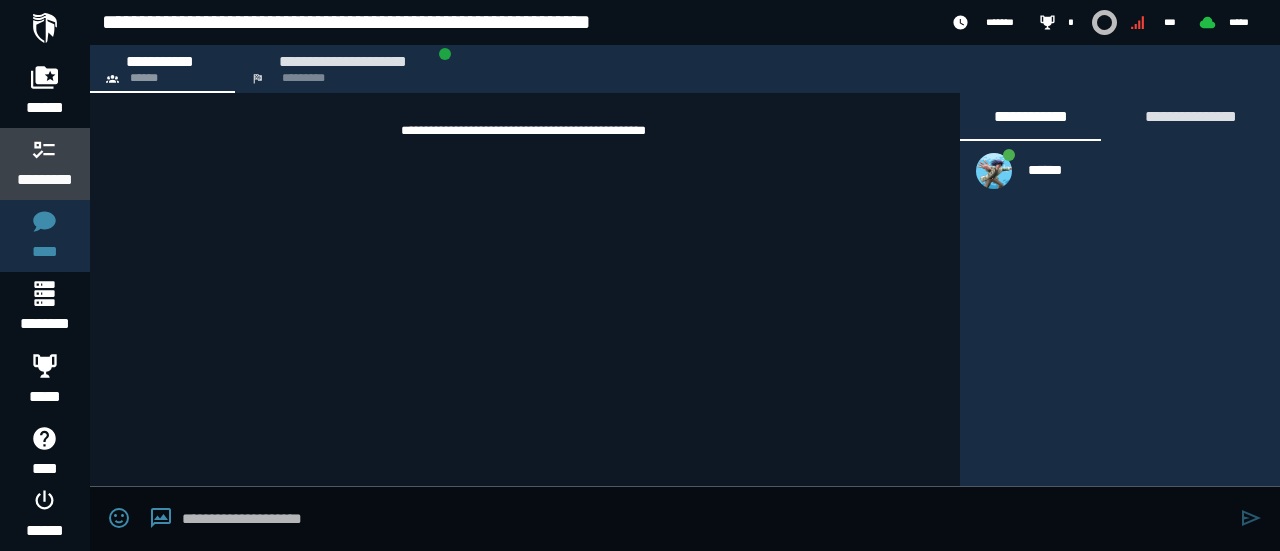 click 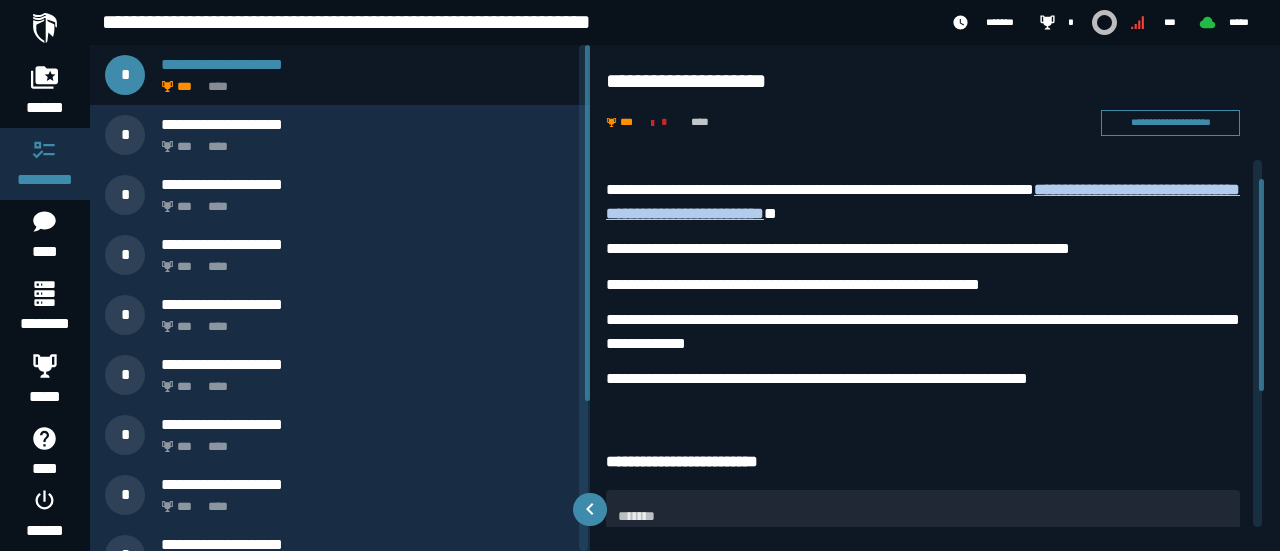 scroll, scrollTop: 35, scrollLeft: 0, axis: vertical 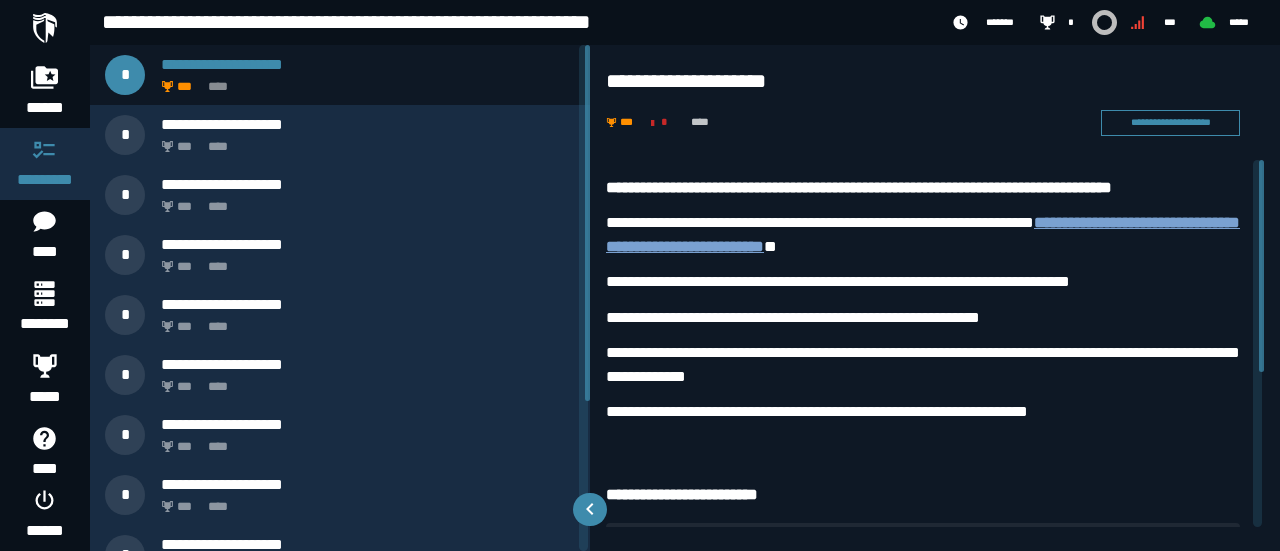 click on "**********" at bounding box center (923, 234) 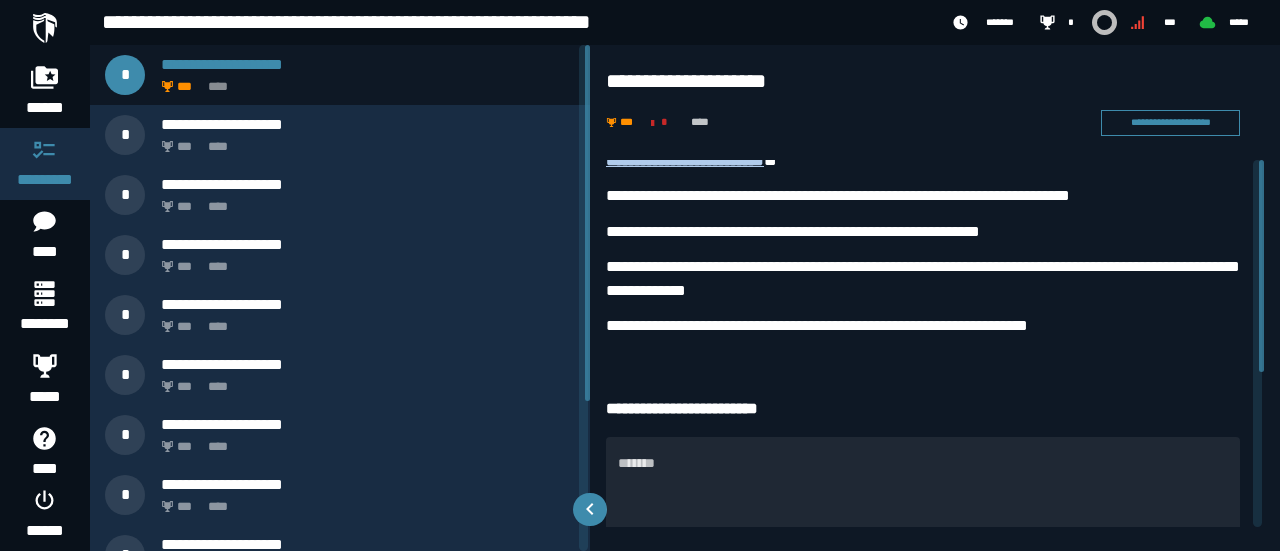 scroll, scrollTop: 0, scrollLeft: 0, axis: both 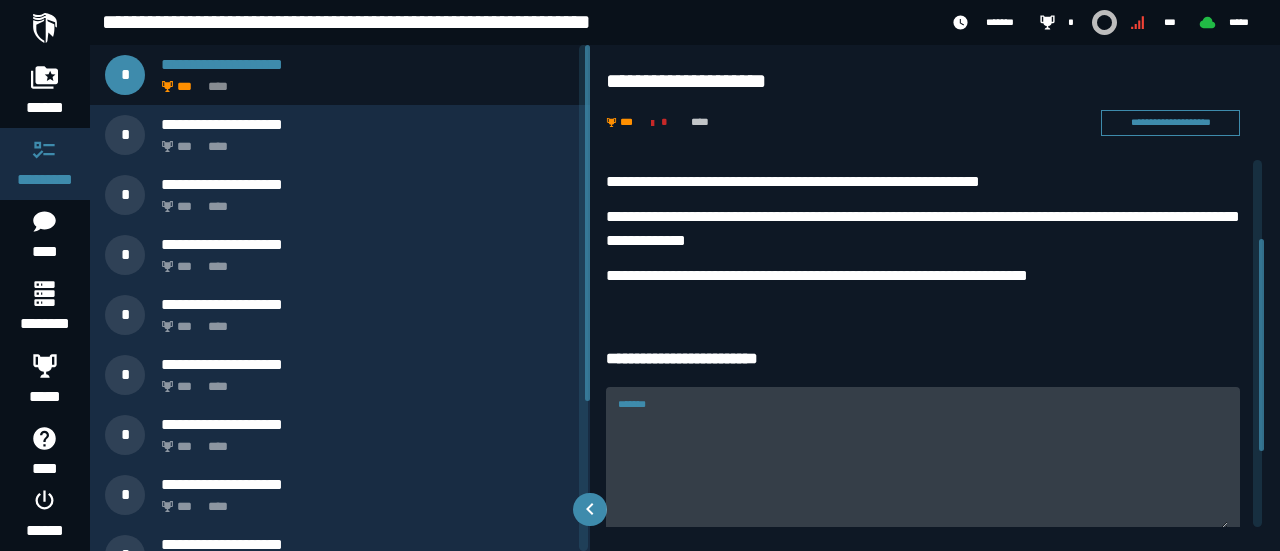 click on "*******" at bounding box center (923, 459) 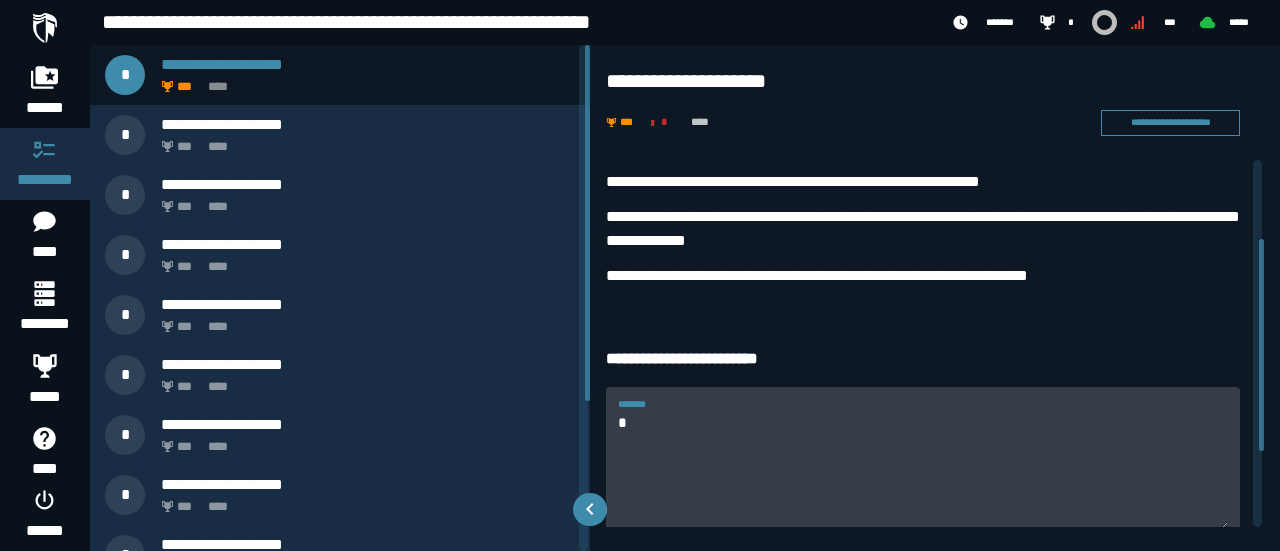 type on "*" 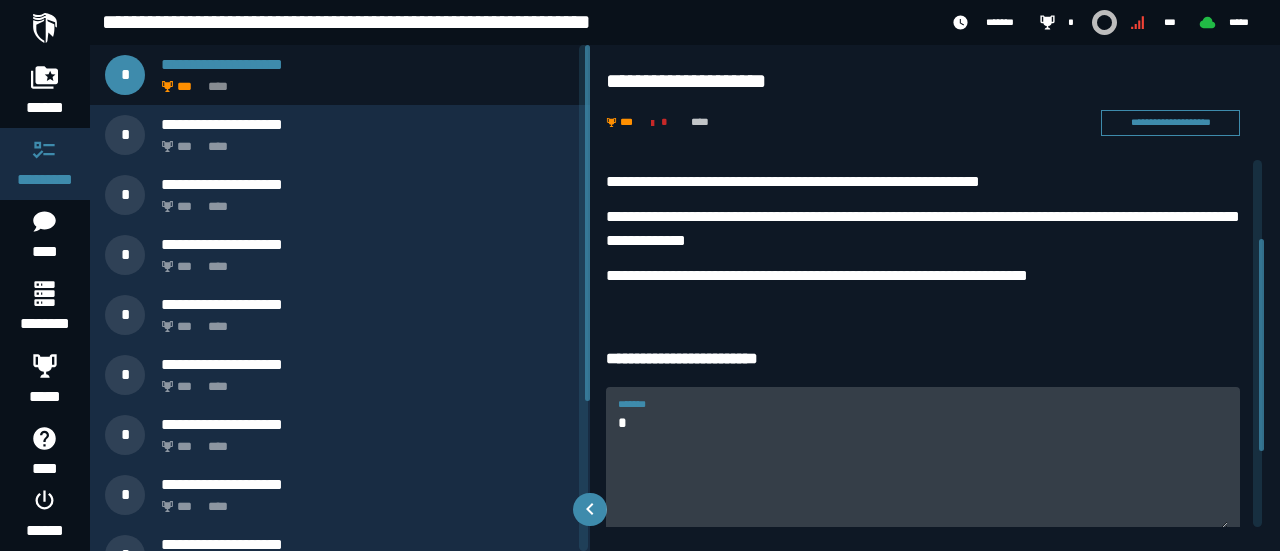 click on "*" at bounding box center (923, 471) 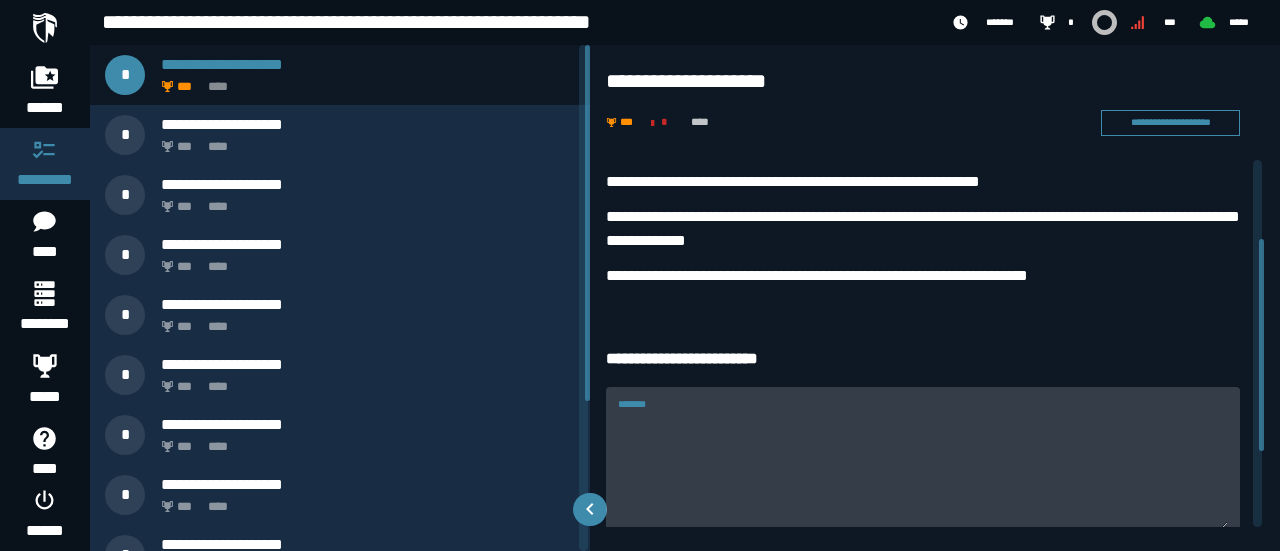 type 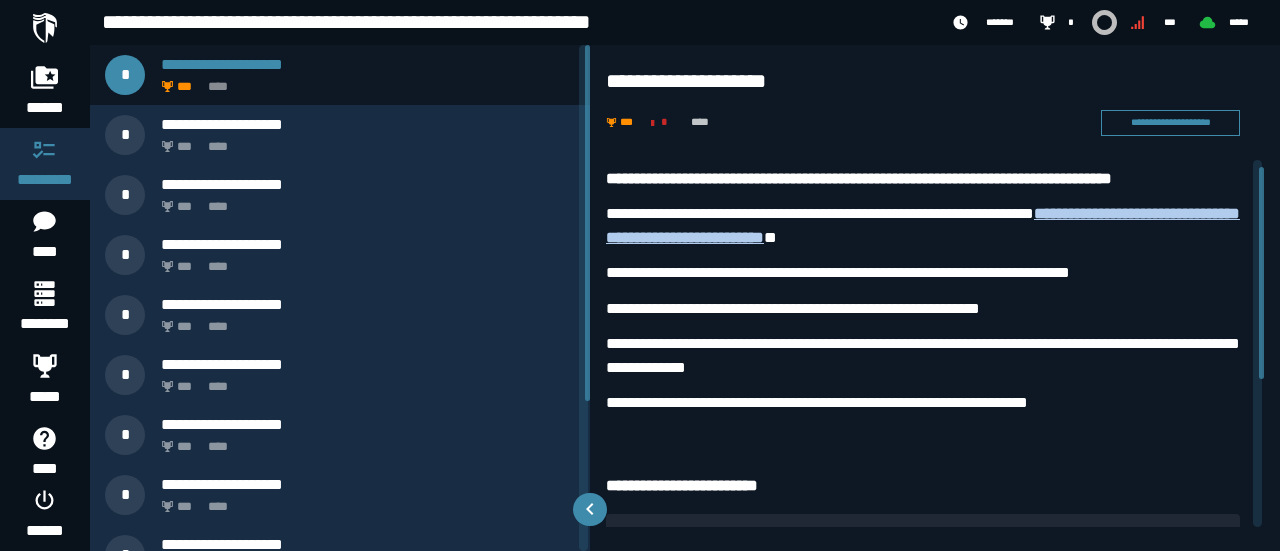 scroll, scrollTop: 0, scrollLeft: 0, axis: both 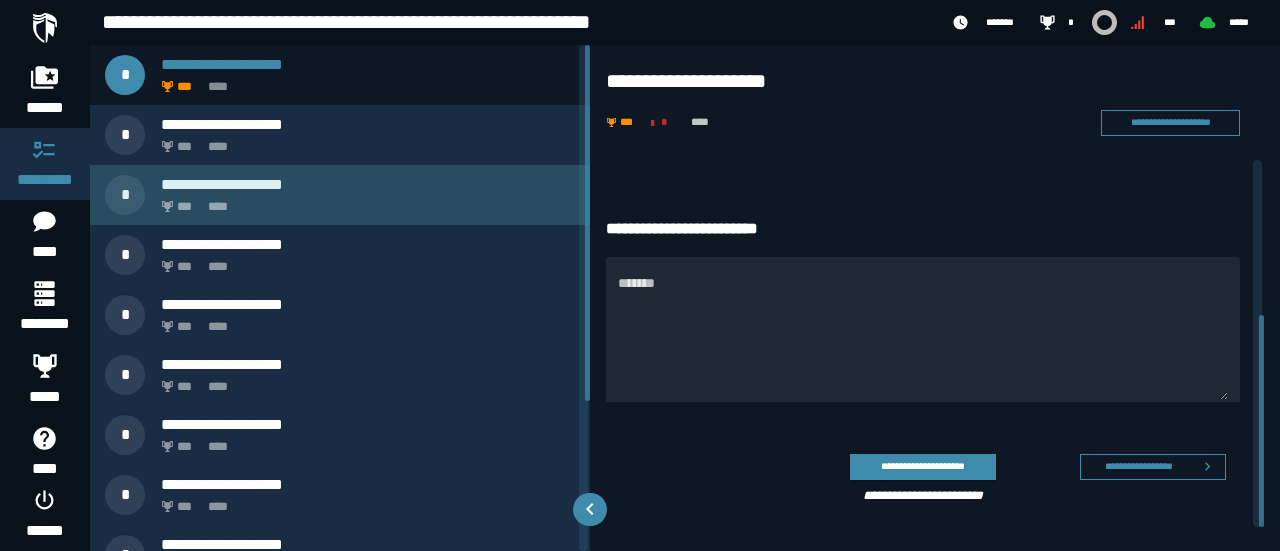 click on "*** ****" at bounding box center (364, 201) 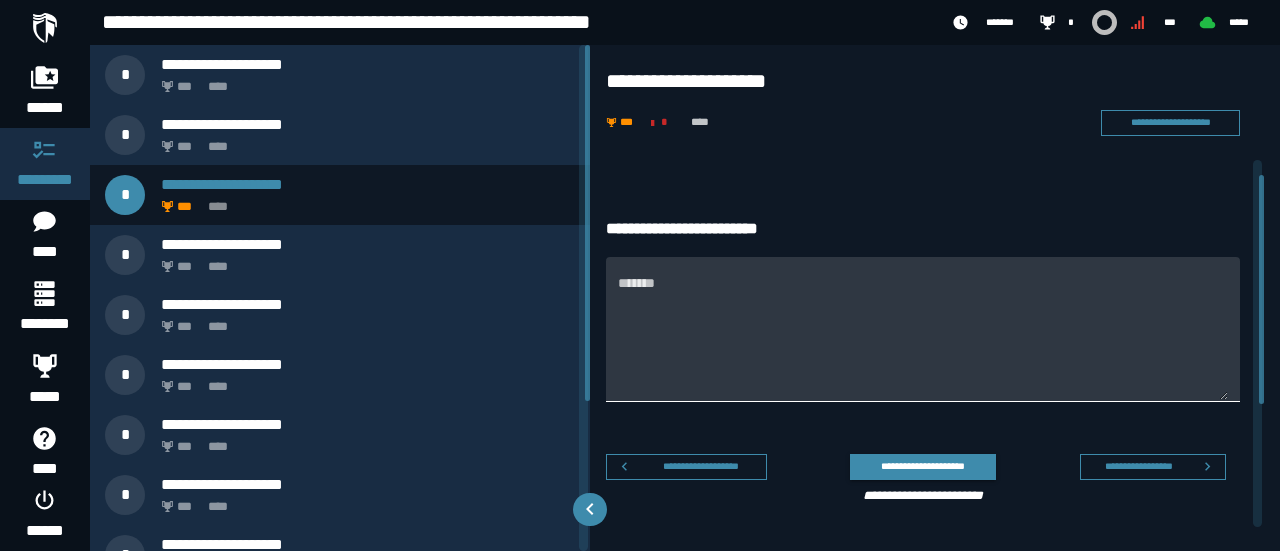 scroll, scrollTop: 0, scrollLeft: 0, axis: both 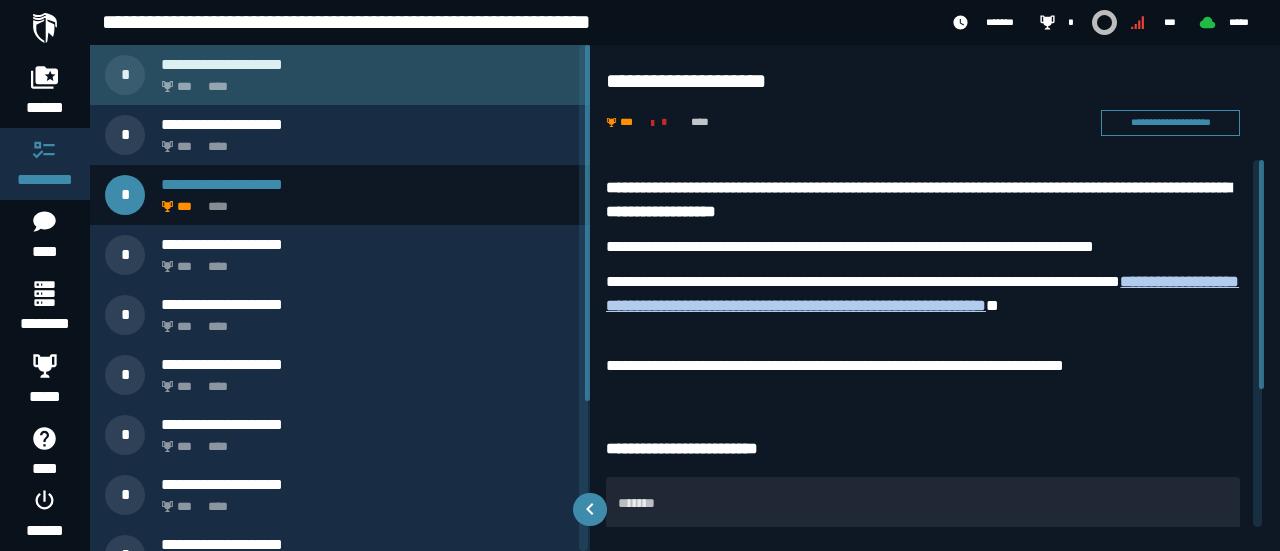 click on "*** ****" at bounding box center (364, 81) 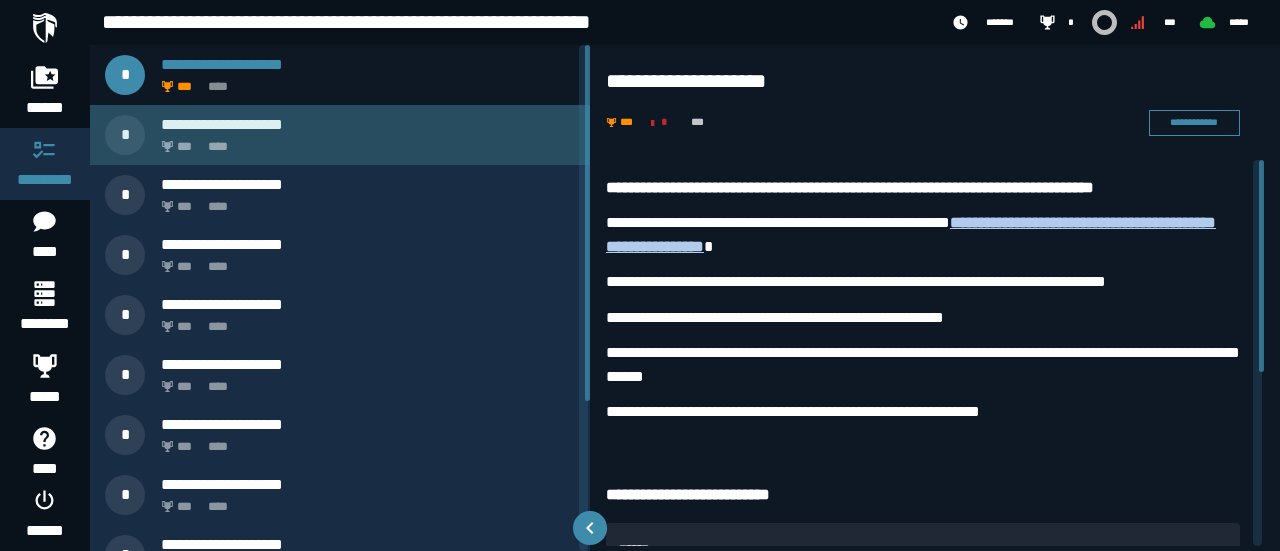 click on "**********" at bounding box center [222, 124] 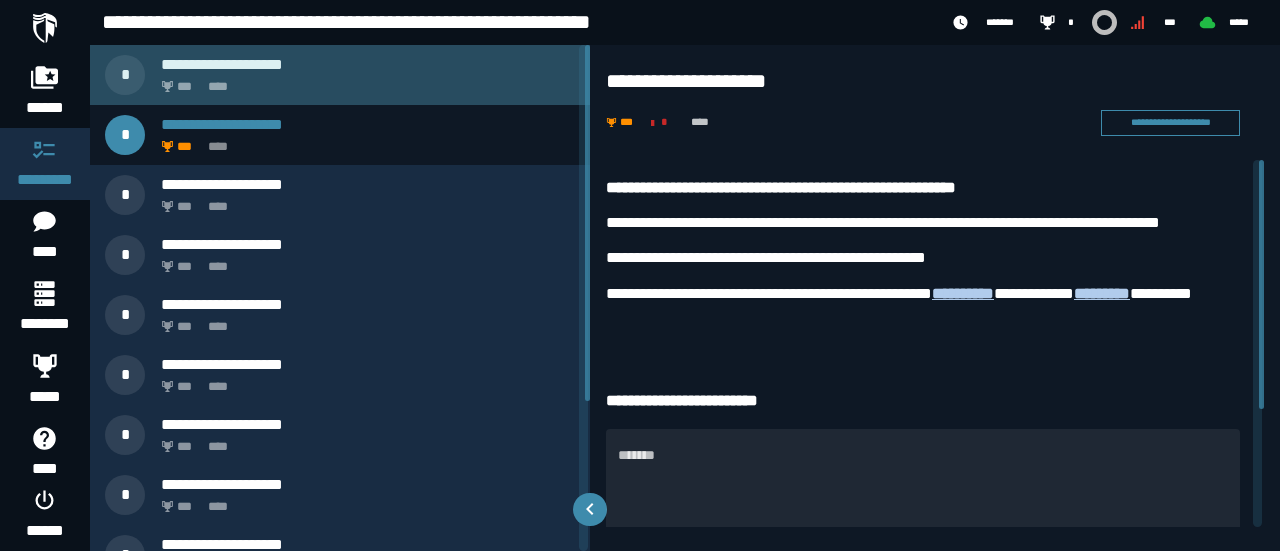 click on "*** ****" at bounding box center (364, 81) 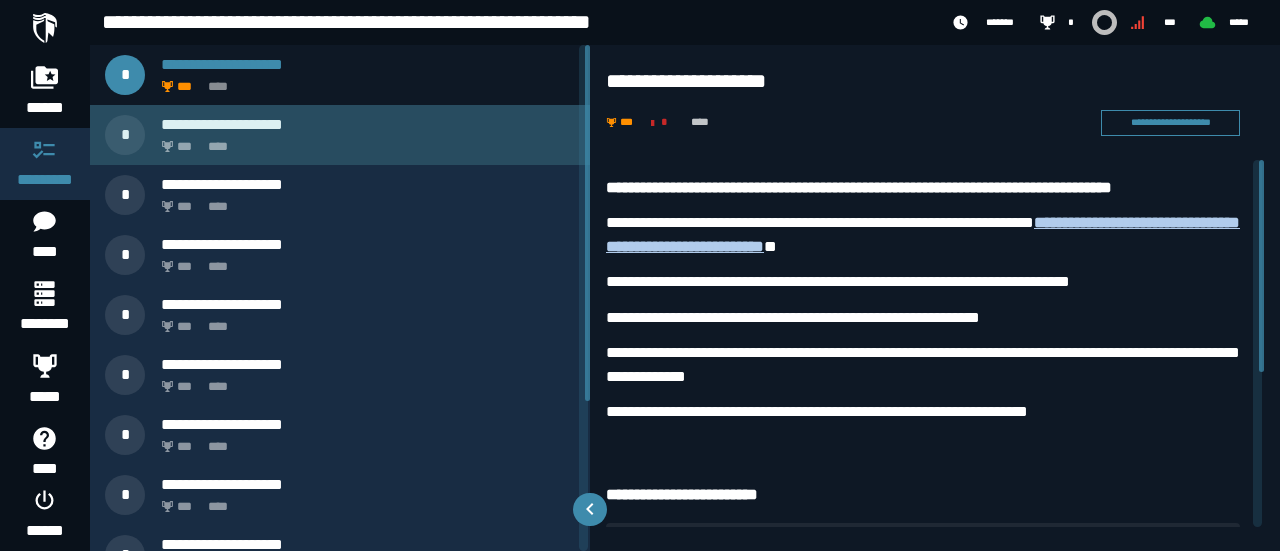 click on "*** ****" at bounding box center (364, 141) 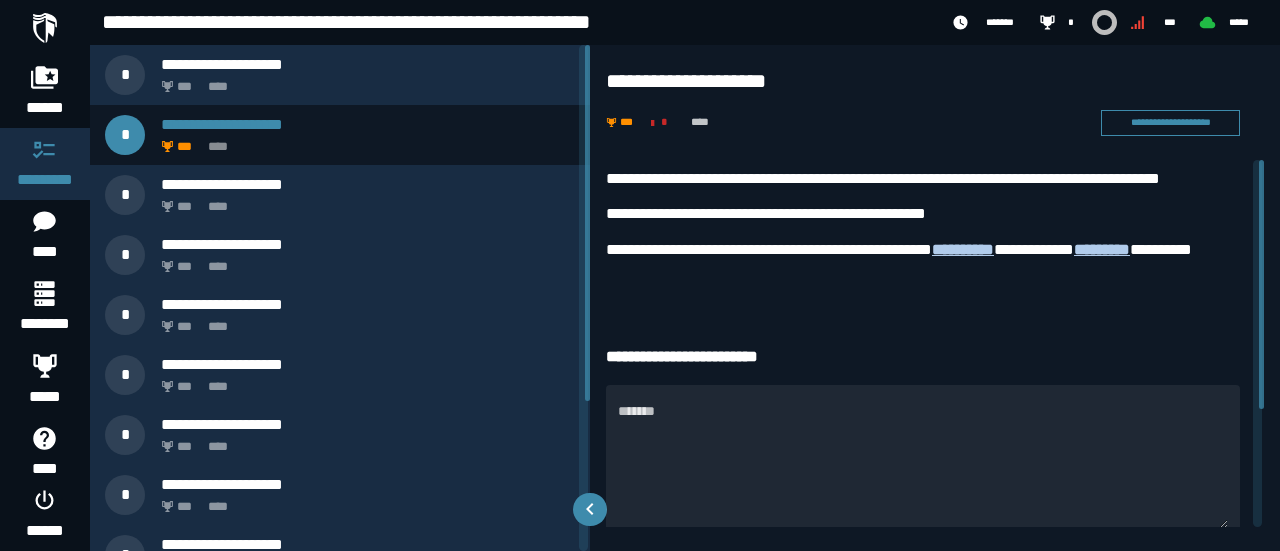 scroll, scrollTop: 0, scrollLeft: 0, axis: both 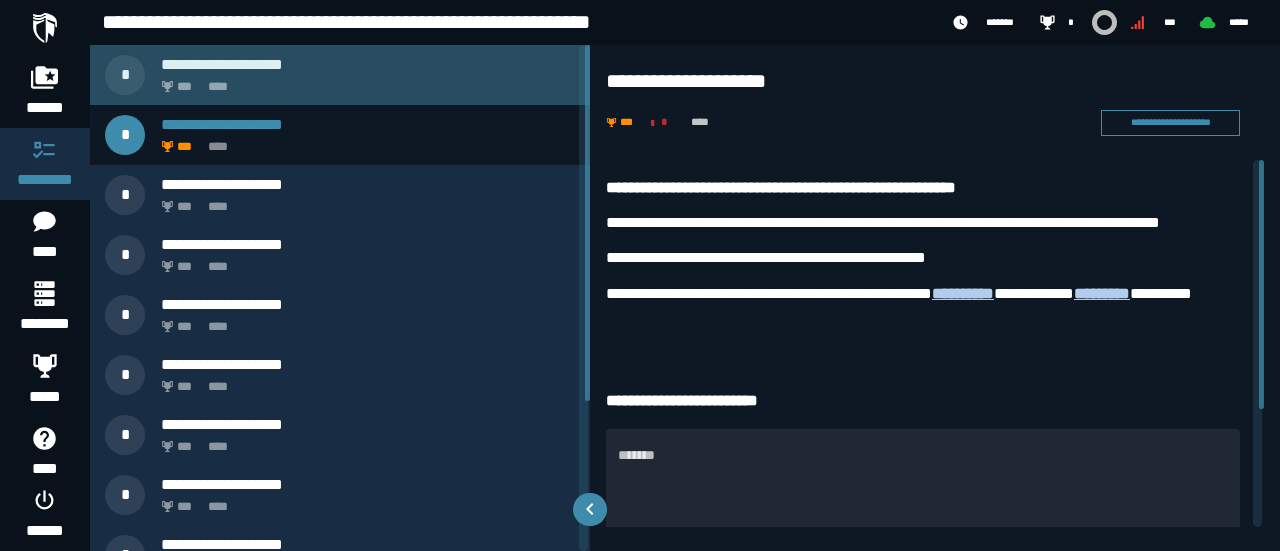 click on "*** ****" at bounding box center (364, 81) 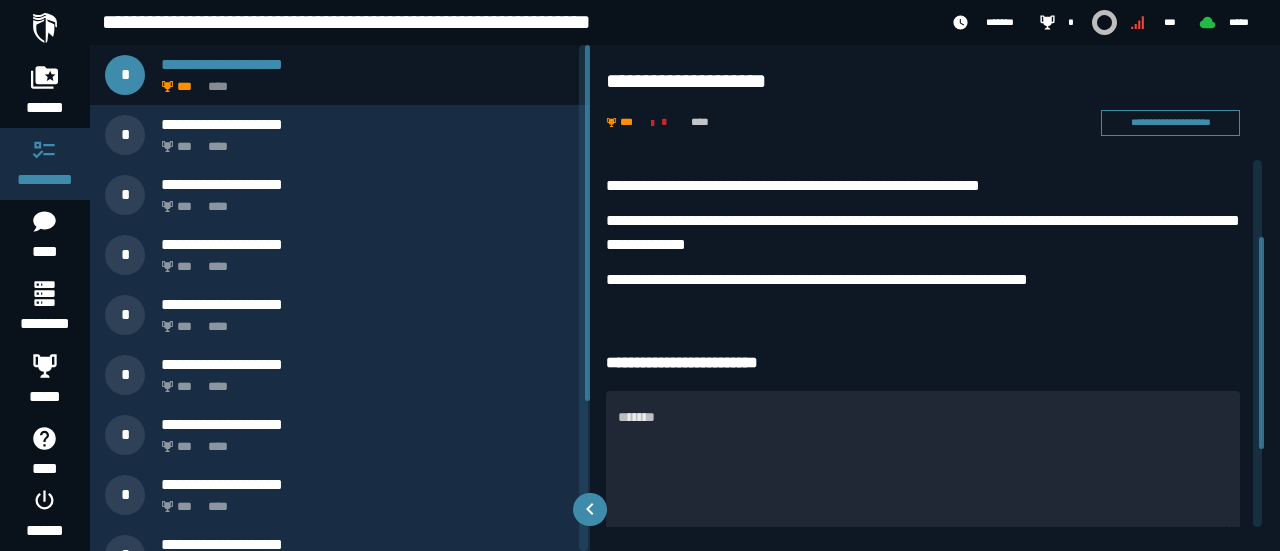 scroll, scrollTop: 131, scrollLeft: 0, axis: vertical 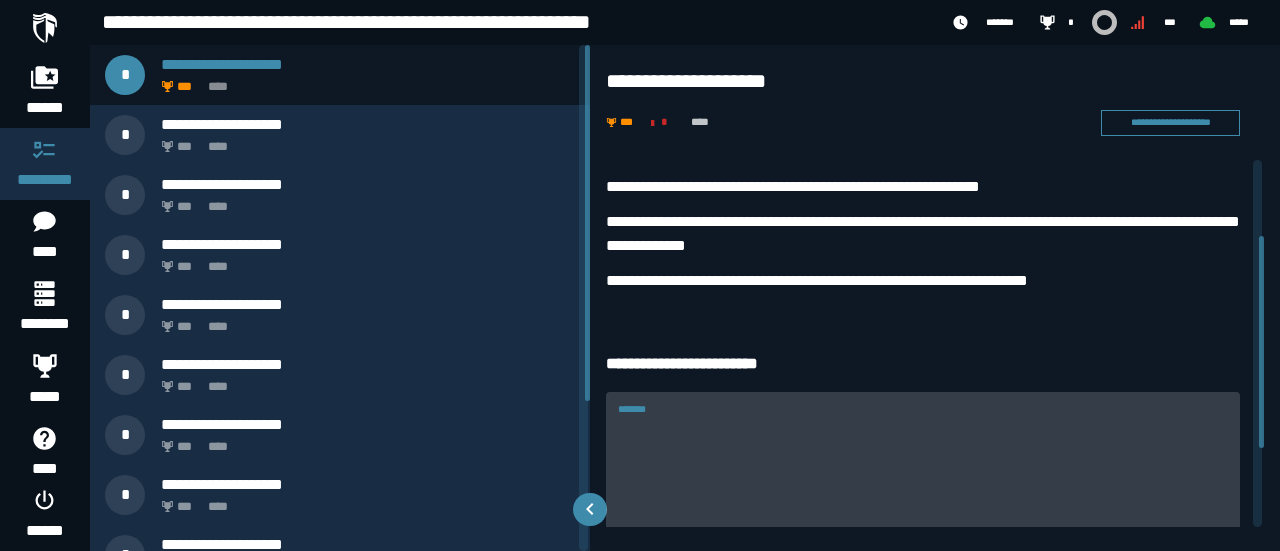 click on "*******" at bounding box center [923, 476] 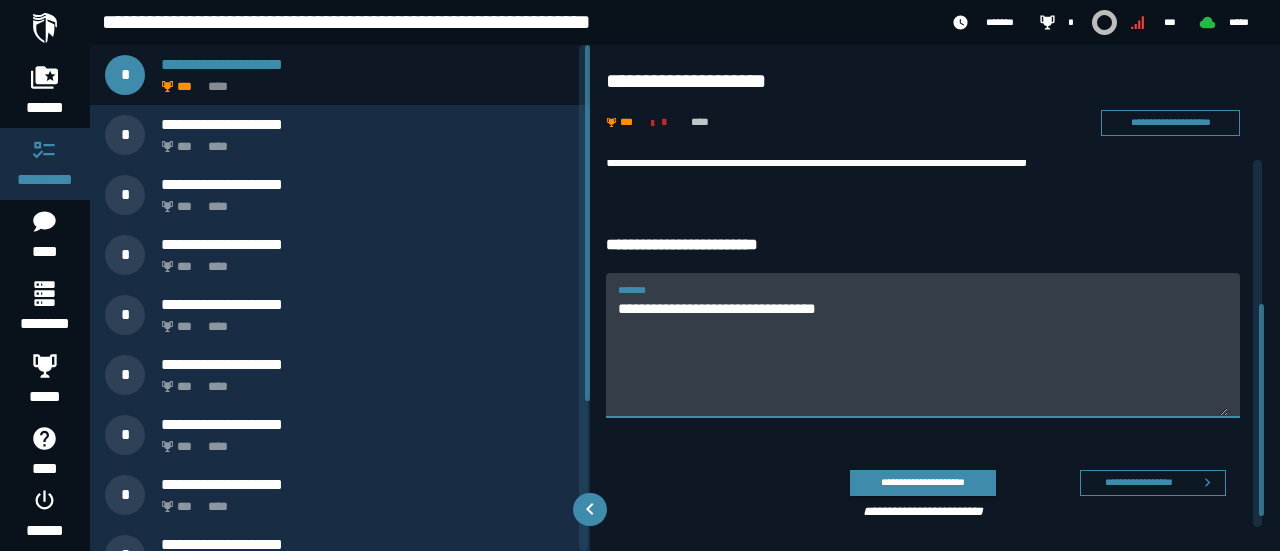 scroll, scrollTop: 251, scrollLeft: 0, axis: vertical 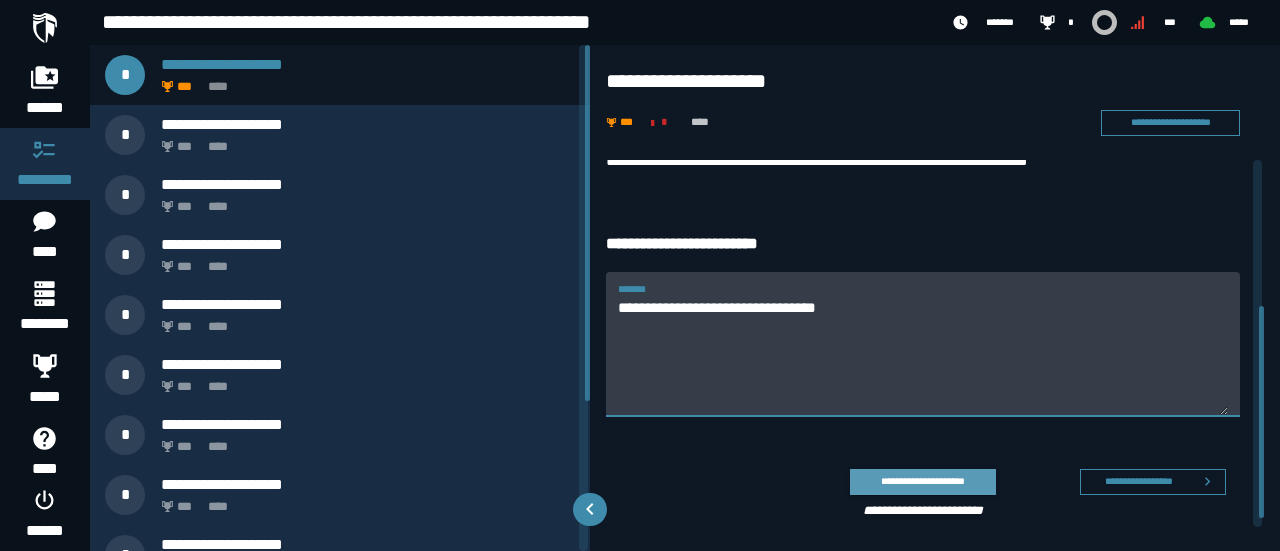 type on "**********" 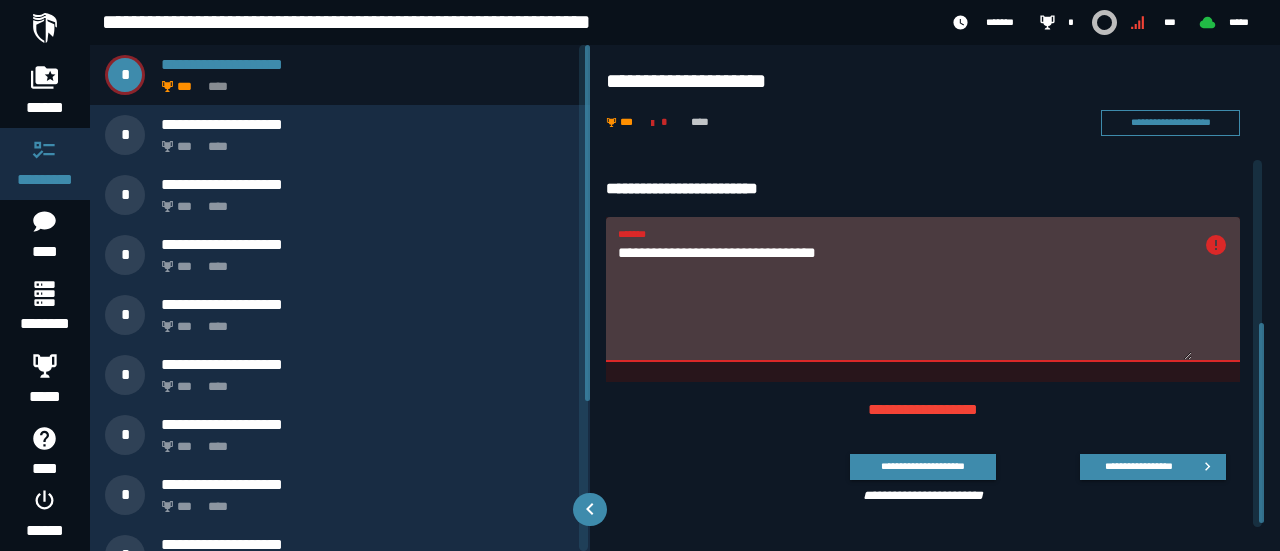 scroll, scrollTop: 296, scrollLeft: 0, axis: vertical 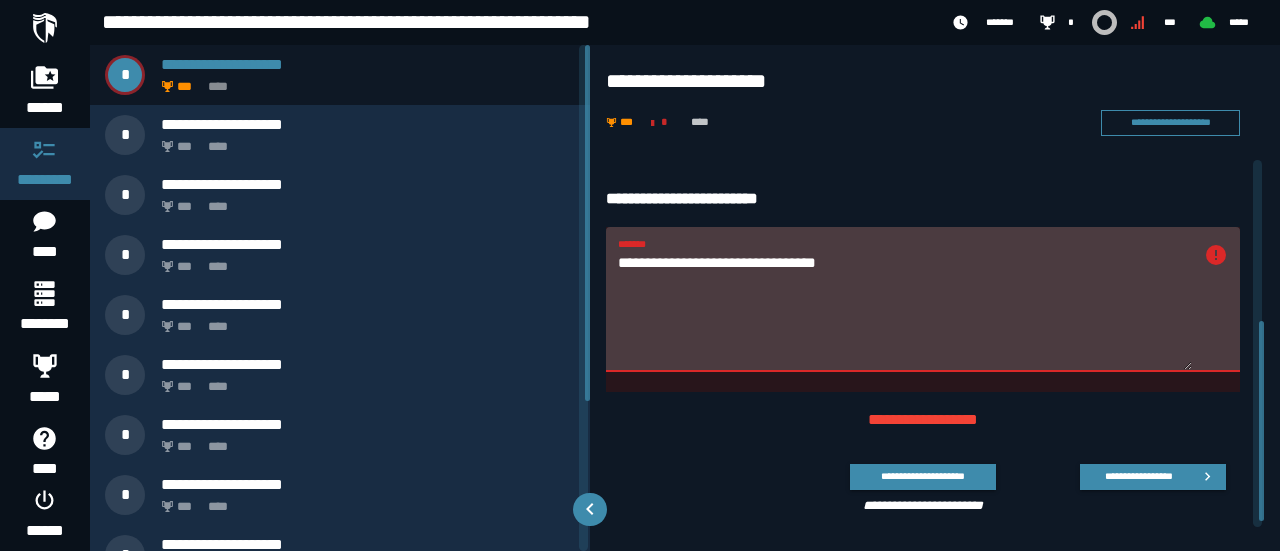 click on "**********" at bounding box center [935, 201] 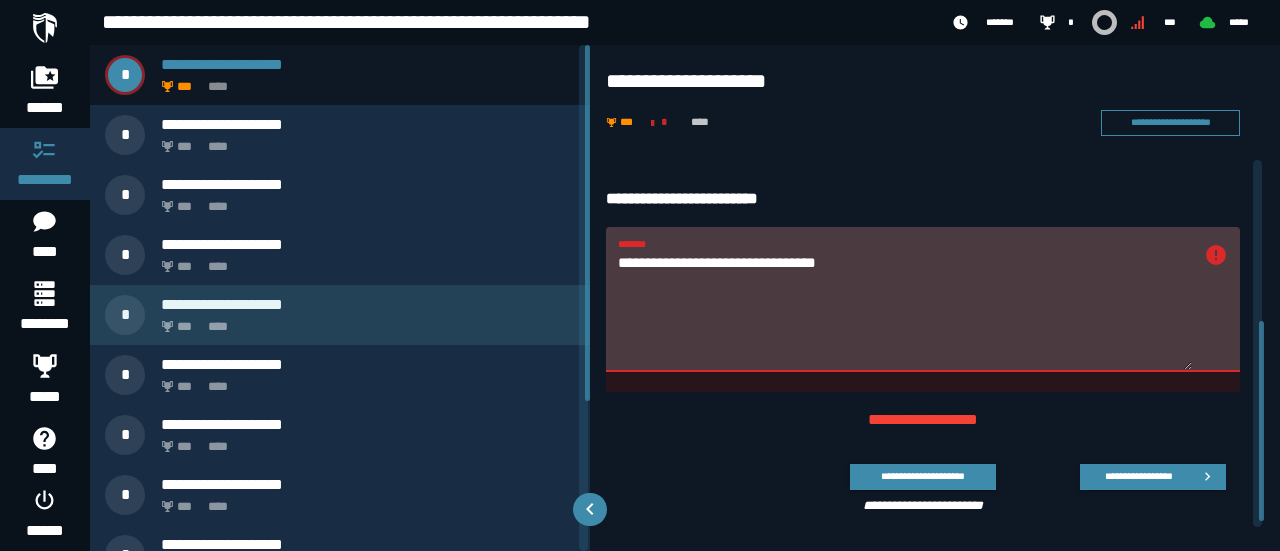 drag, startPoint x: 862, startPoint y: 269, endPoint x: 516, endPoint y: 296, distance: 347.05188 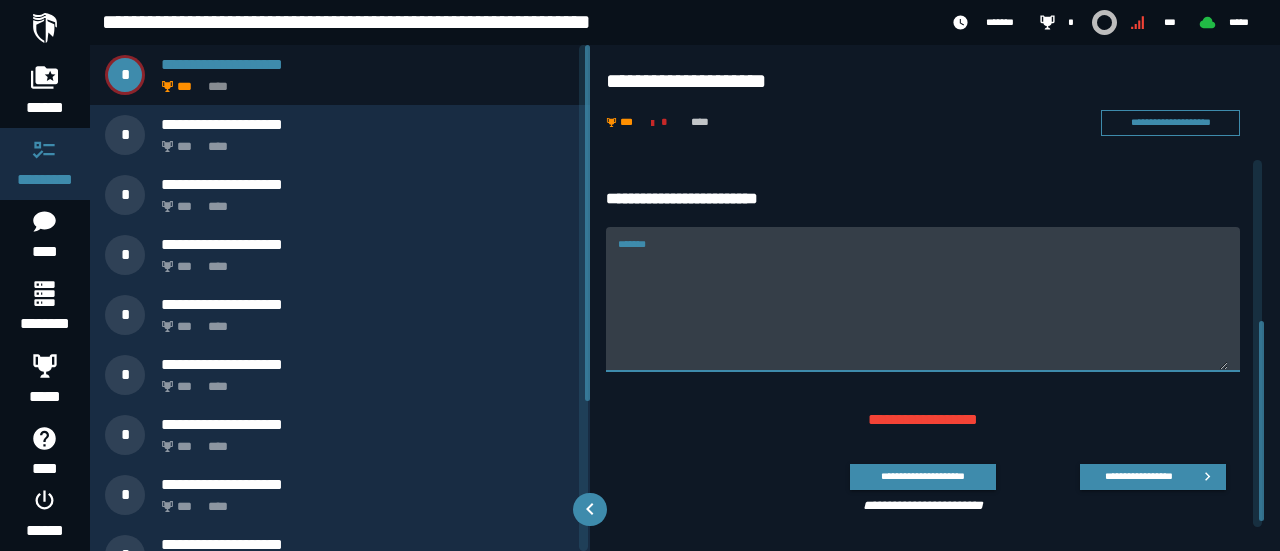 type 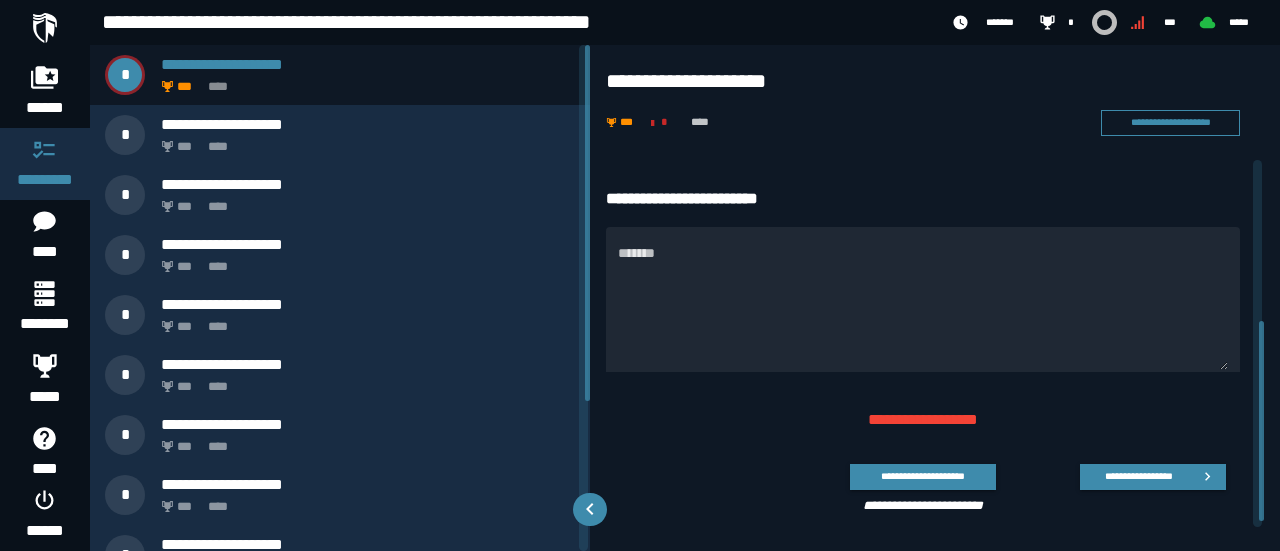 click on "**********" at bounding box center (935, 102) 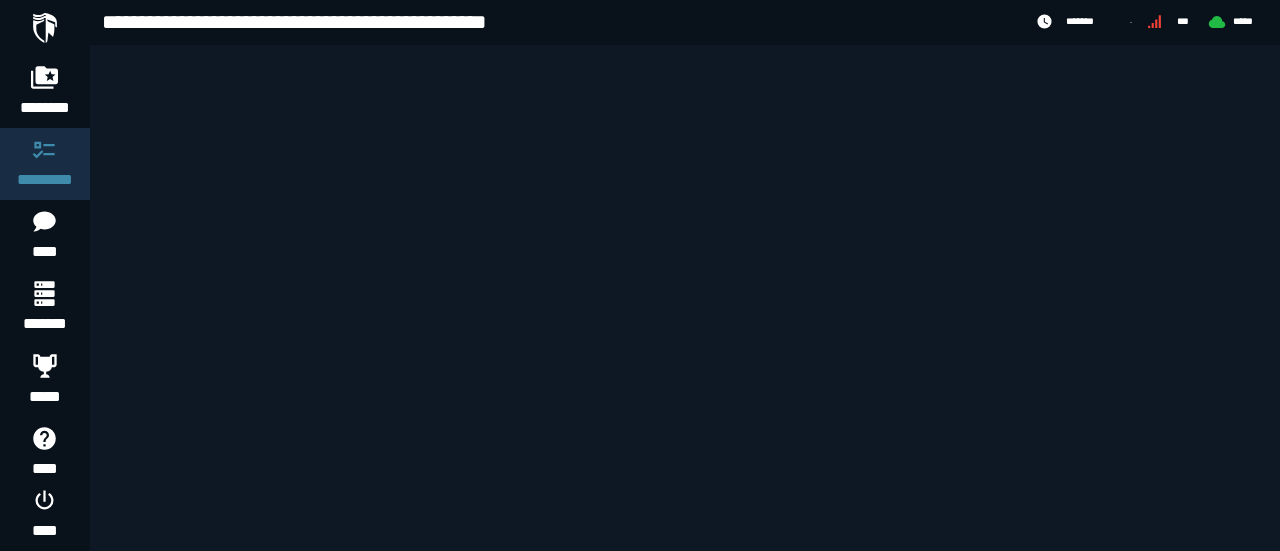 scroll, scrollTop: 0, scrollLeft: 0, axis: both 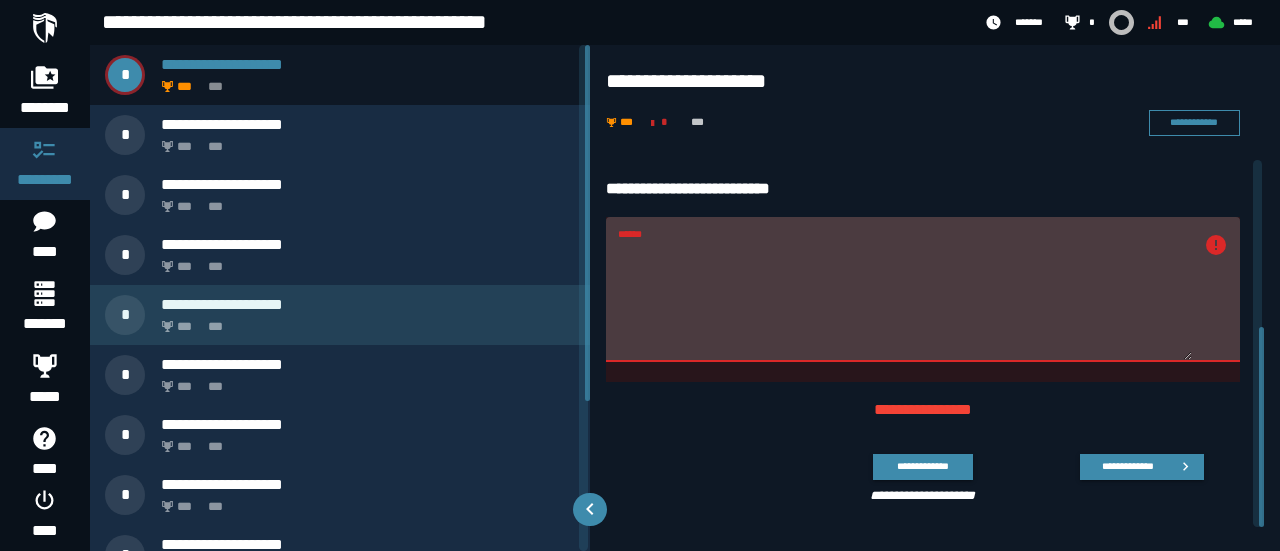 drag, startPoint x: 884, startPoint y: 247, endPoint x: 559, endPoint y: 293, distance: 328.23923 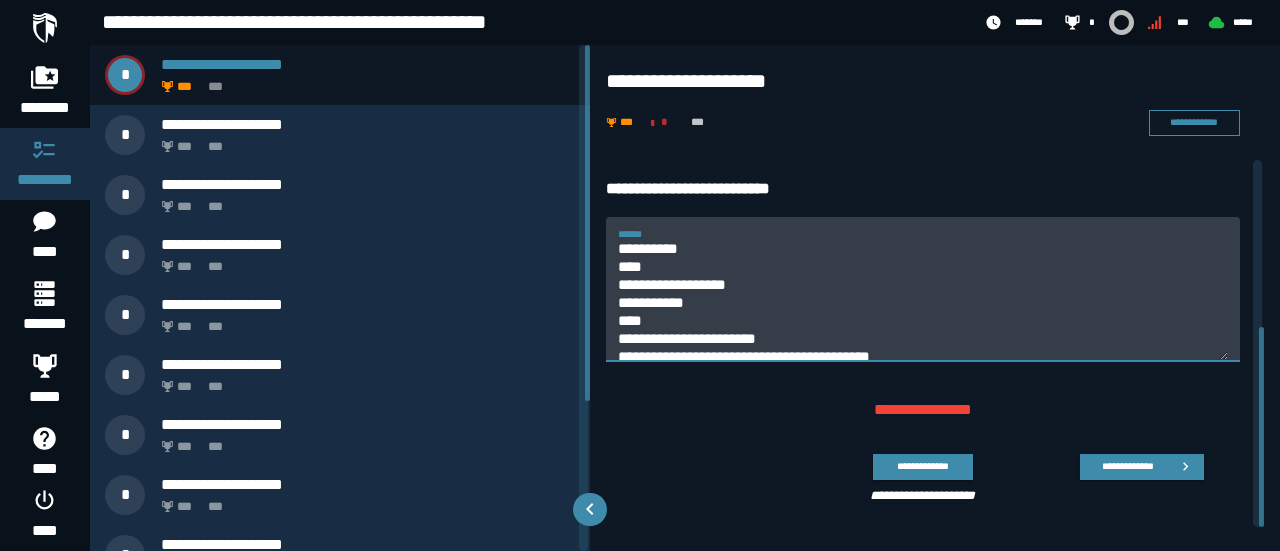 scroll, scrollTop: 0, scrollLeft: 0, axis: both 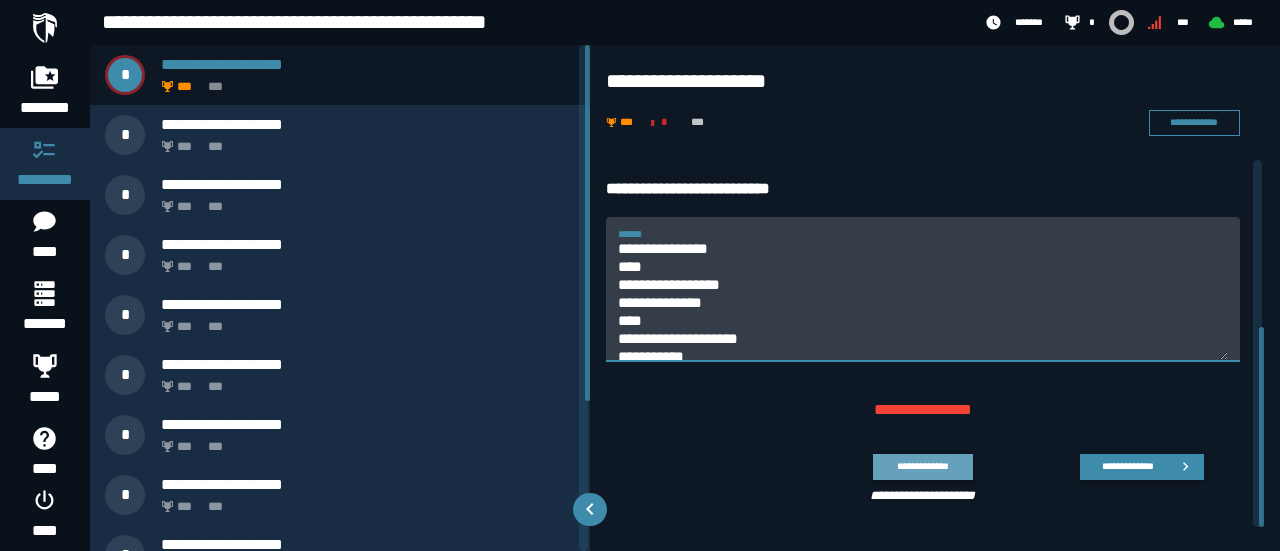 click on "**********" at bounding box center (922, 466) 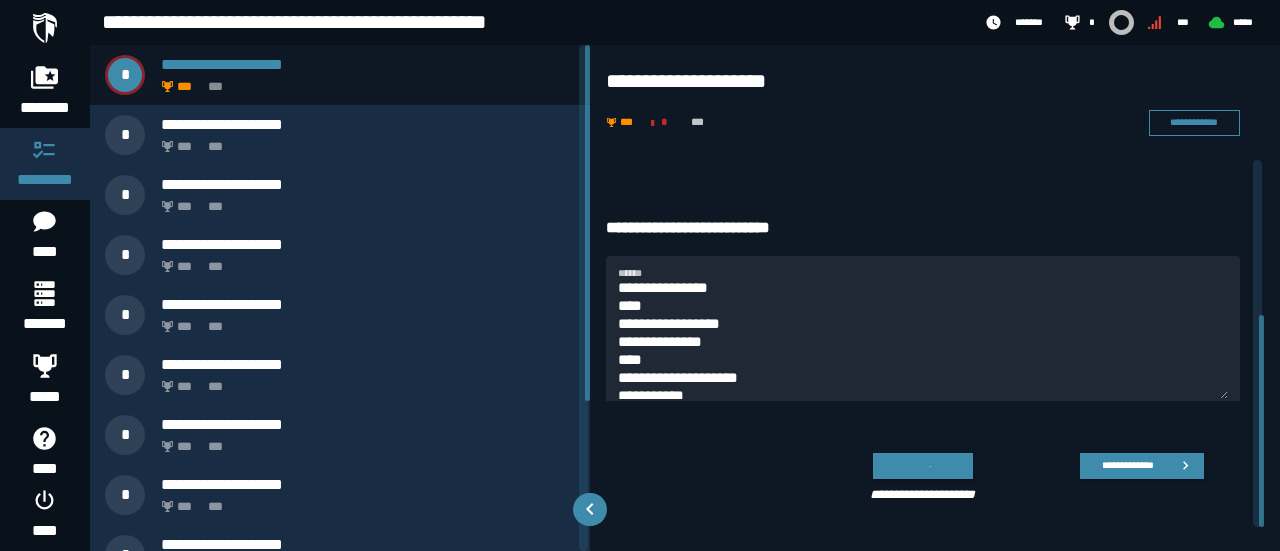 scroll, scrollTop: 266, scrollLeft: 0, axis: vertical 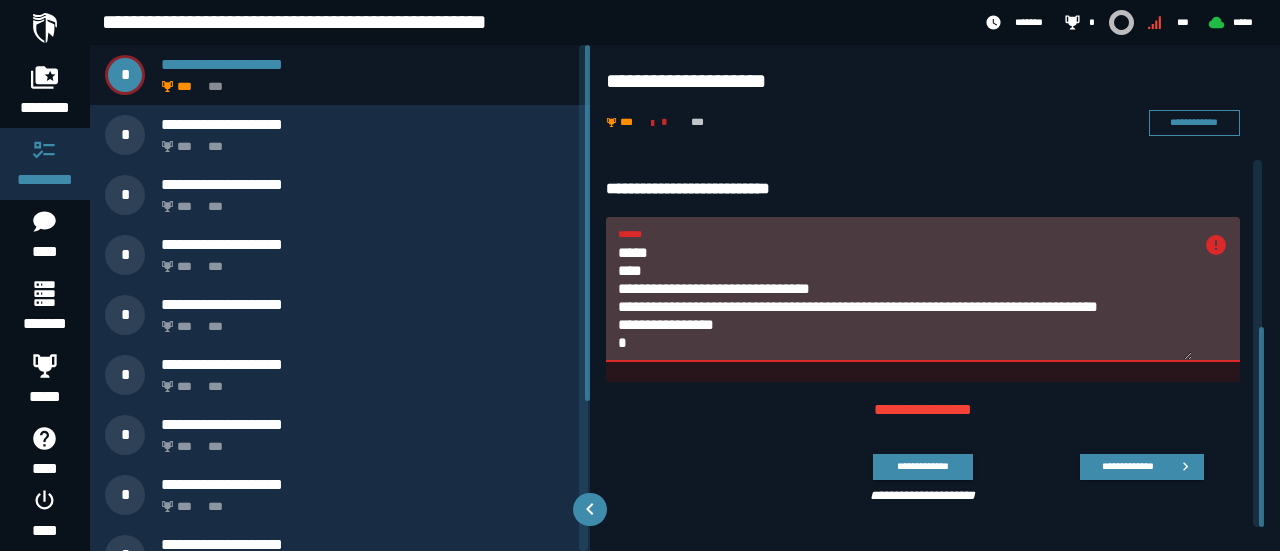 drag, startPoint x: 623, startPoint y: 375, endPoint x: 910, endPoint y: 586, distance: 356.21622 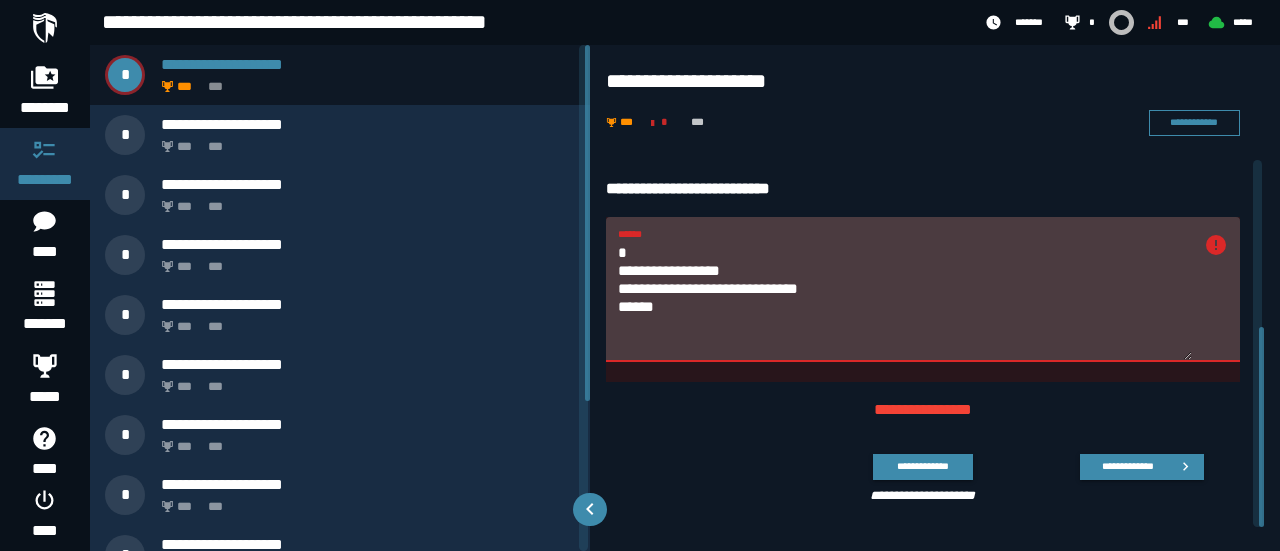 scroll, scrollTop: 0, scrollLeft: 0, axis: both 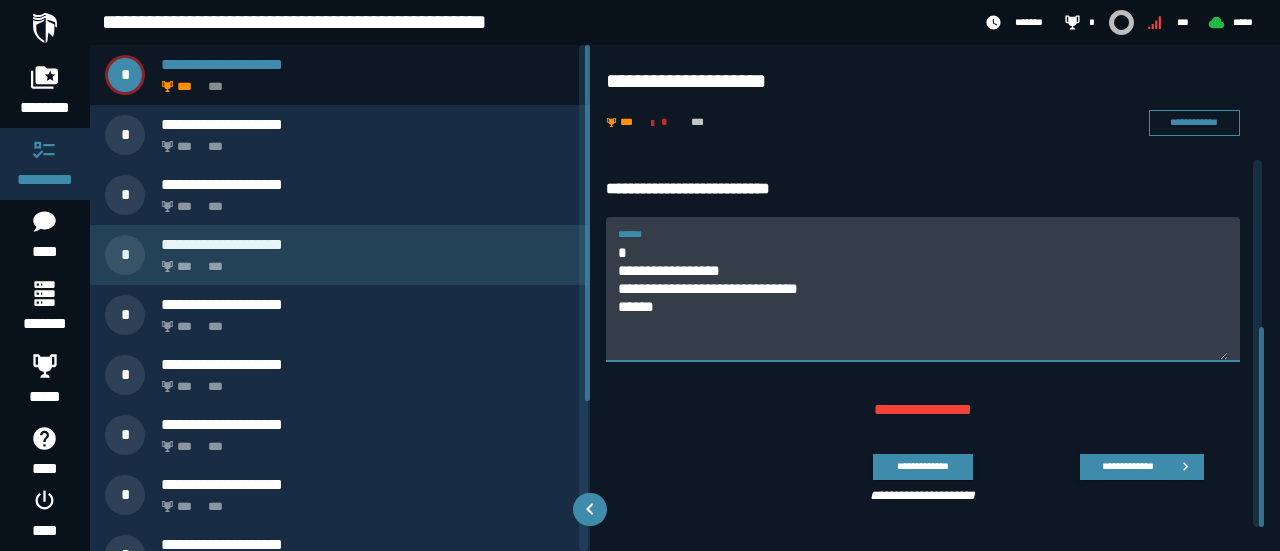 drag, startPoint x: 668, startPoint y: 321, endPoint x: 527, endPoint y: 233, distance: 166.2077 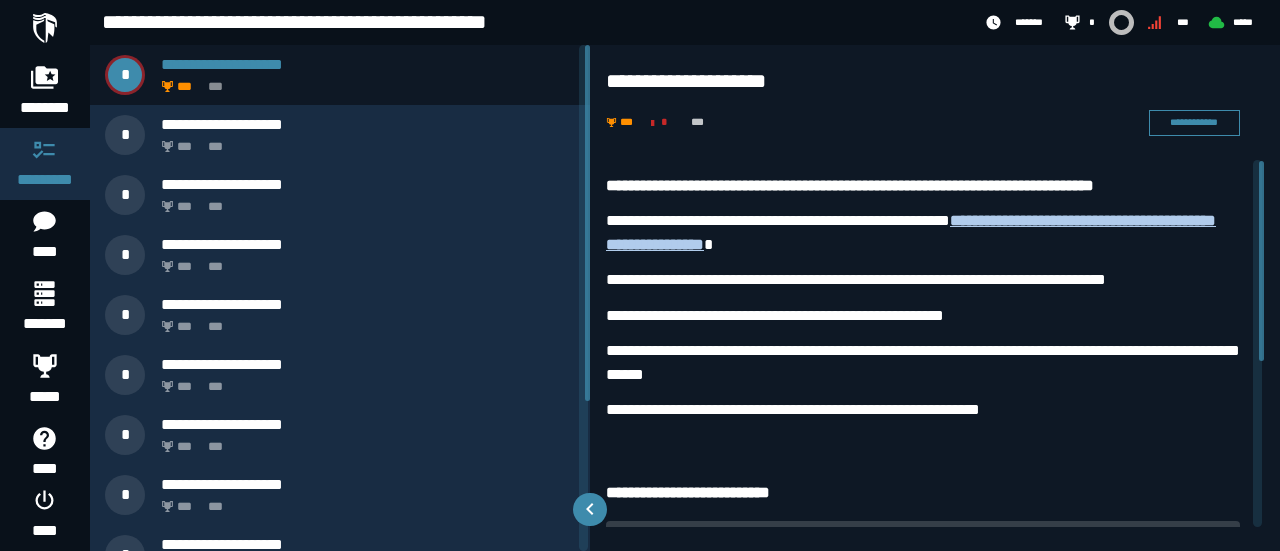 scroll, scrollTop: 0, scrollLeft: 0, axis: both 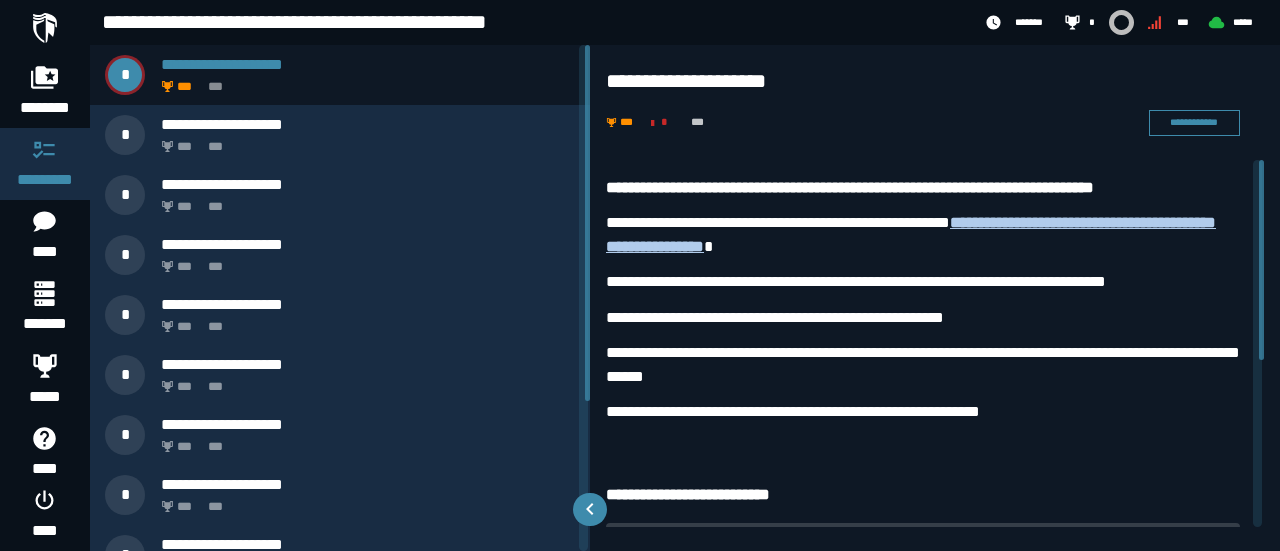 type 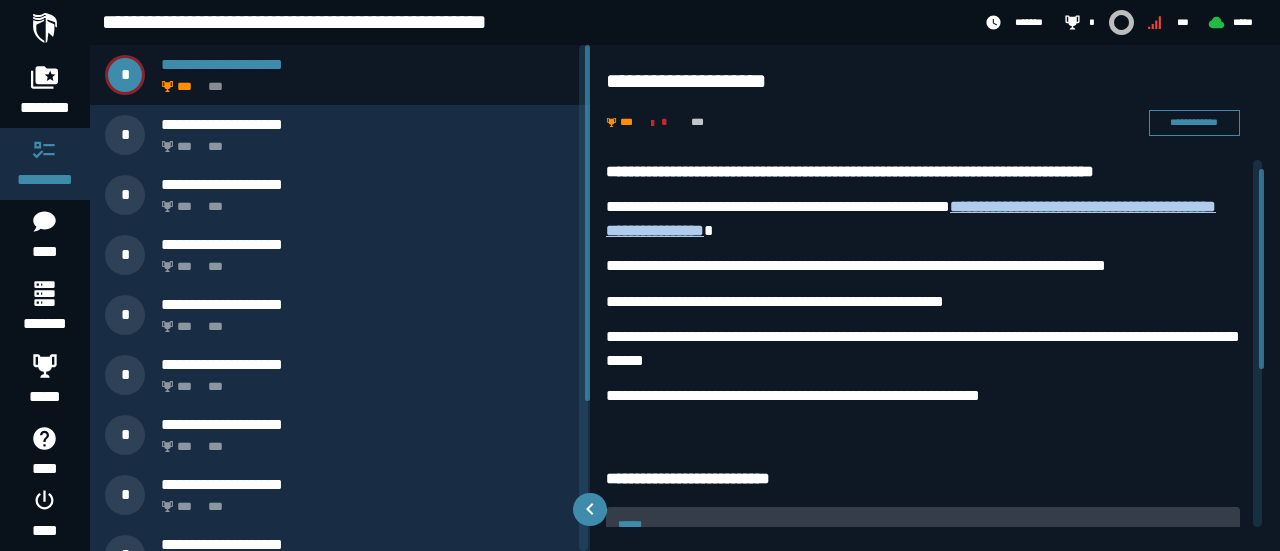 scroll, scrollTop: 0, scrollLeft: 0, axis: both 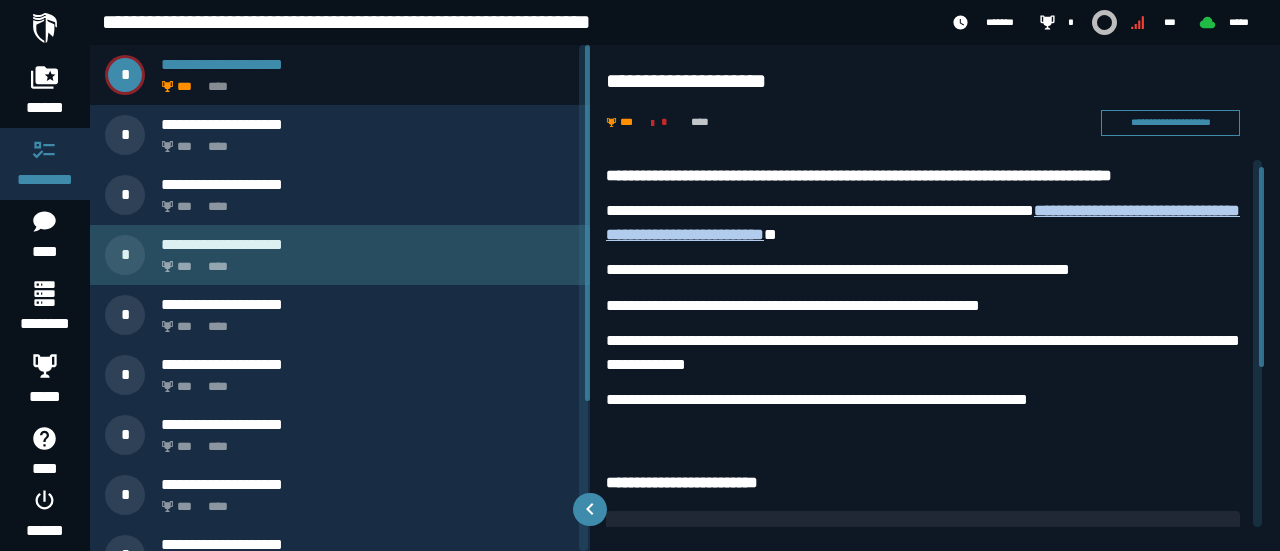 click on "*** ****" at bounding box center [364, 261] 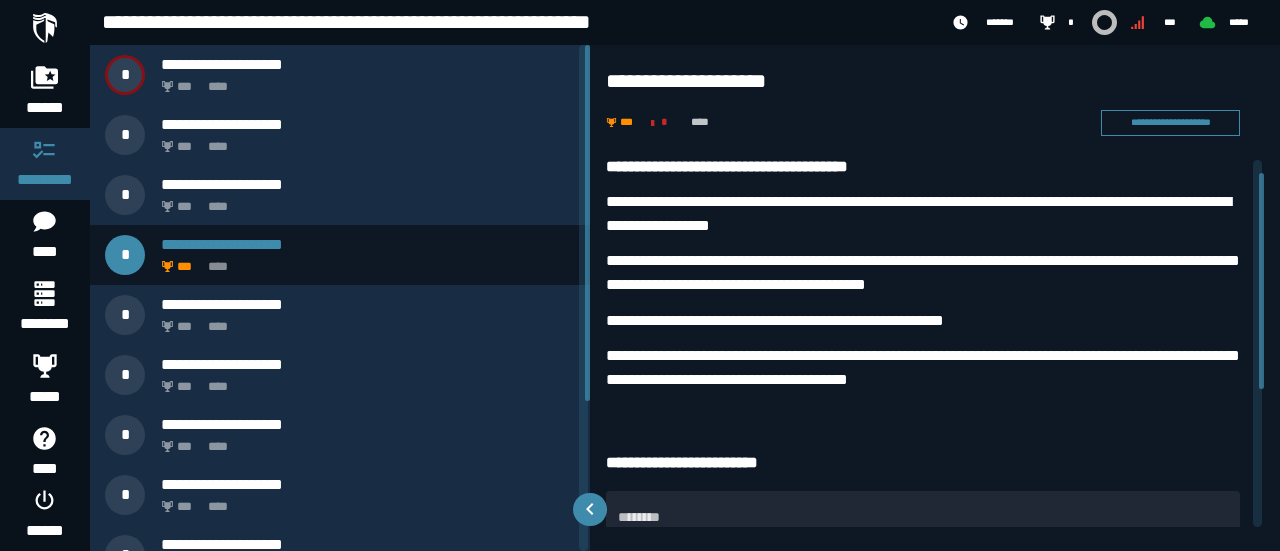 scroll, scrollTop: 22, scrollLeft: 0, axis: vertical 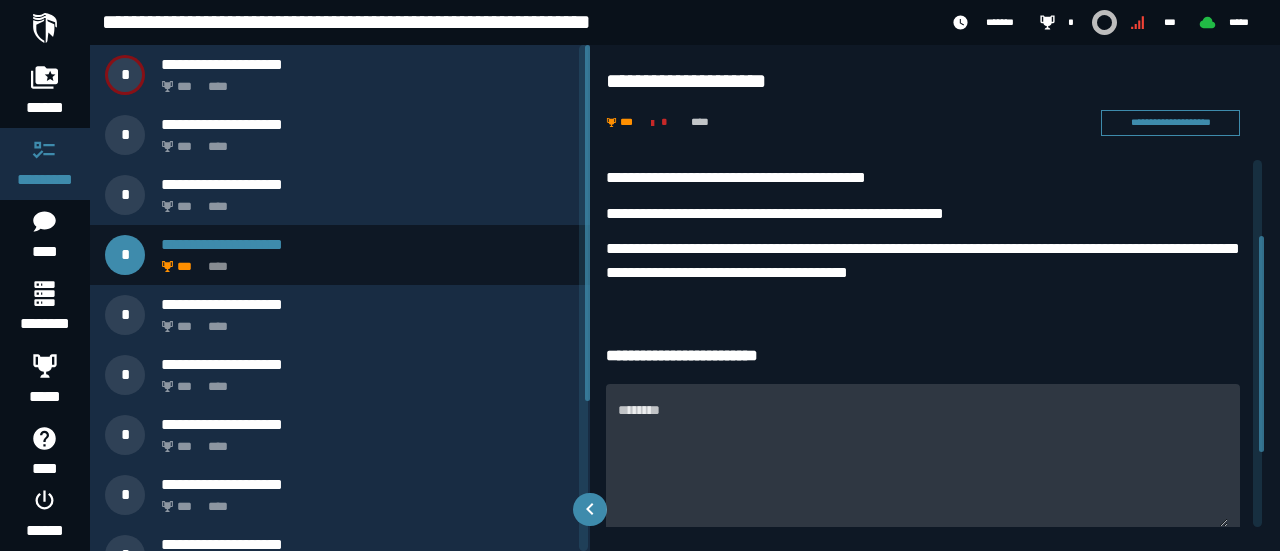 click on "********" at bounding box center [923, 456] 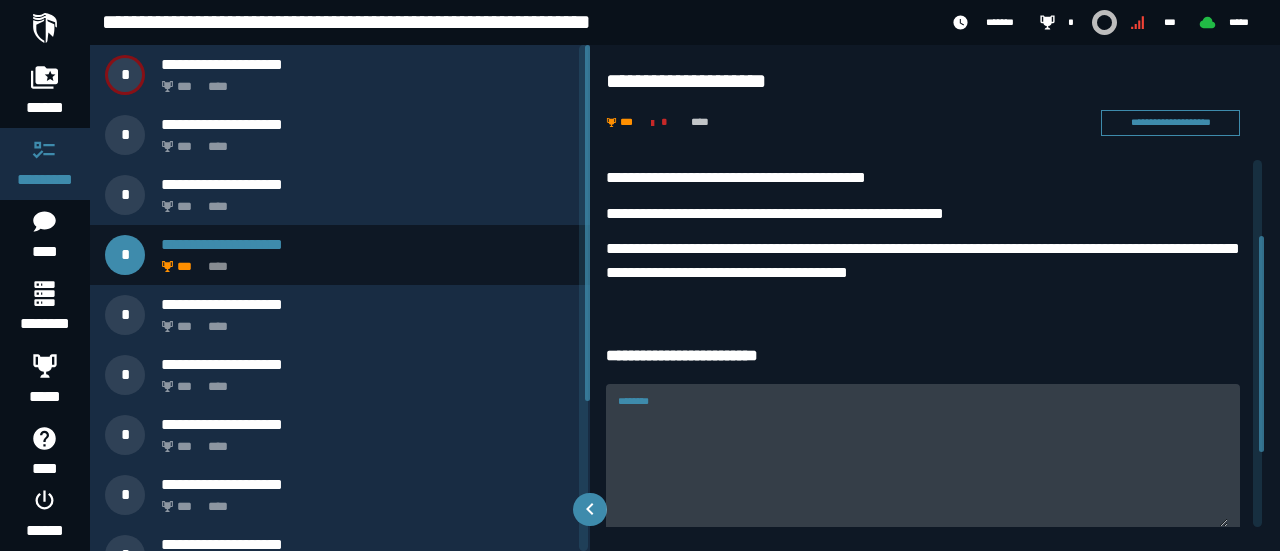paste on "**********" 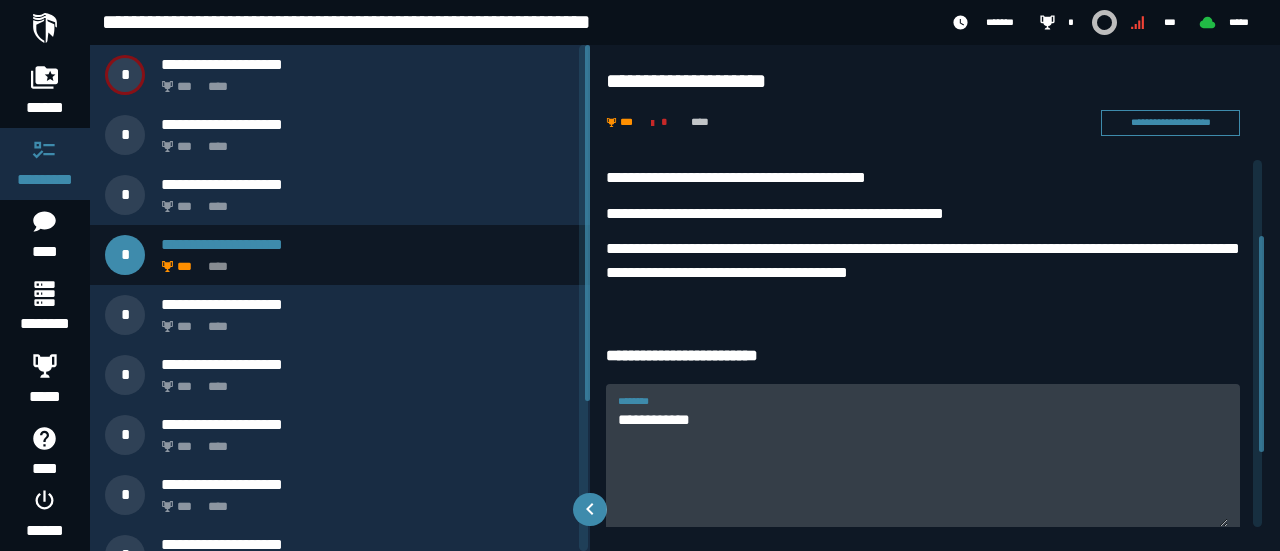 scroll, scrollTop: 255, scrollLeft: 0, axis: vertical 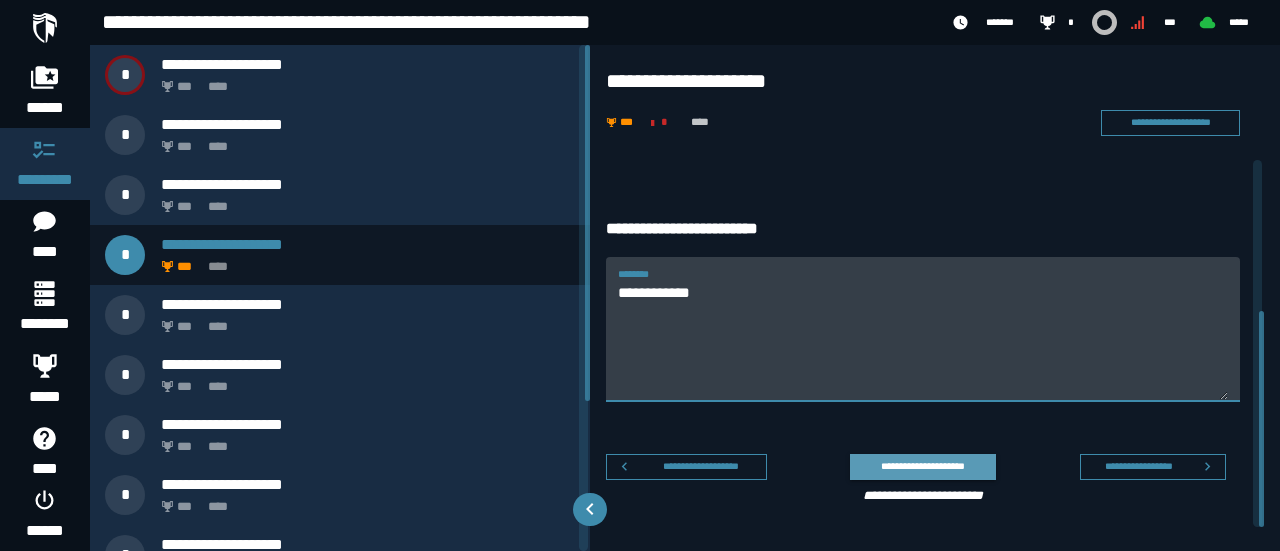 type on "**********" 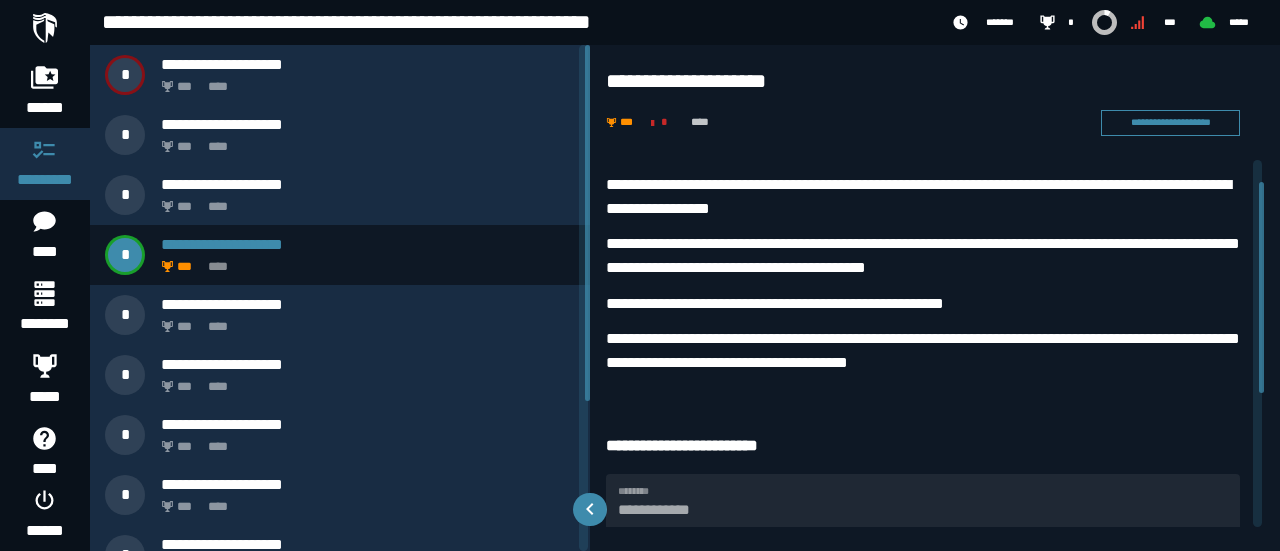 scroll, scrollTop: 0, scrollLeft: 0, axis: both 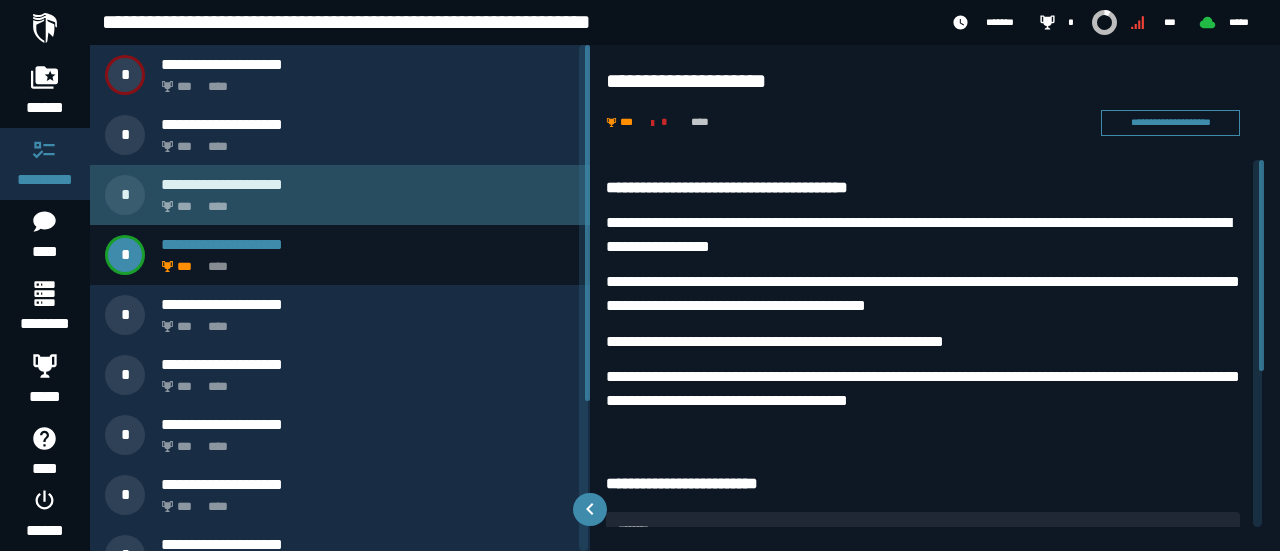 click on "*** ****" at bounding box center (364, 201) 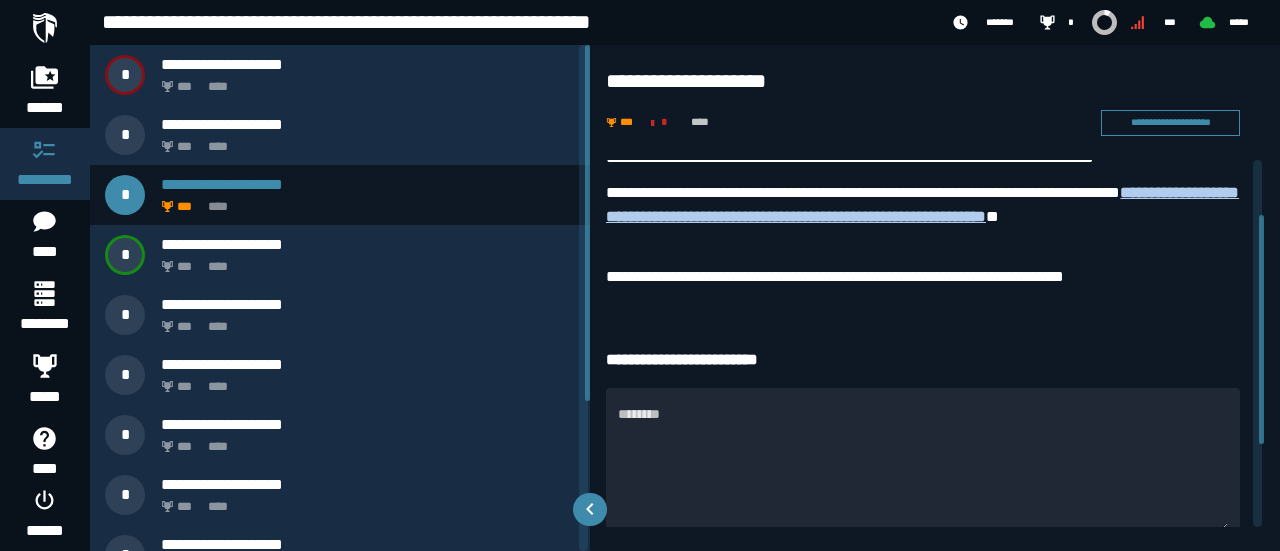 scroll, scrollTop: 88, scrollLeft: 0, axis: vertical 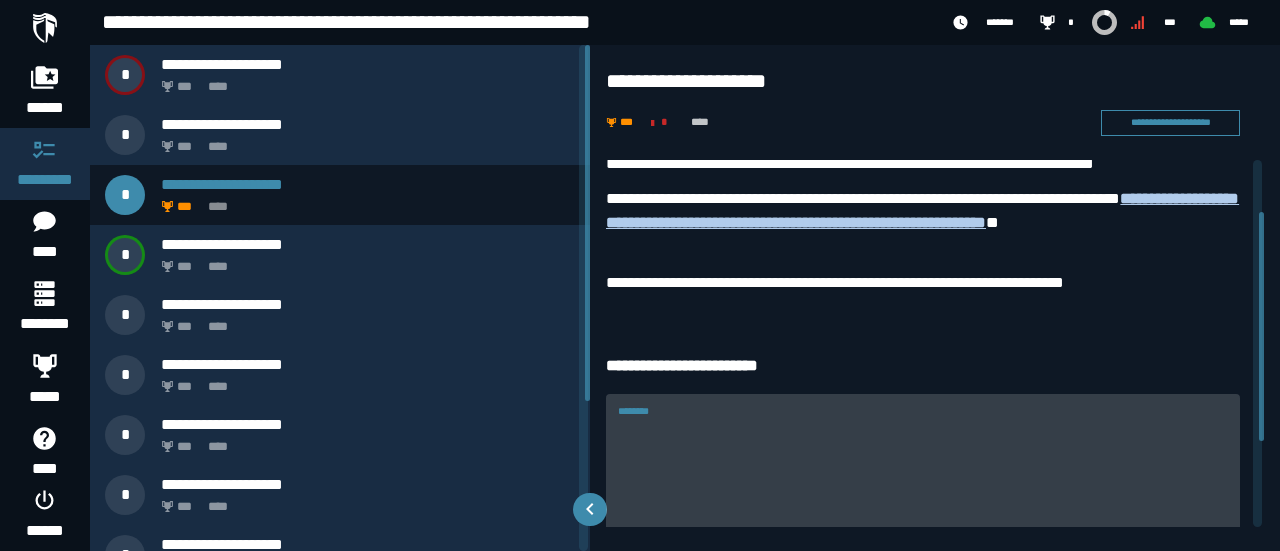 click on "********" at bounding box center [923, 465] 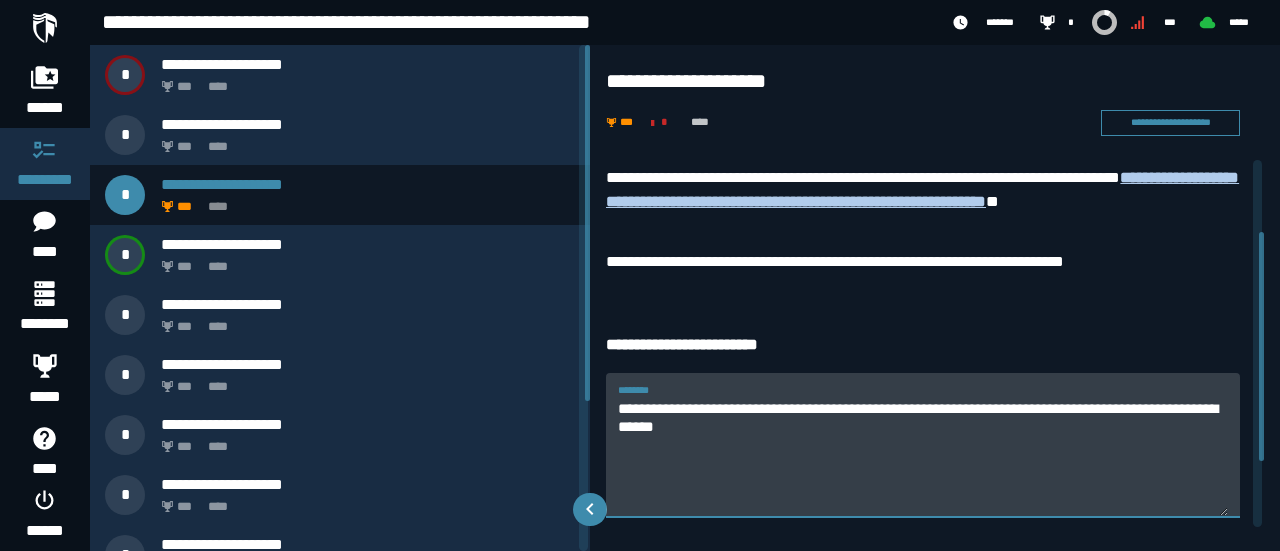 scroll, scrollTop: 220, scrollLeft: 0, axis: vertical 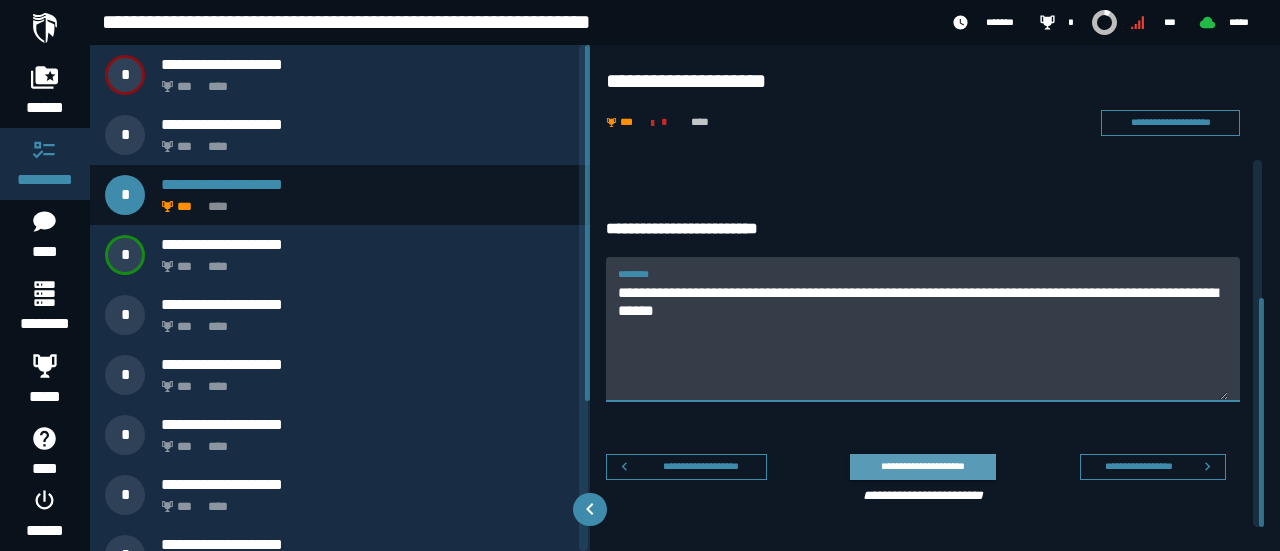 type on "**********" 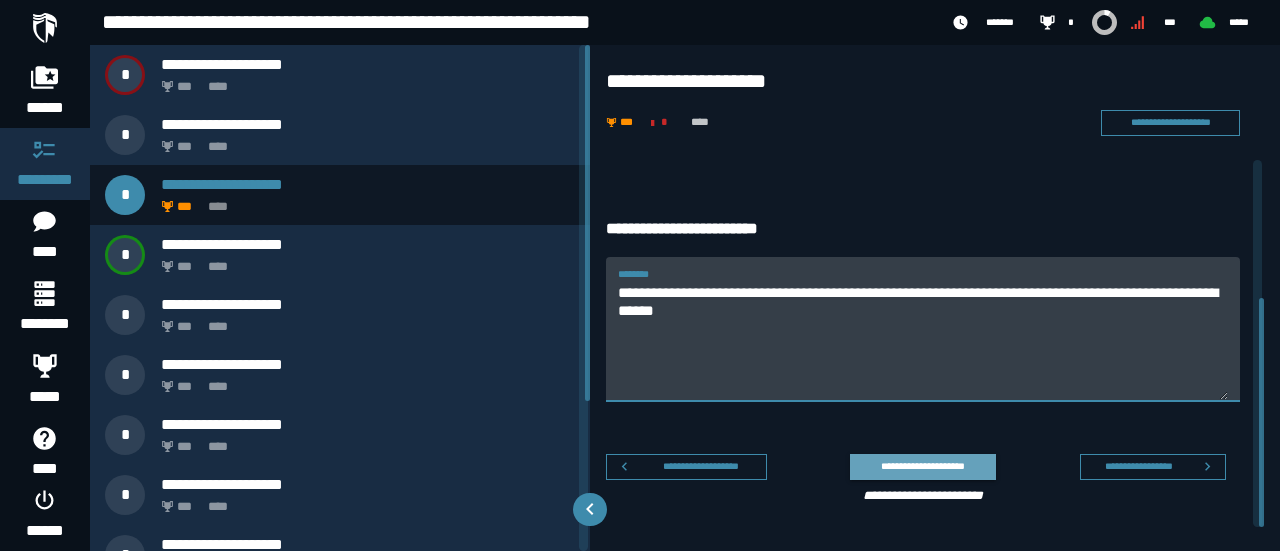 click on "**********" at bounding box center (923, 466) 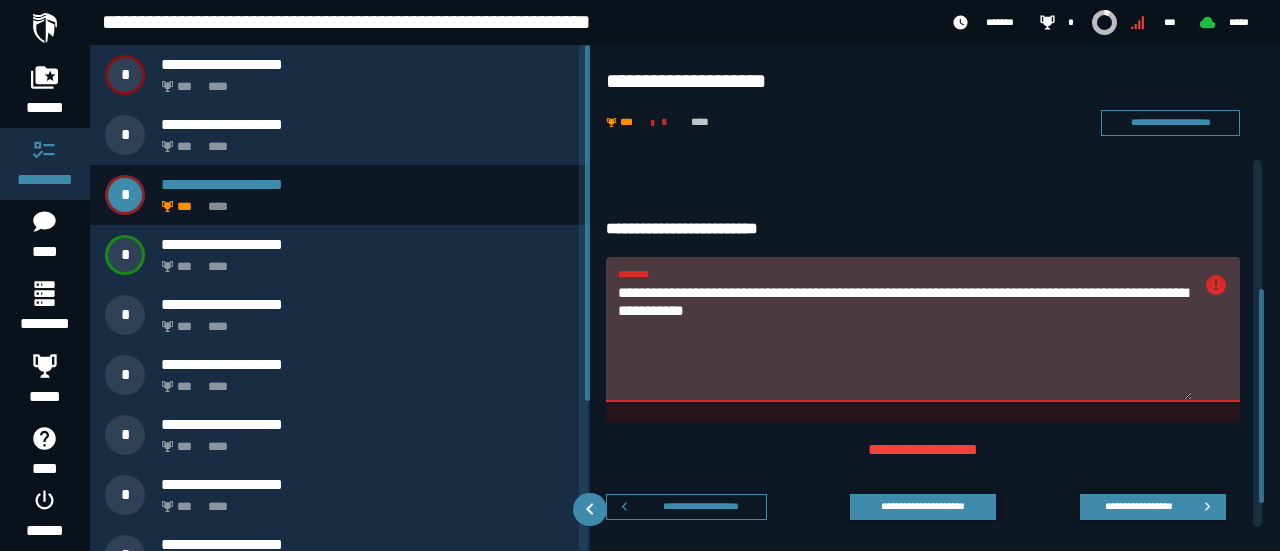 drag, startPoint x: 938, startPoint y: 319, endPoint x: 591, endPoint y: 276, distance: 349.6541 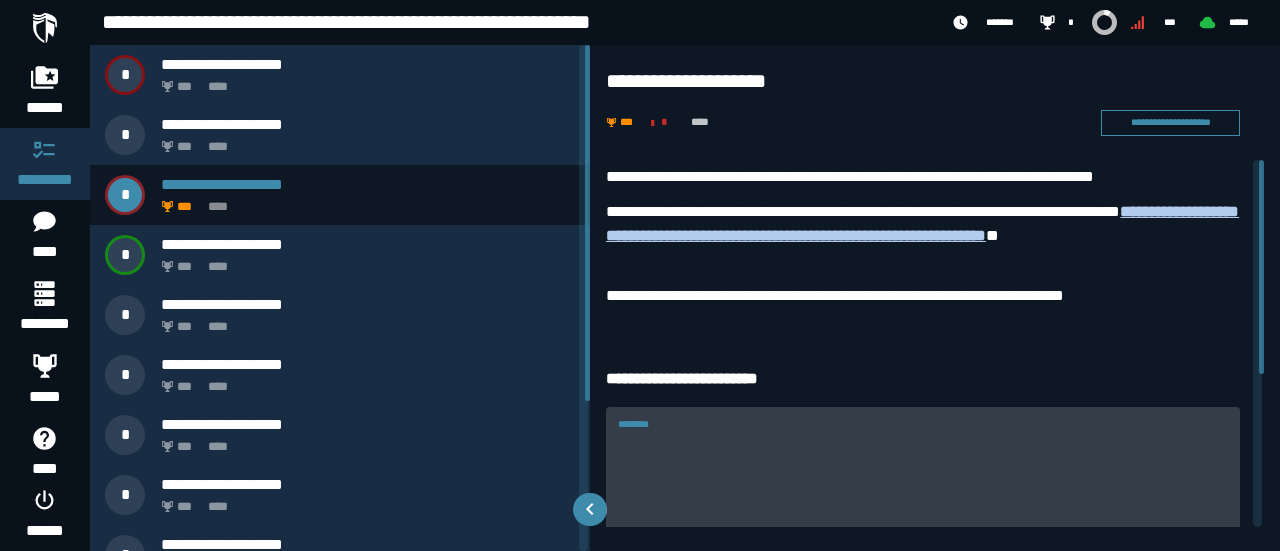 scroll, scrollTop: 0, scrollLeft: 0, axis: both 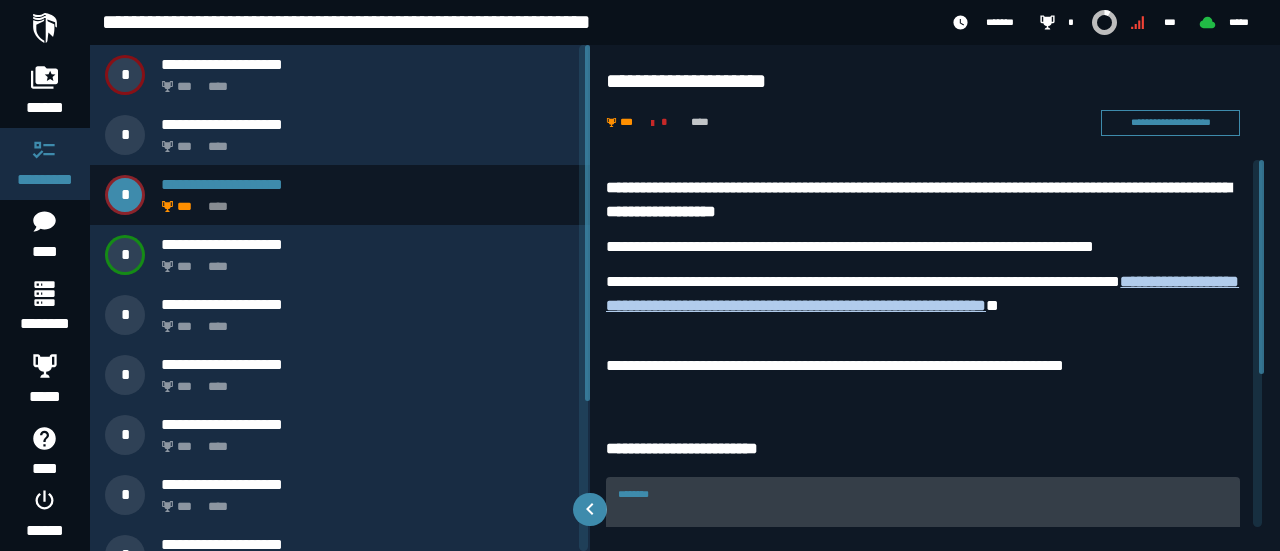 type 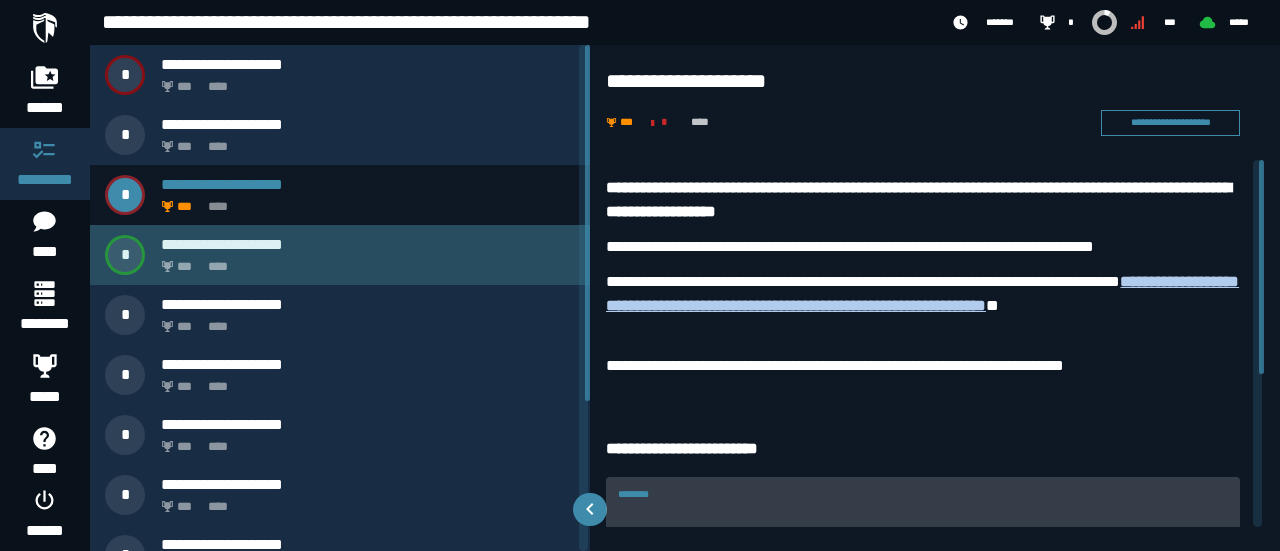 click on "**********" at bounding box center (368, 244) 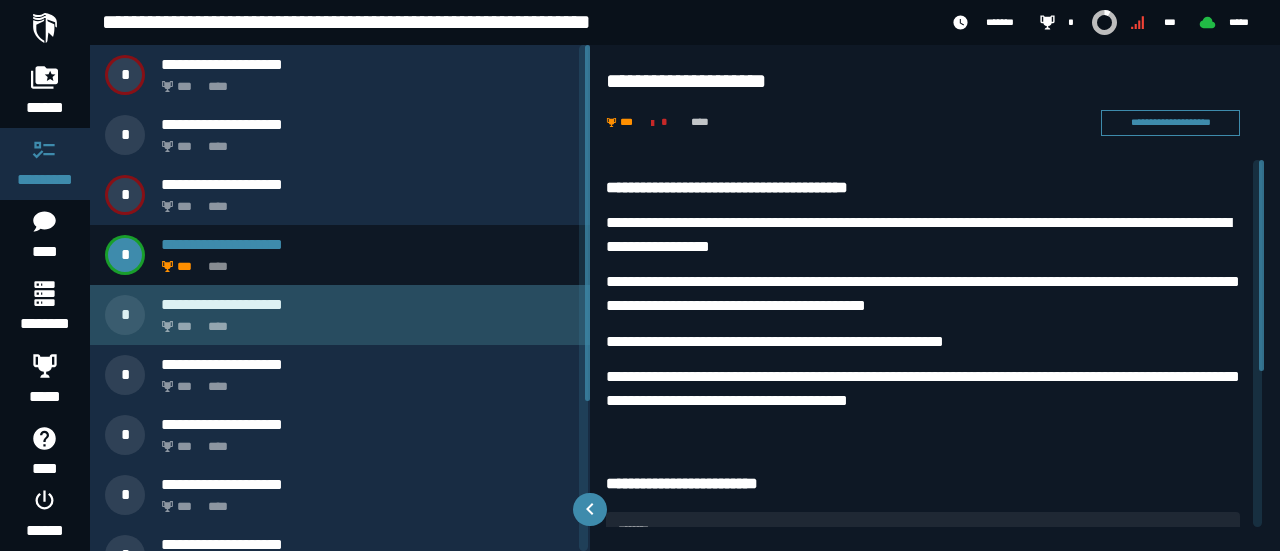click on "**********" at bounding box center (340, 315) 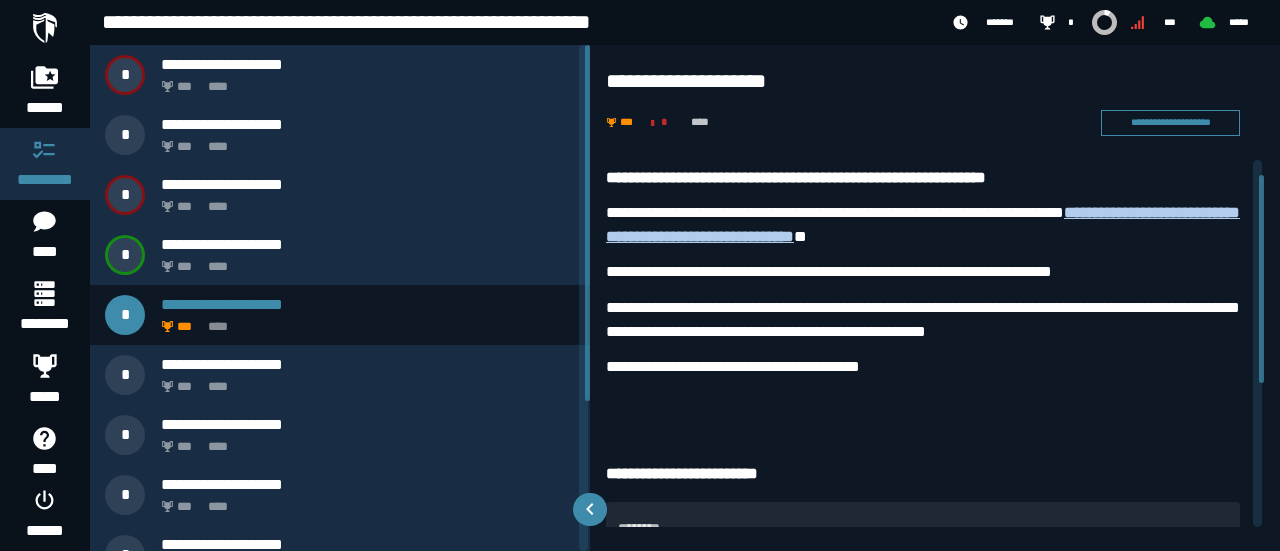 scroll, scrollTop: 0, scrollLeft: 0, axis: both 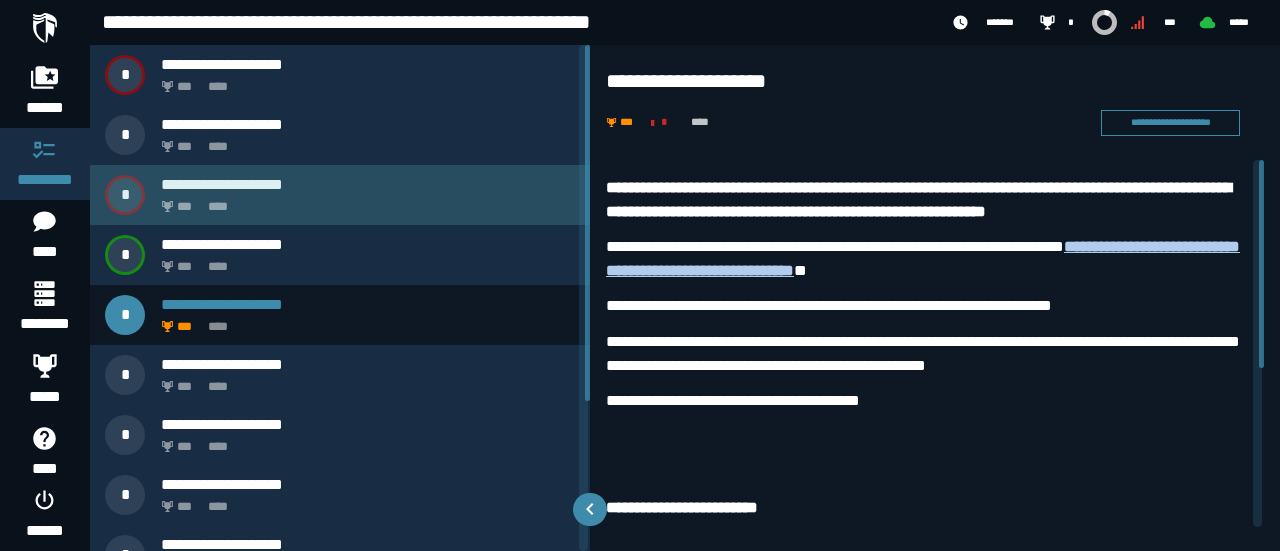 click on "*** ****" at bounding box center [364, 201] 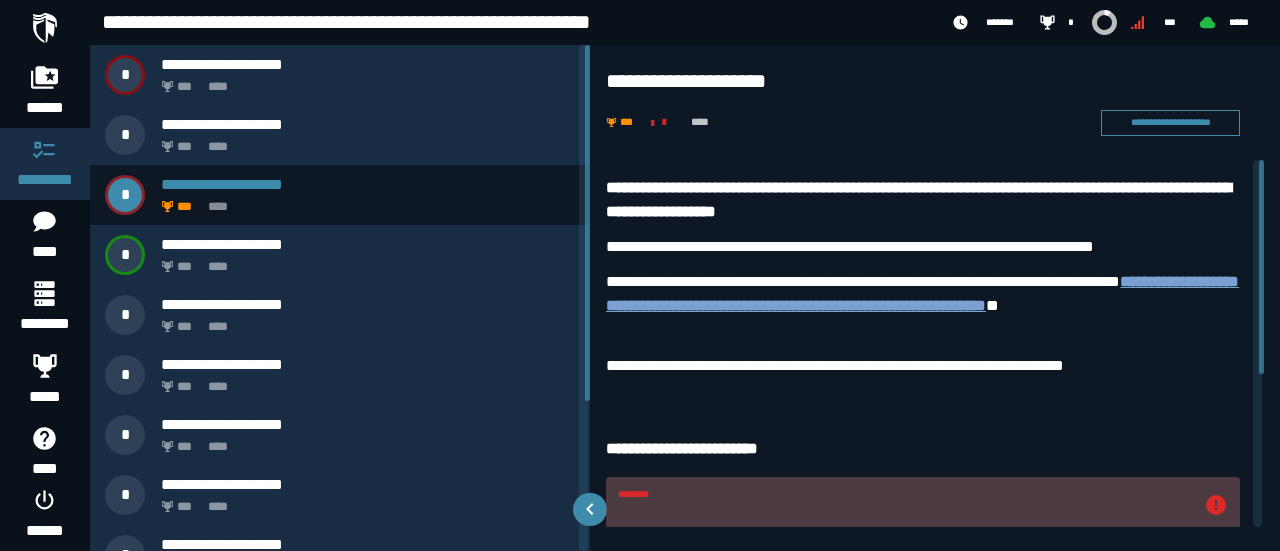click on "**********" at bounding box center [922, 293] 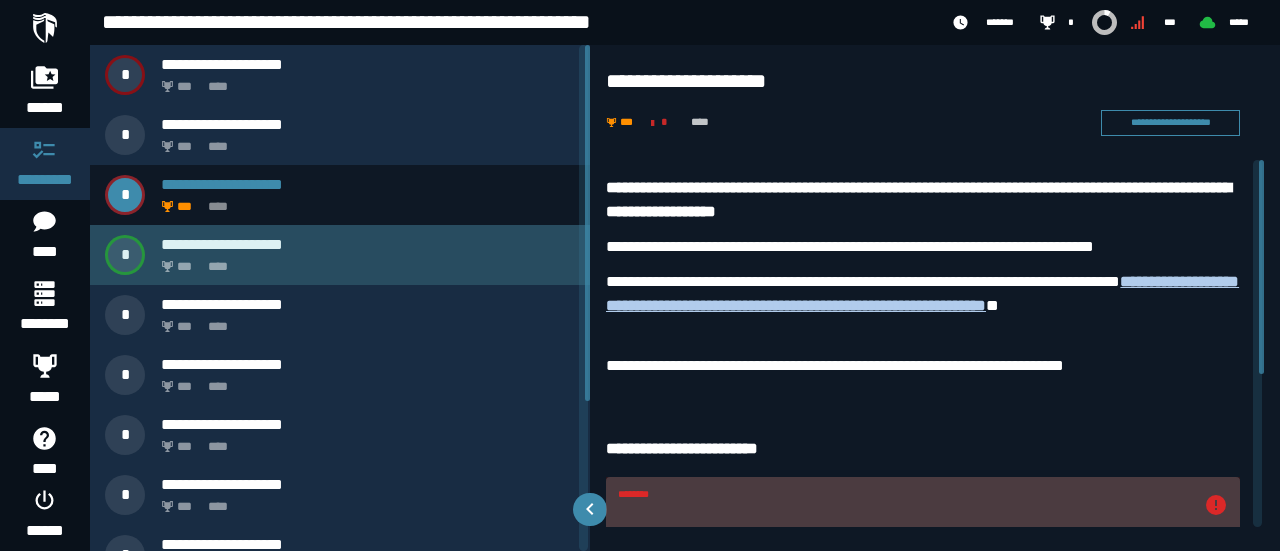 click on "****" at bounding box center [218, 266] 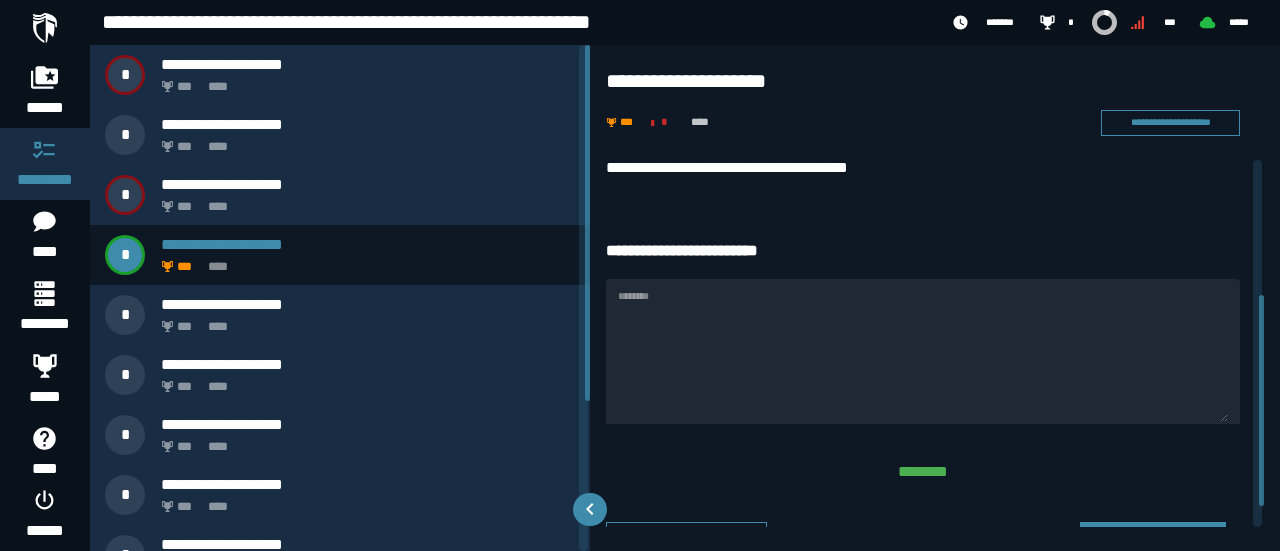 scroll, scrollTop: 269, scrollLeft: 0, axis: vertical 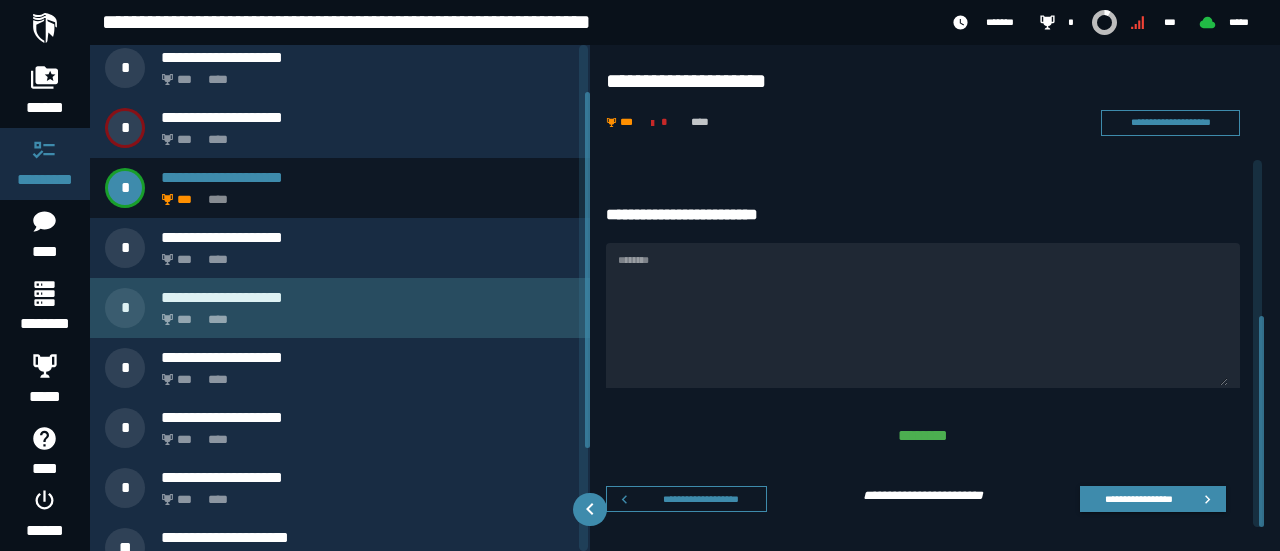 click on "****" at bounding box center [218, 319] 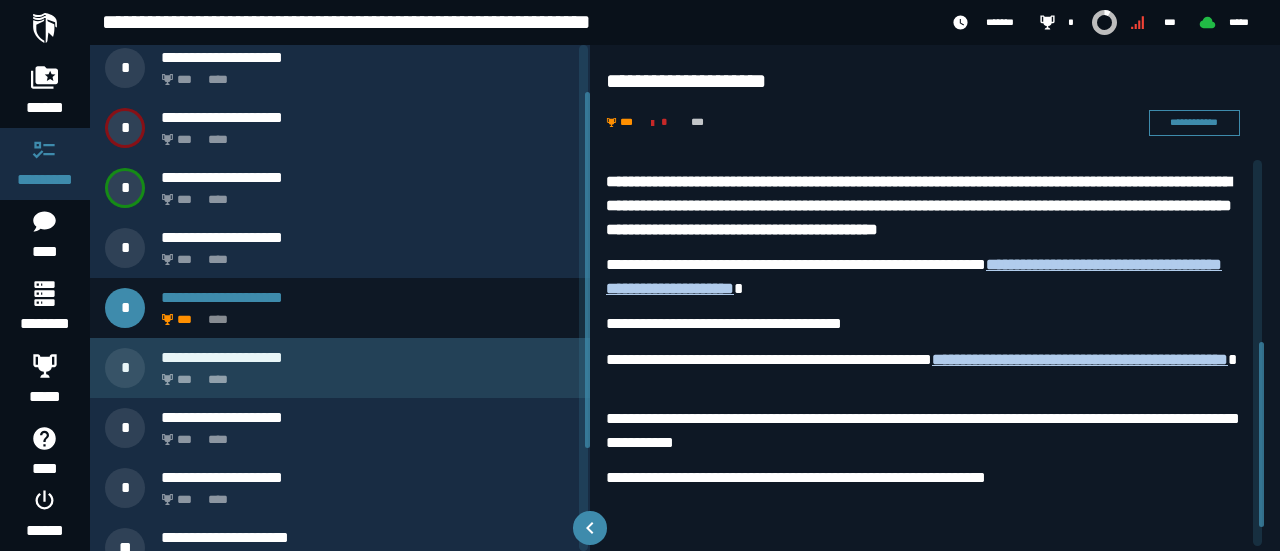 scroll, scrollTop: 362, scrollLeft: 0, axis: vertical 